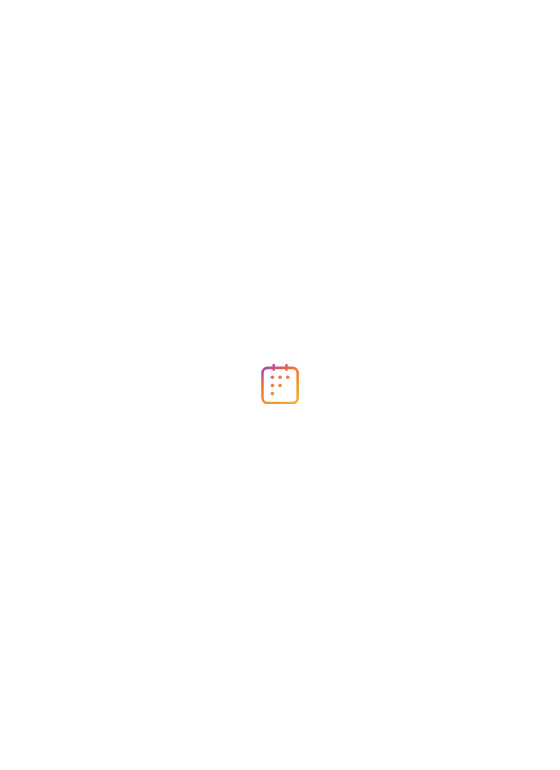 scroll, scrollTop: 0, scrollLeft: 0, axis: both 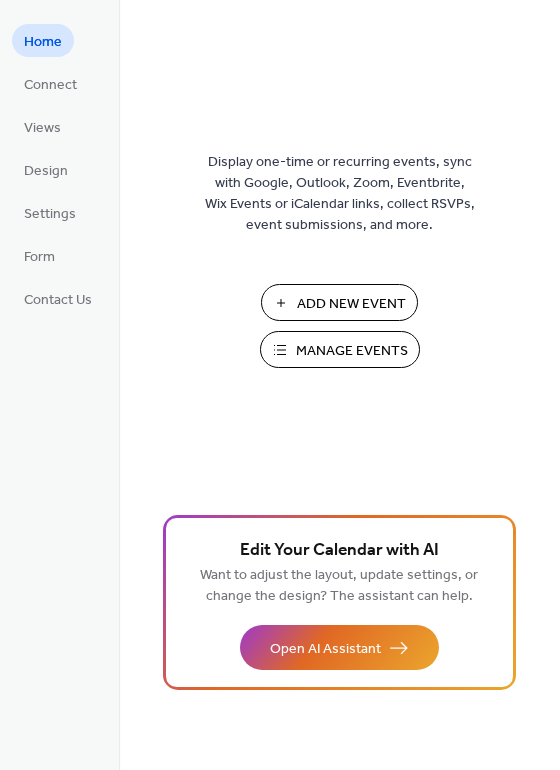 click on "Add New Event" at bounding box center [351, 304] 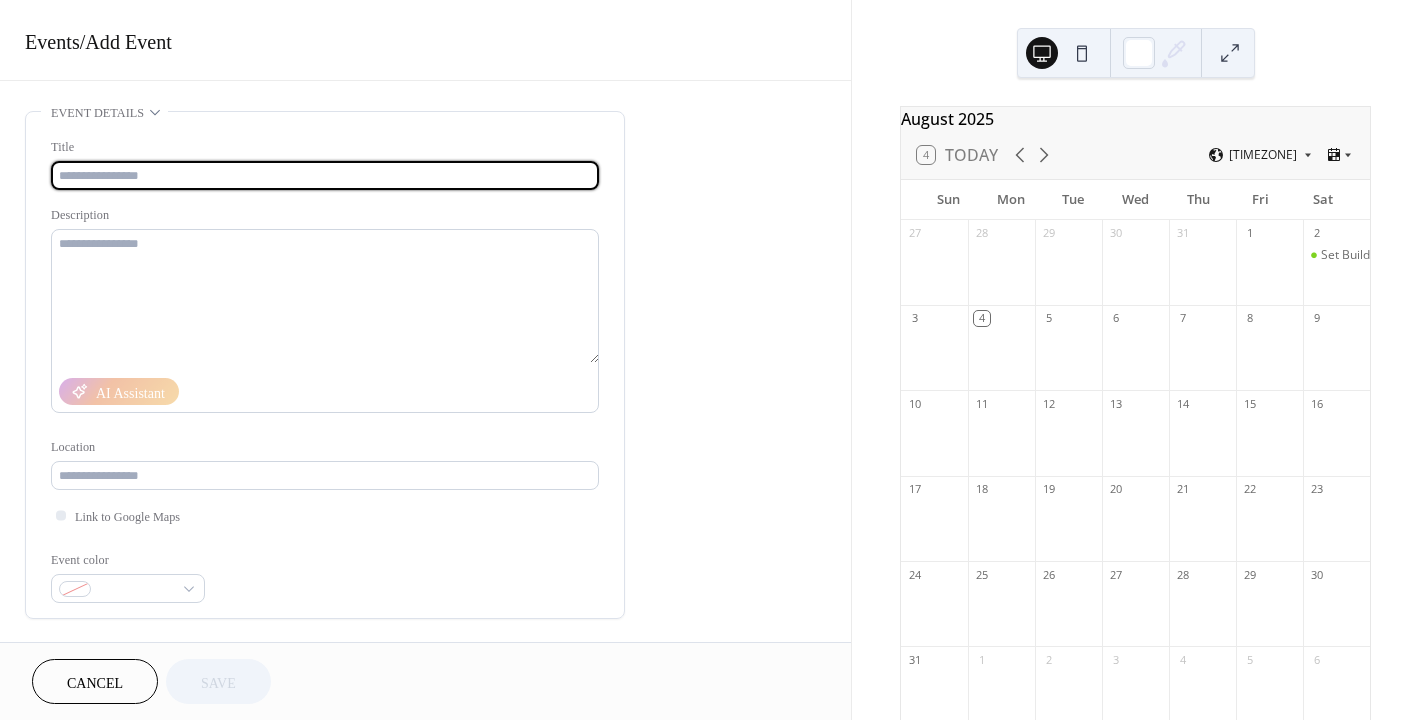 scroll, scrollTop: 0, scrollLeft: 0, axis: both 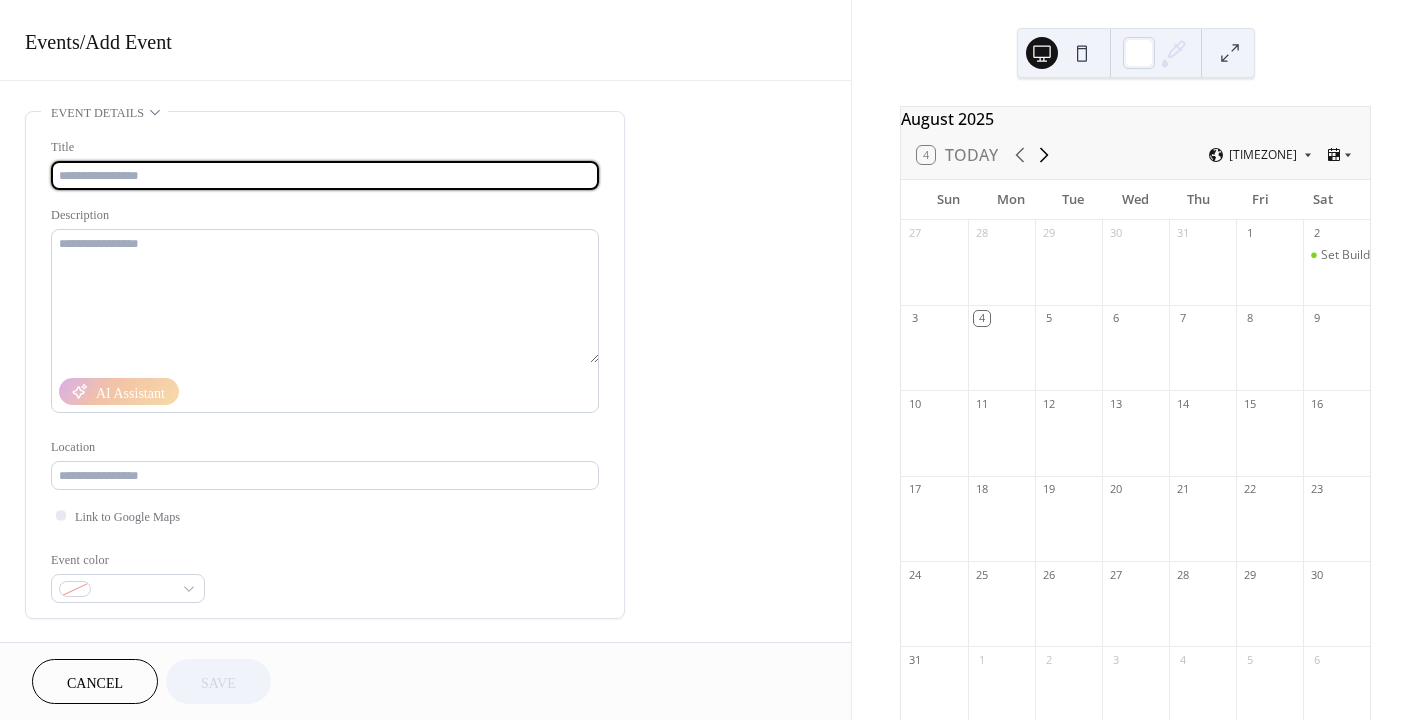 click 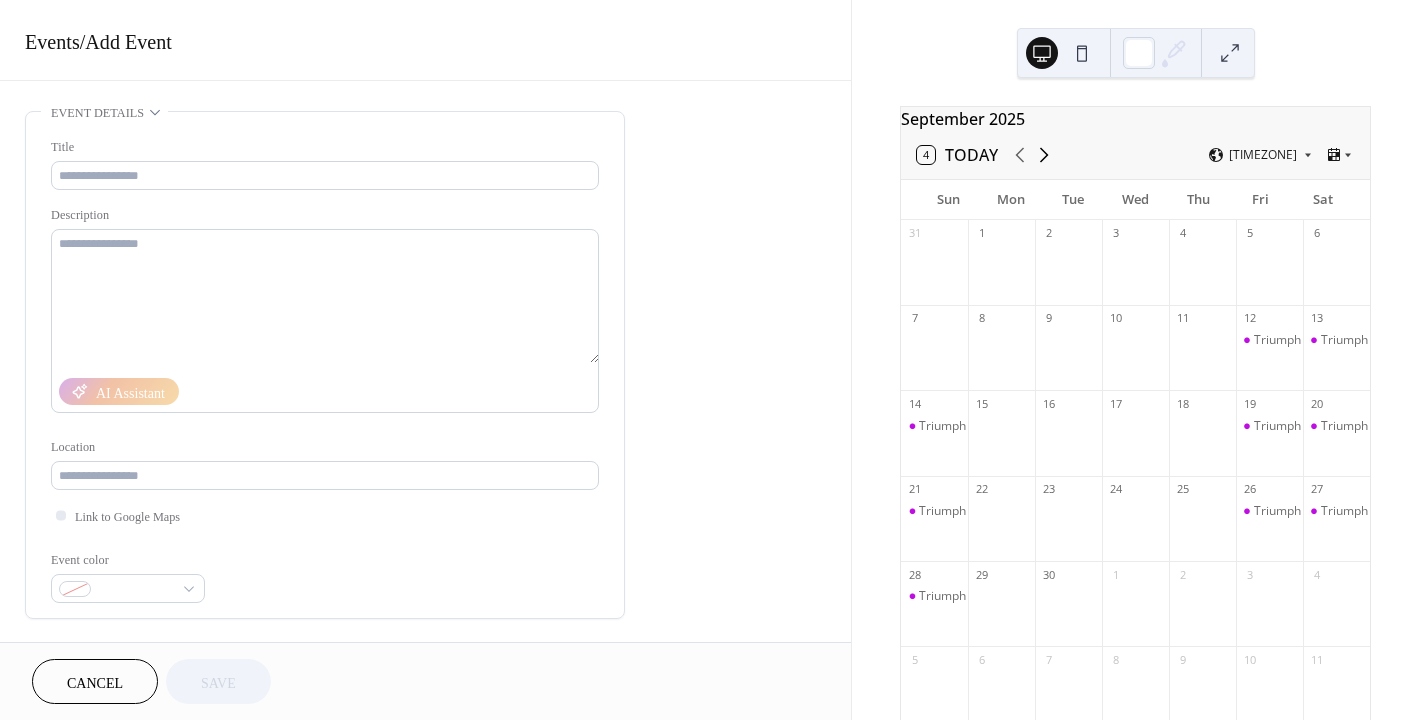 click 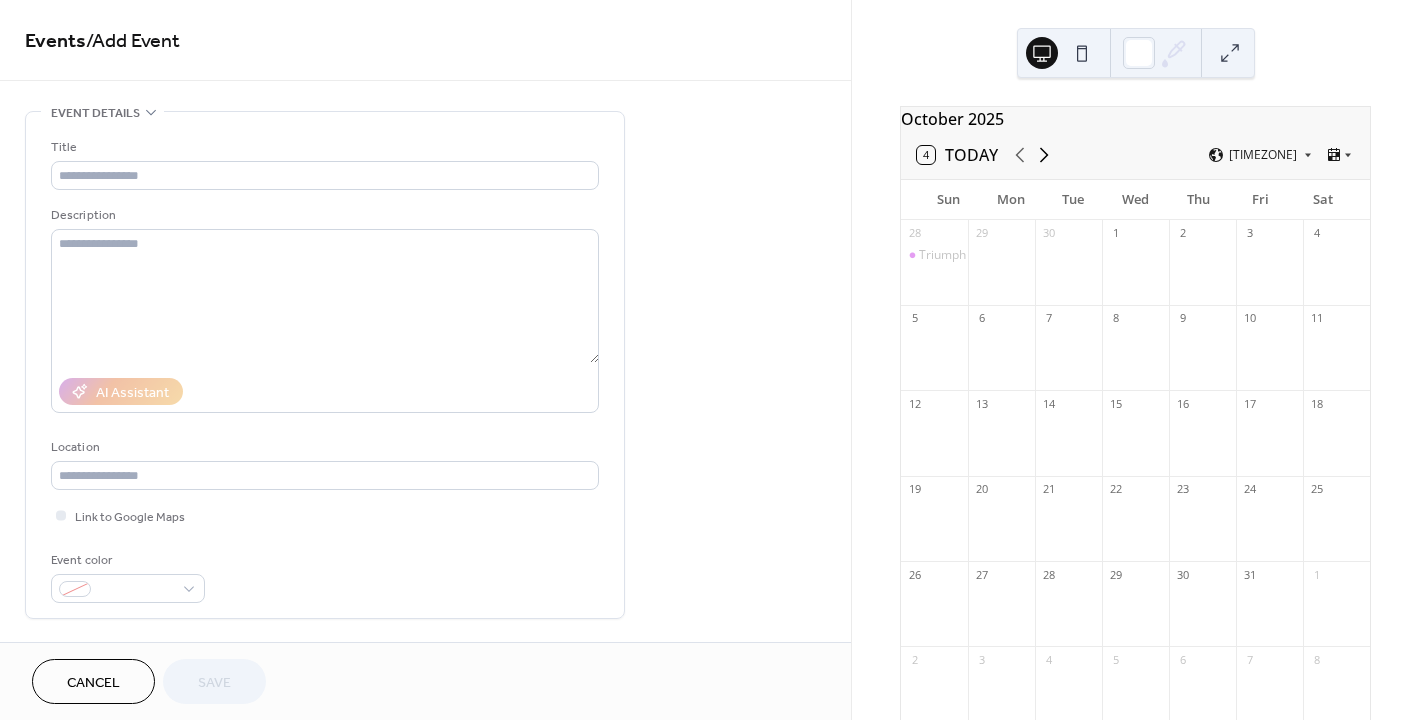 click 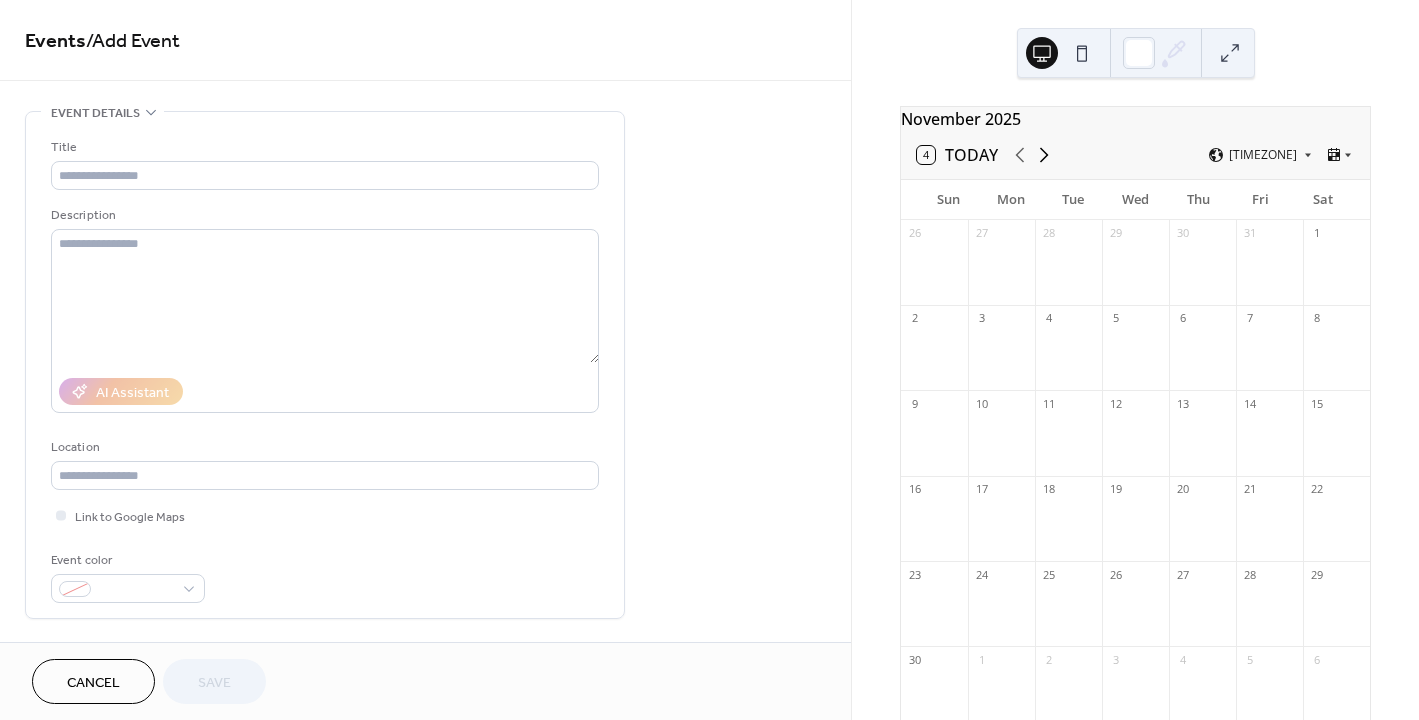 click 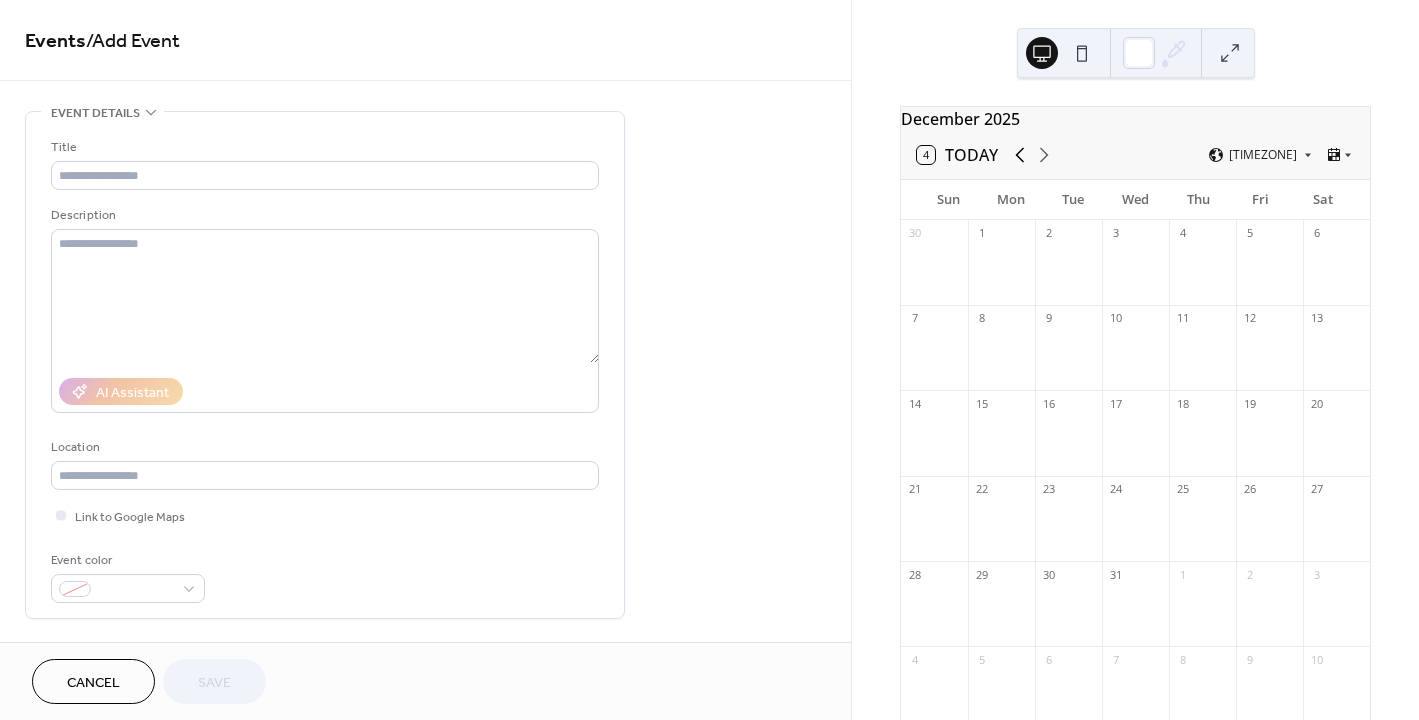click 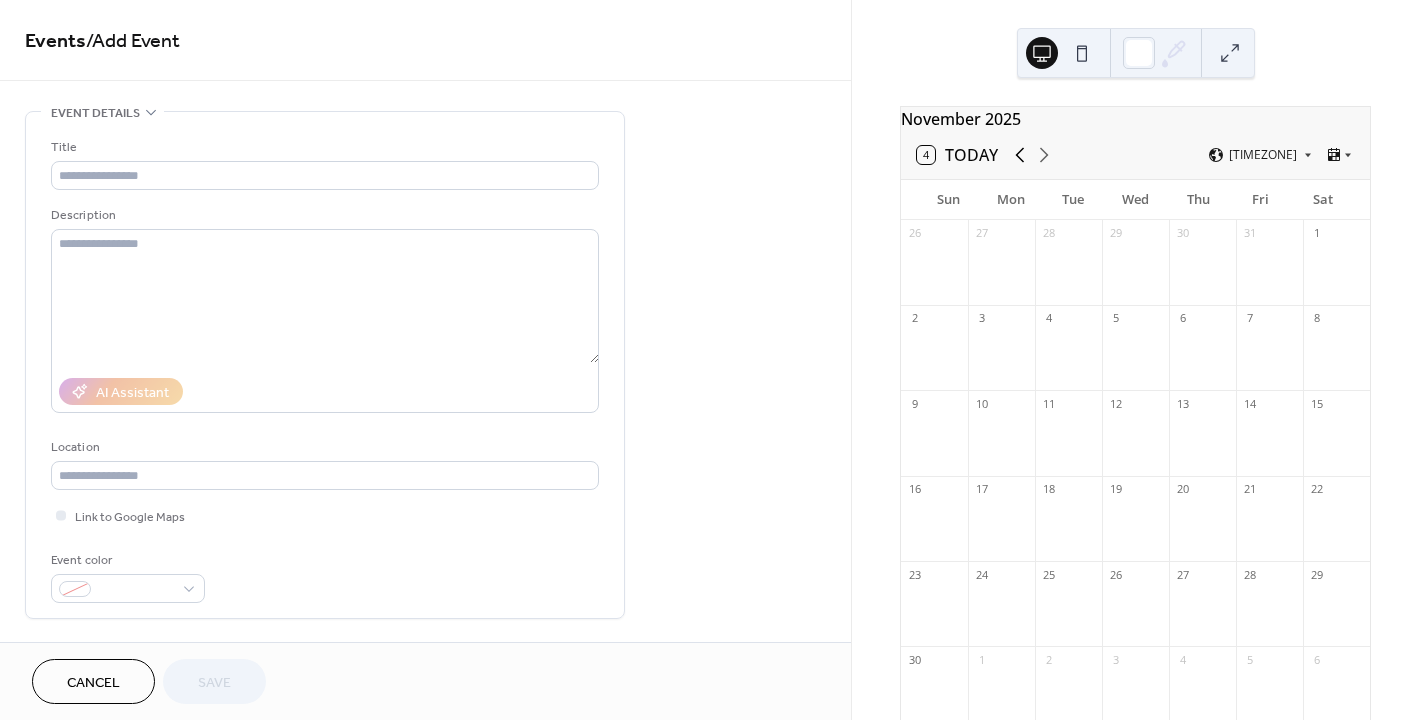 click 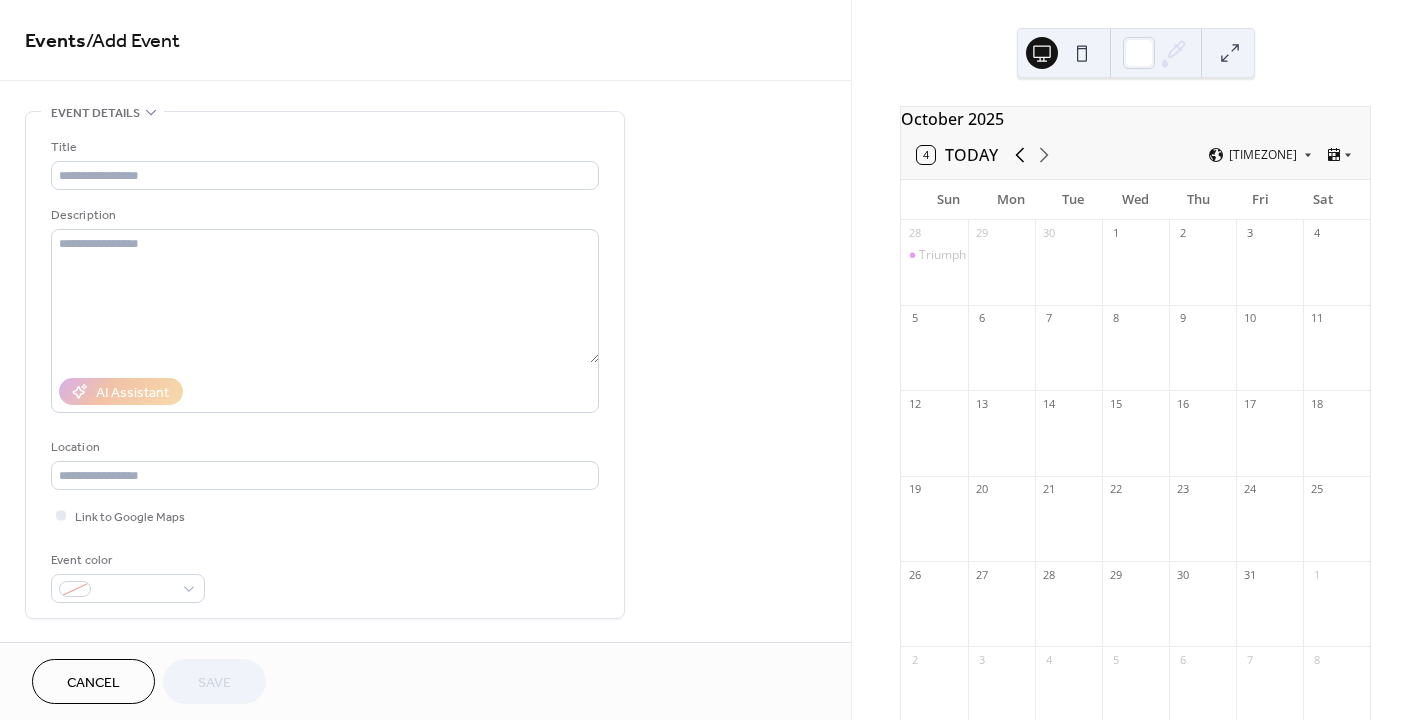 click 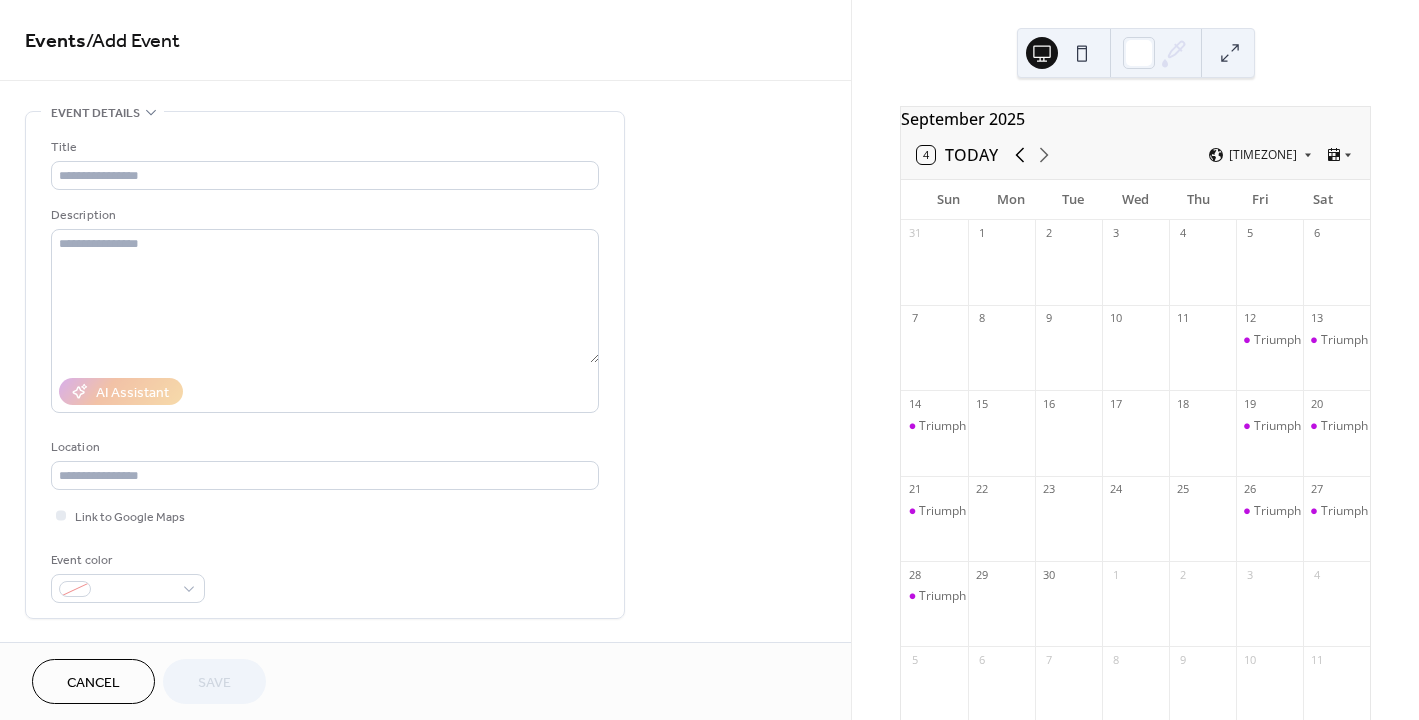 click 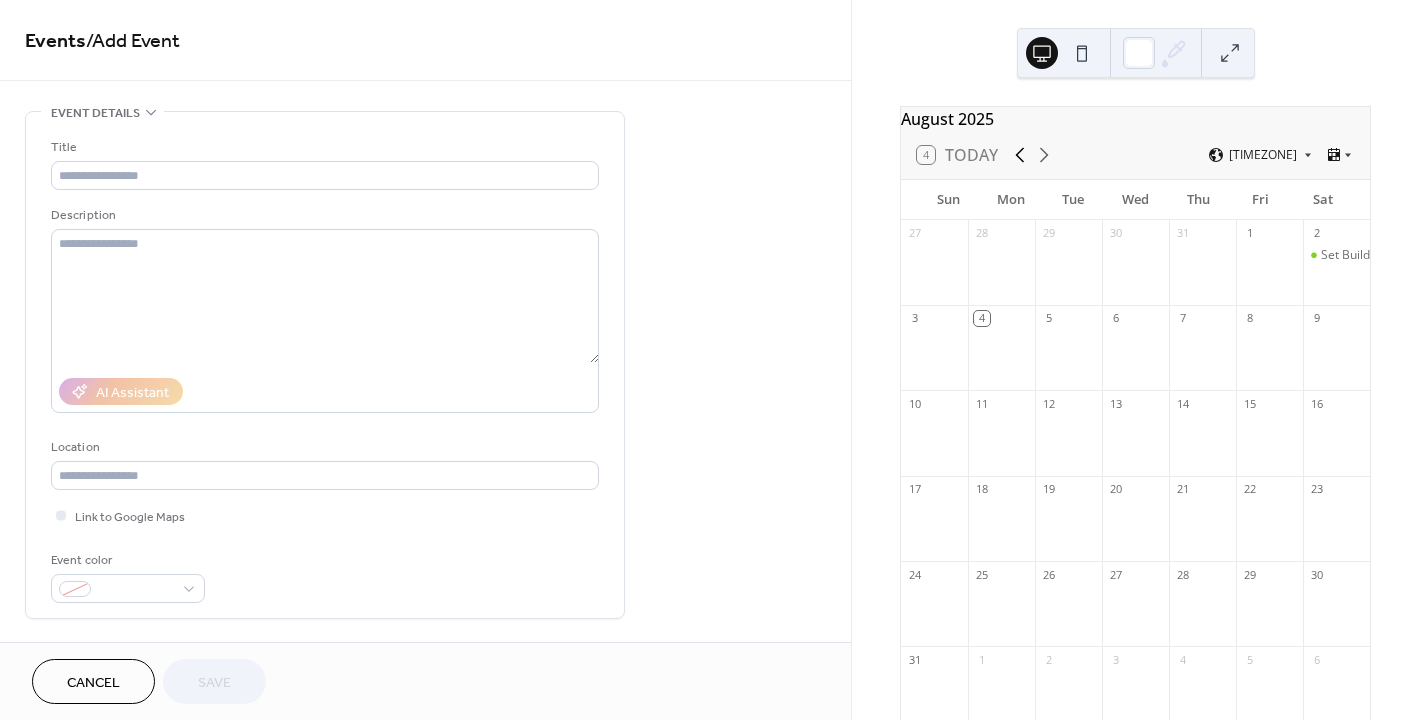 click 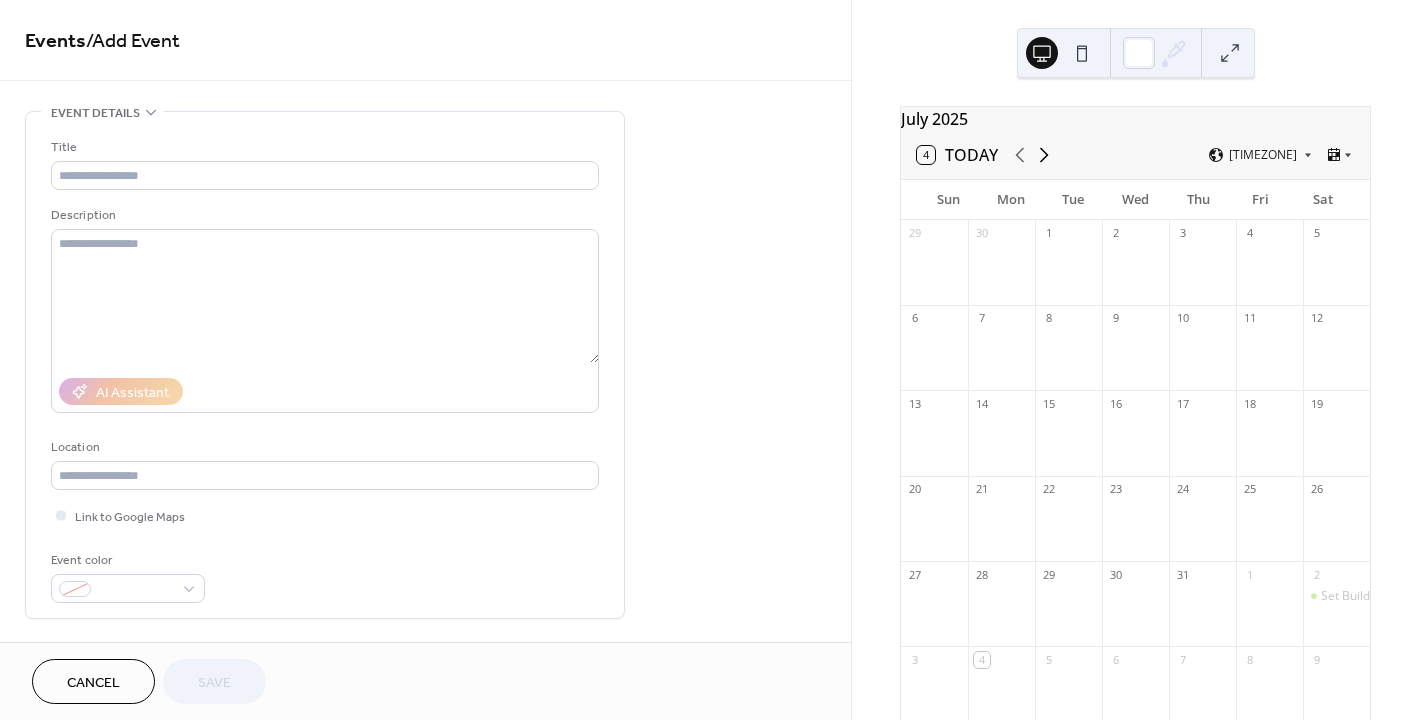 click 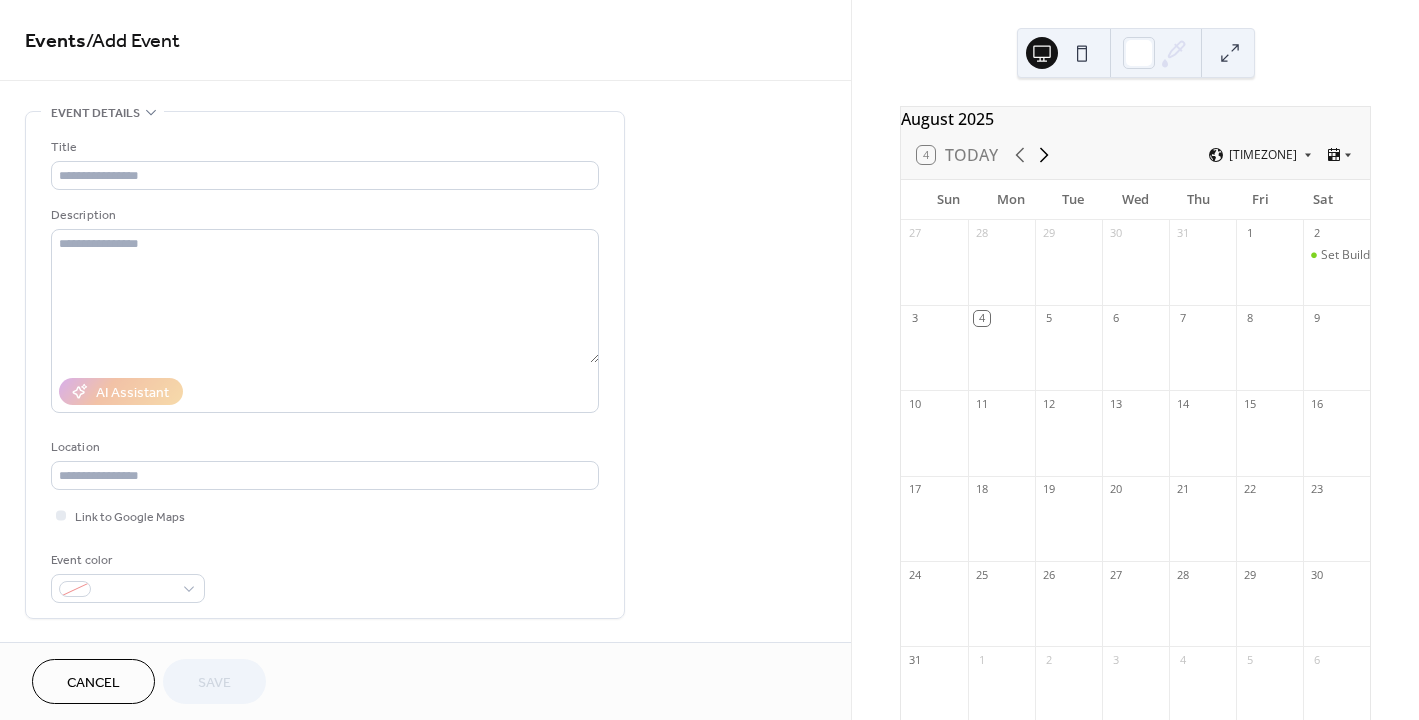 click 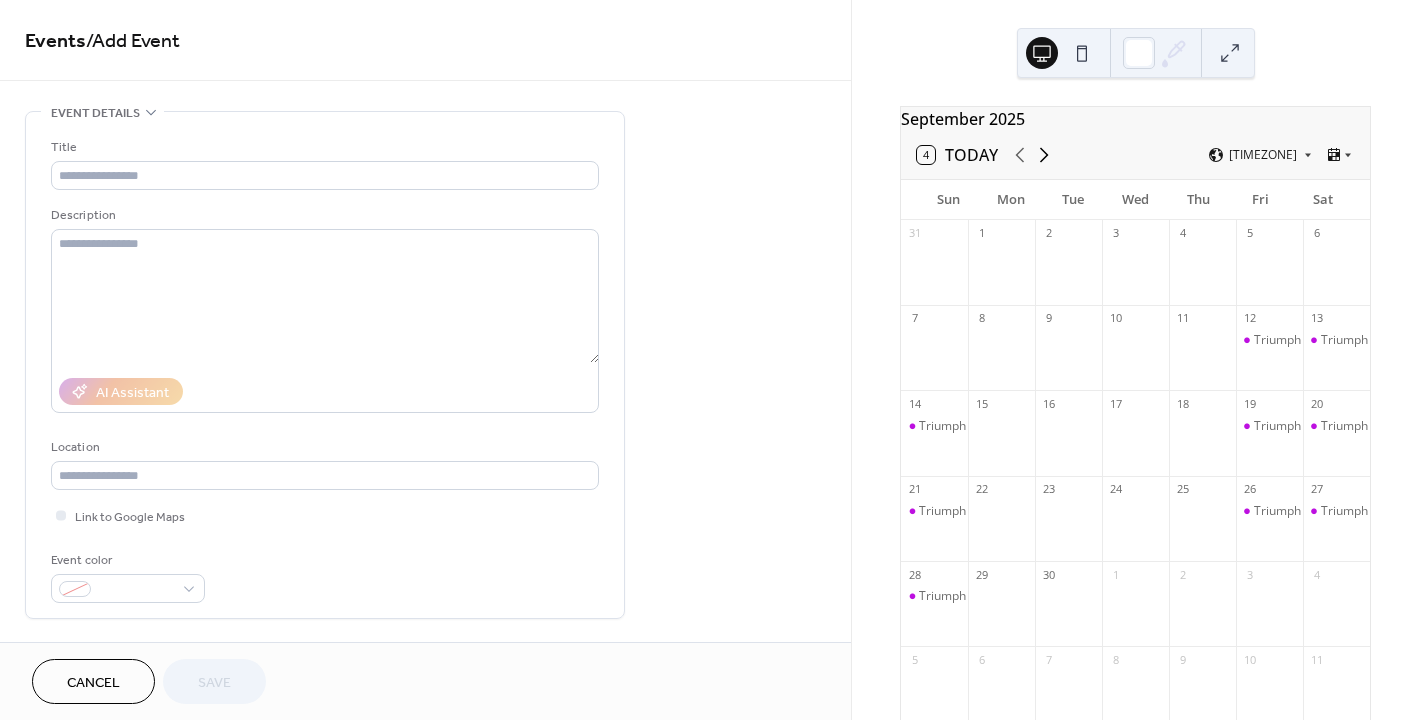 click 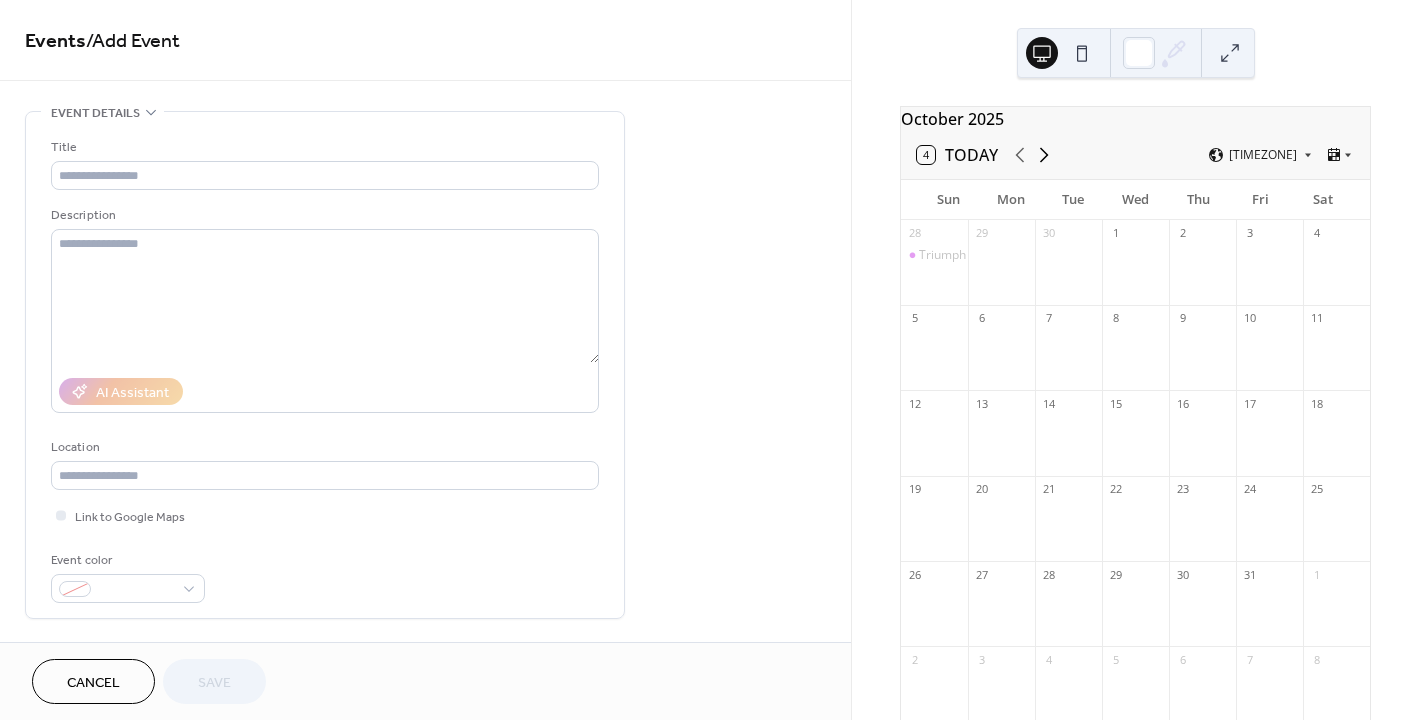 click 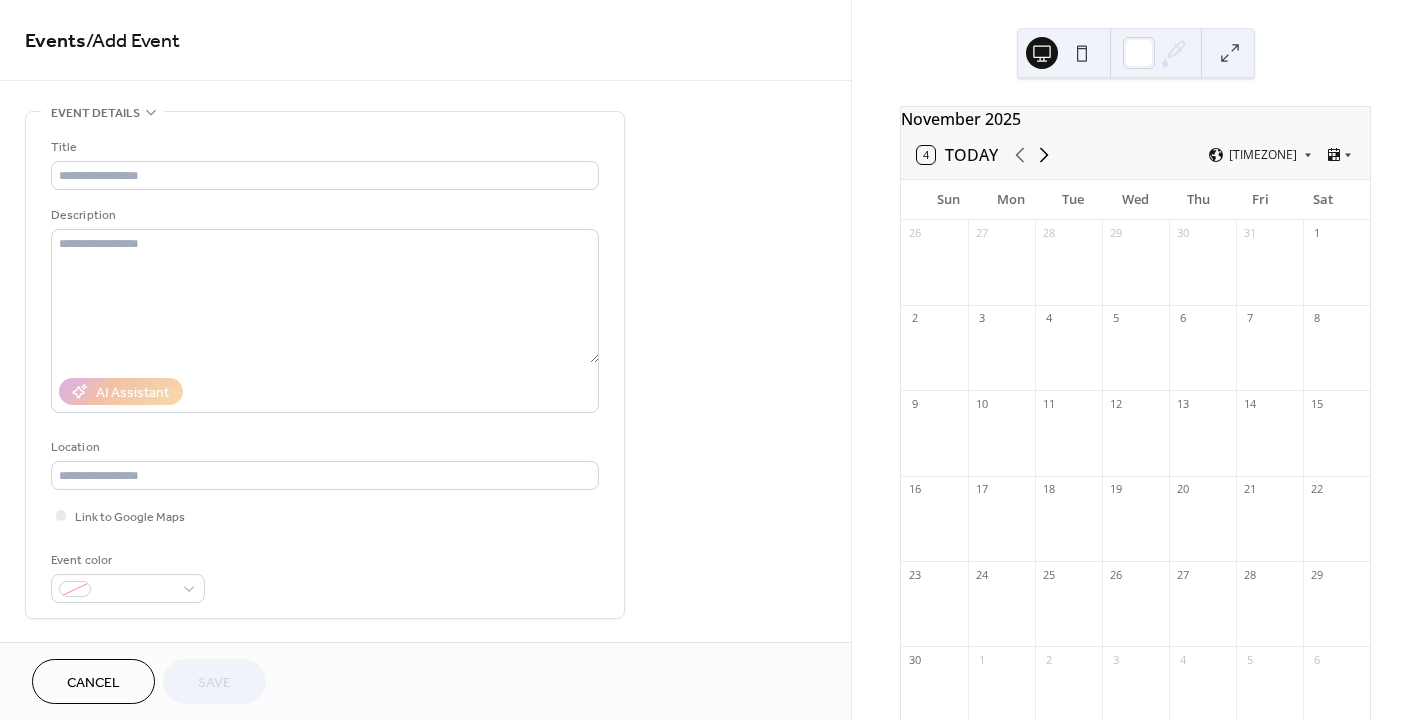 click 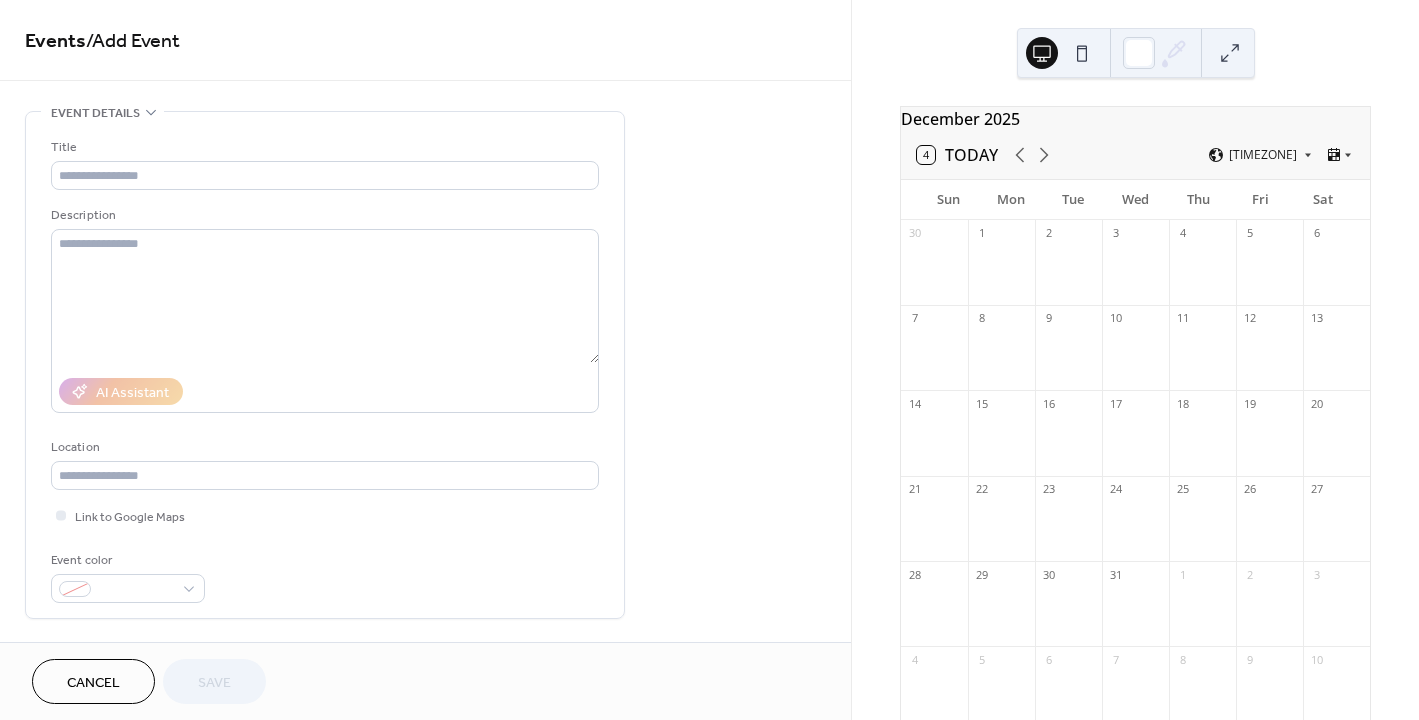 click on "5" at bounding box center (1249, 233) 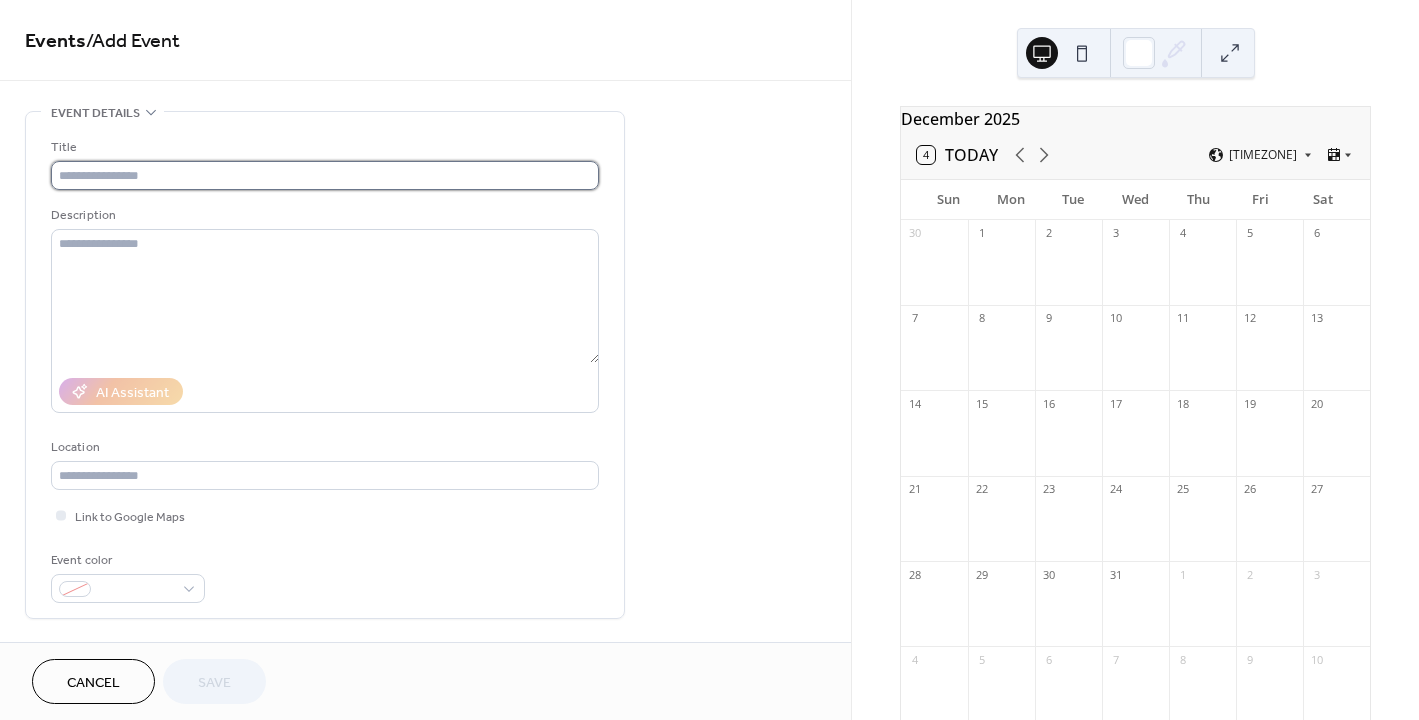 click at bounding box center [325, 175] 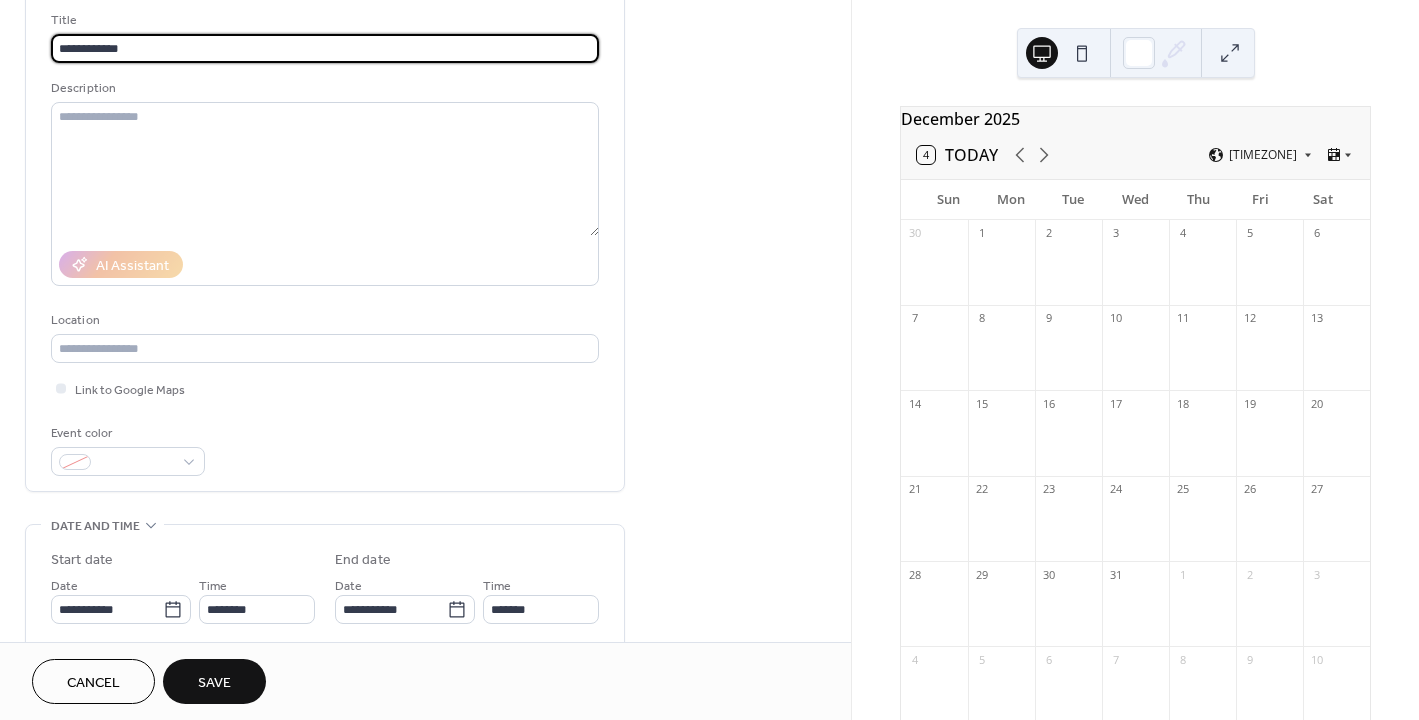 scroll, scrollTop: 178, scrollLeft: 0, axis: vertical 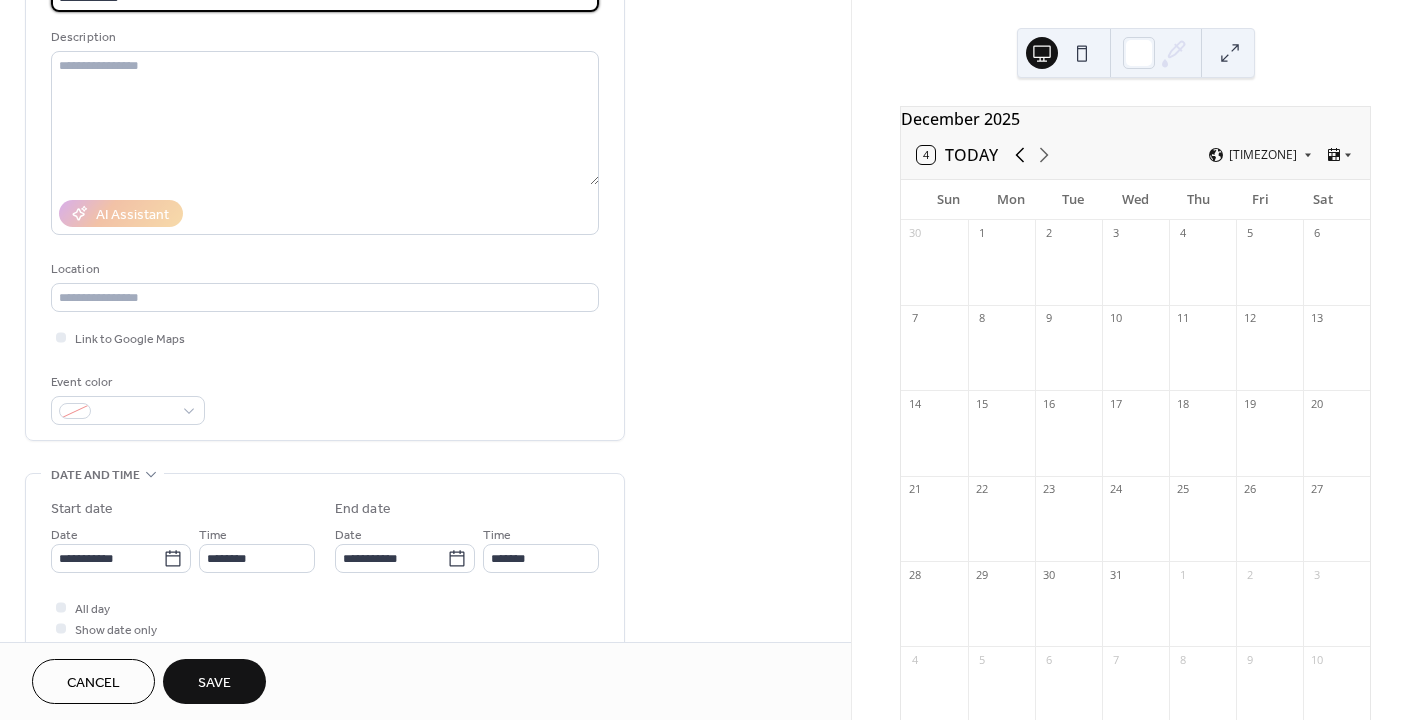 type on "**********" 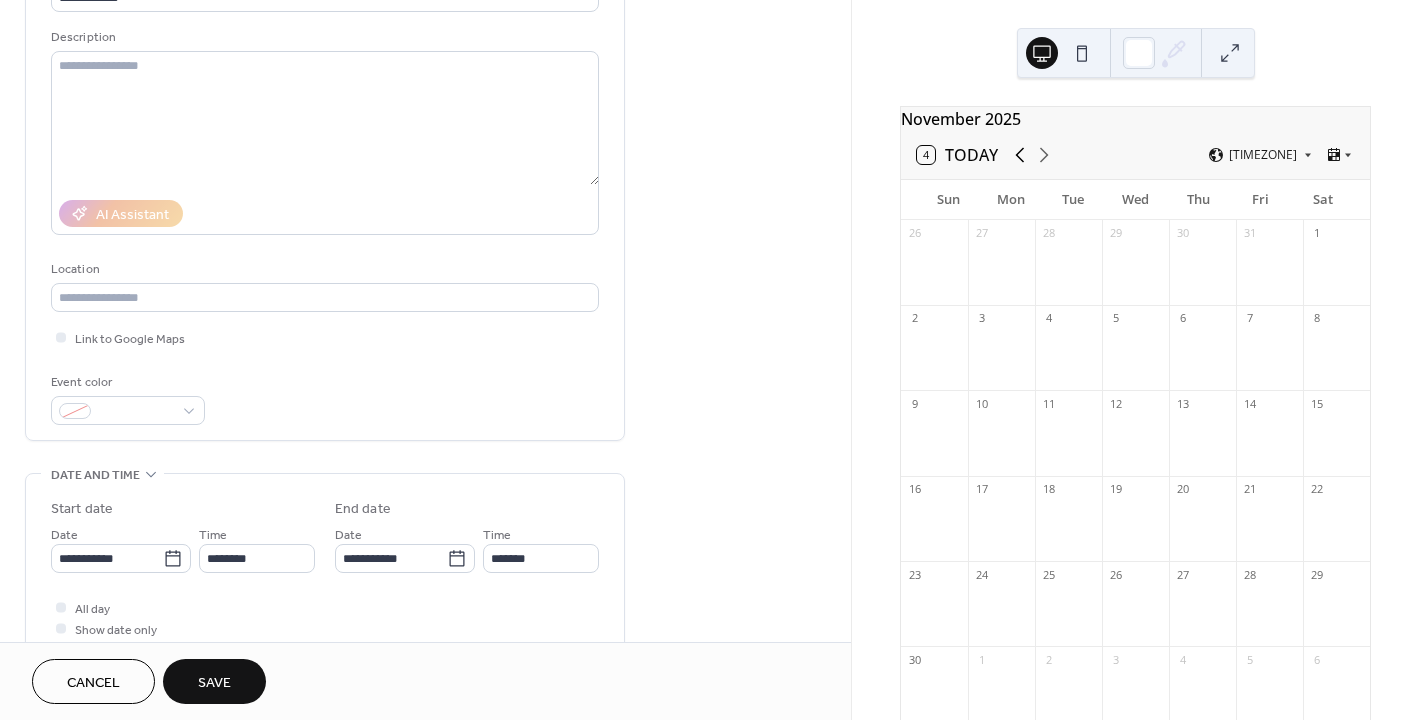 click 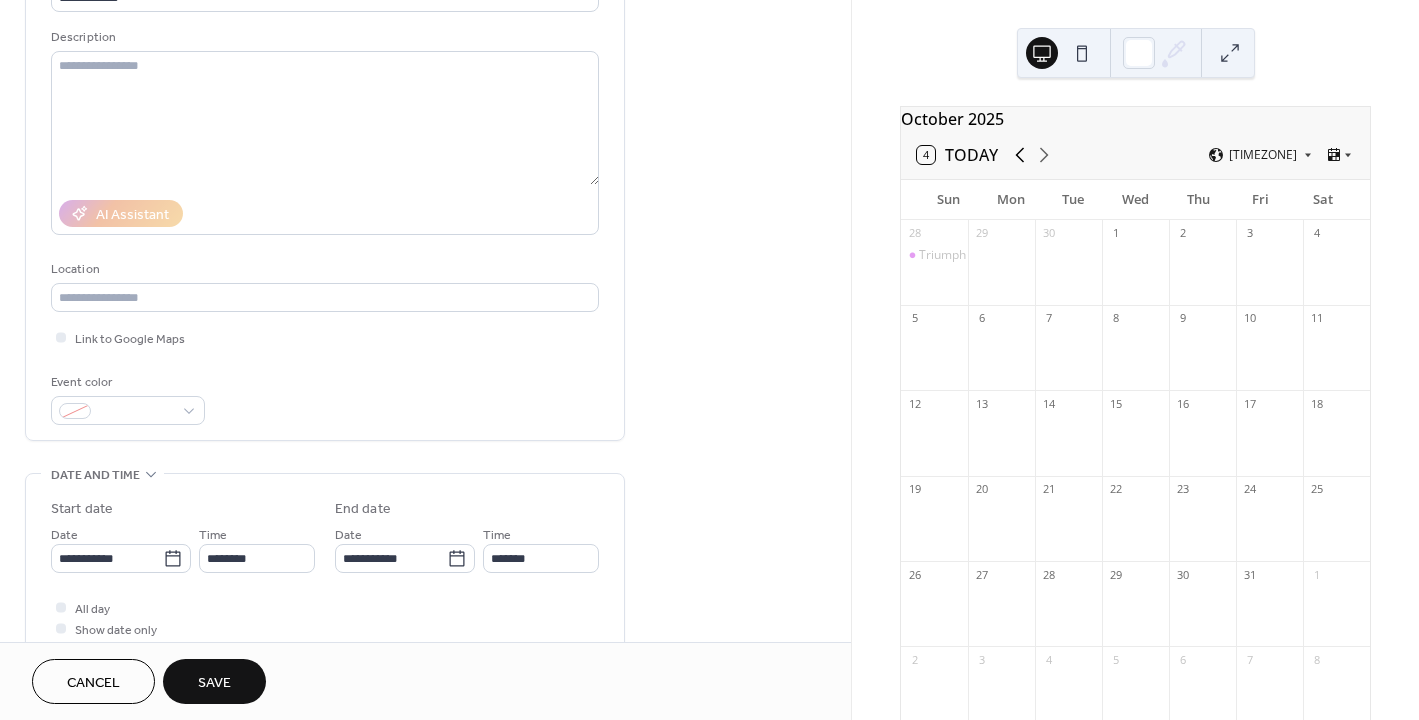 click 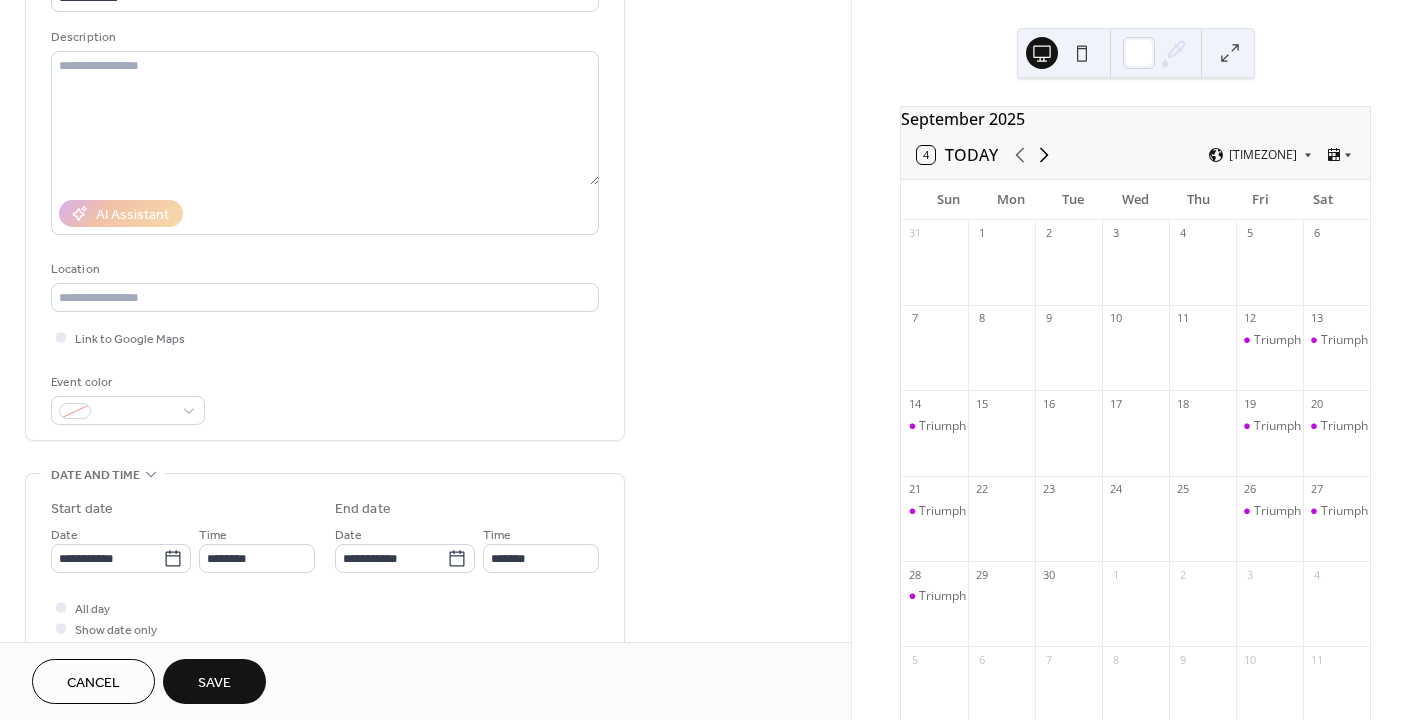click 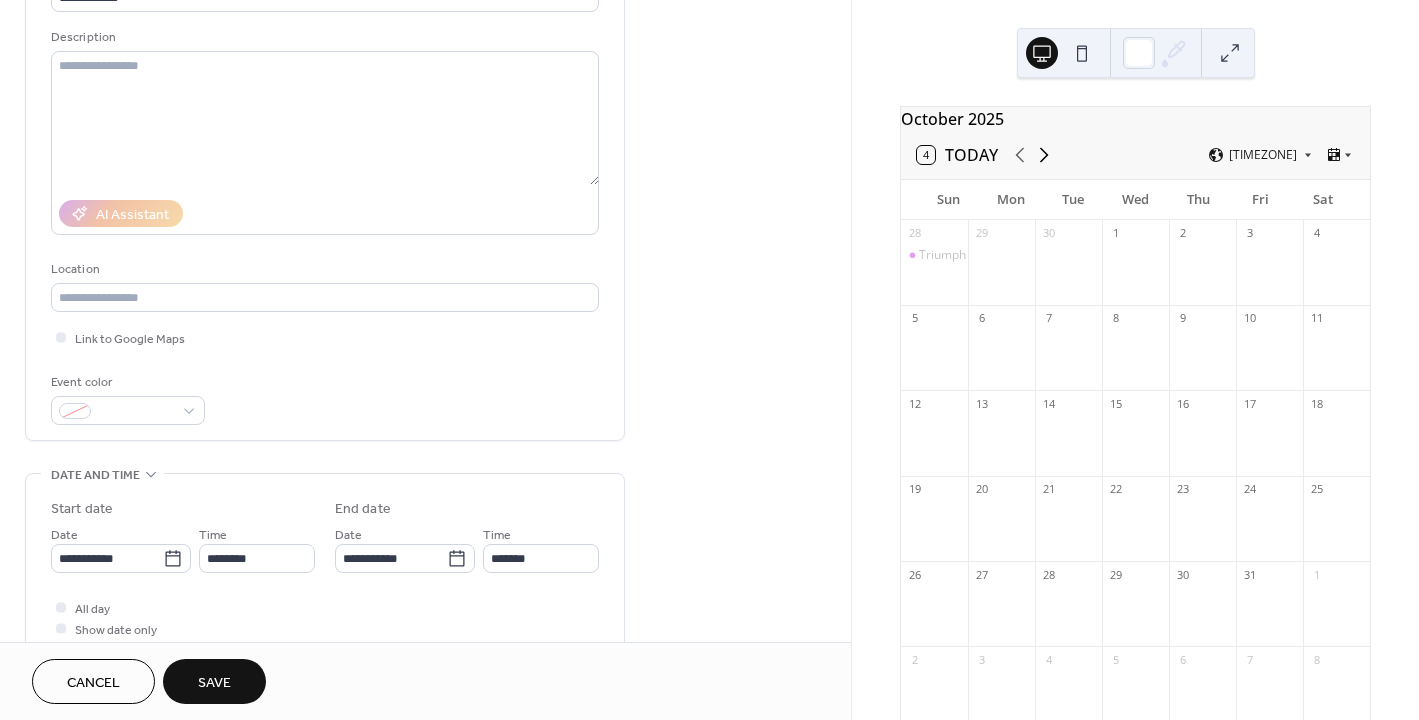 click 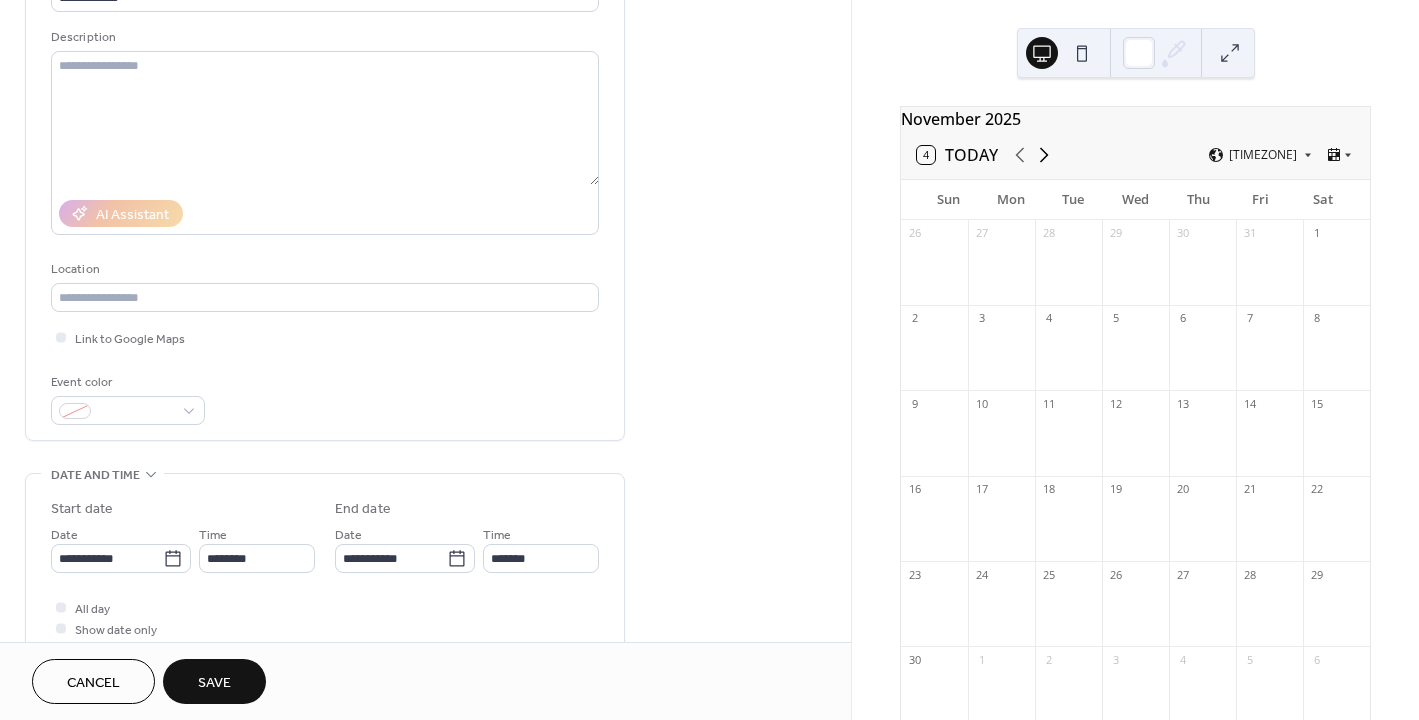 click 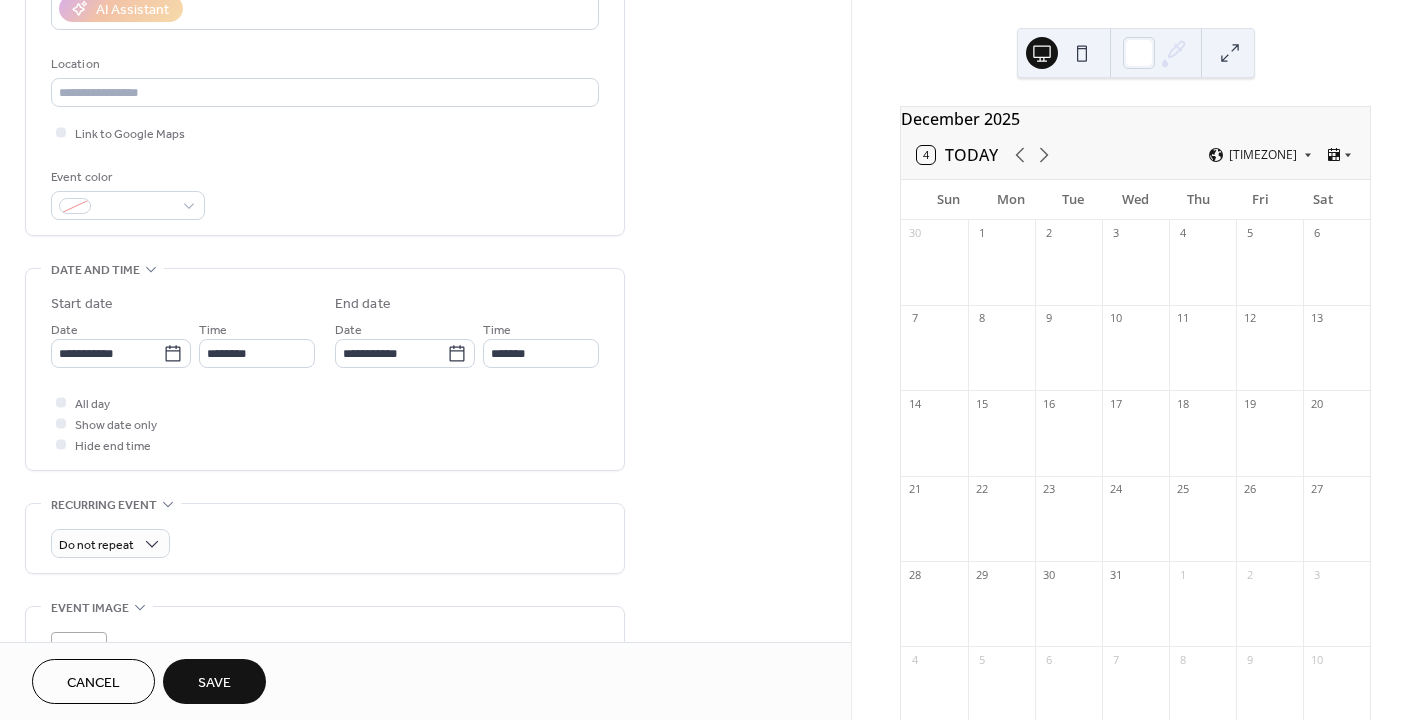 scroll, scrollTop: 472, scrollLeft: 0, axis: vertical 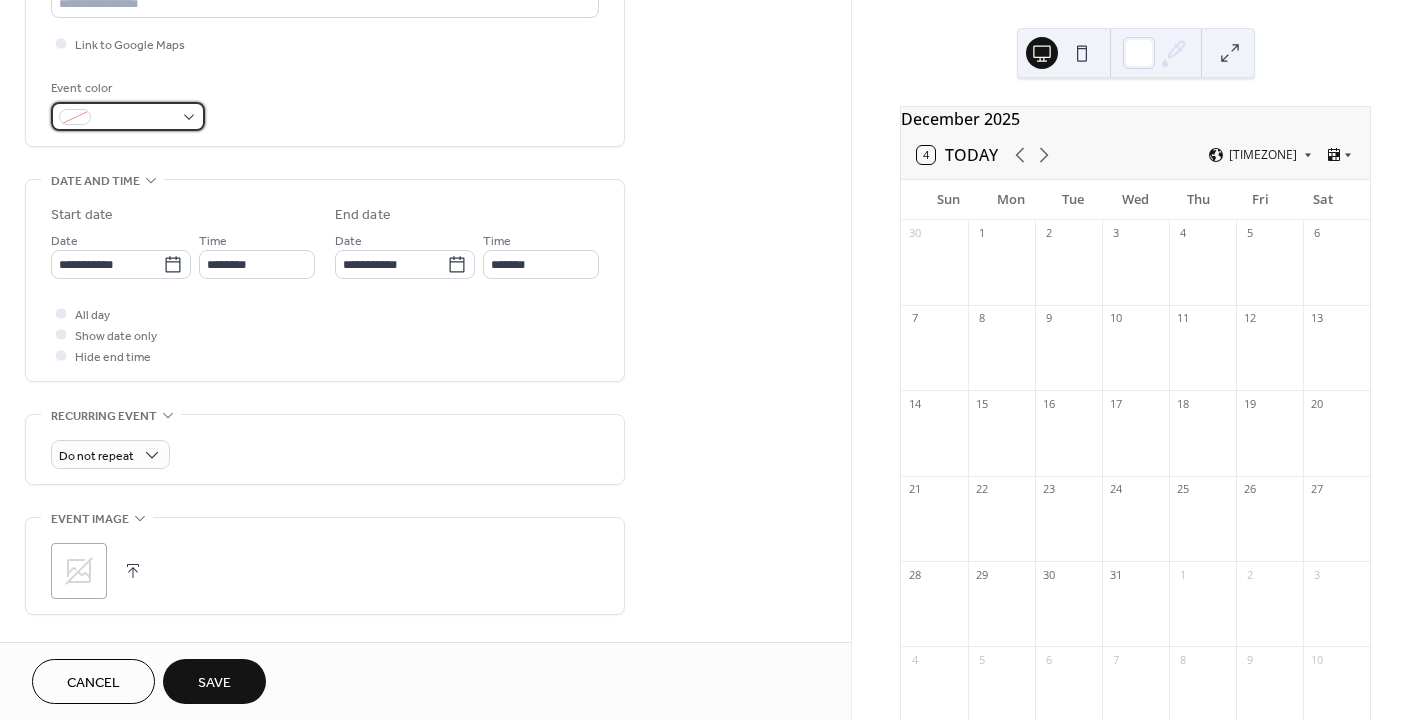 click at bounding box center [128, 116] 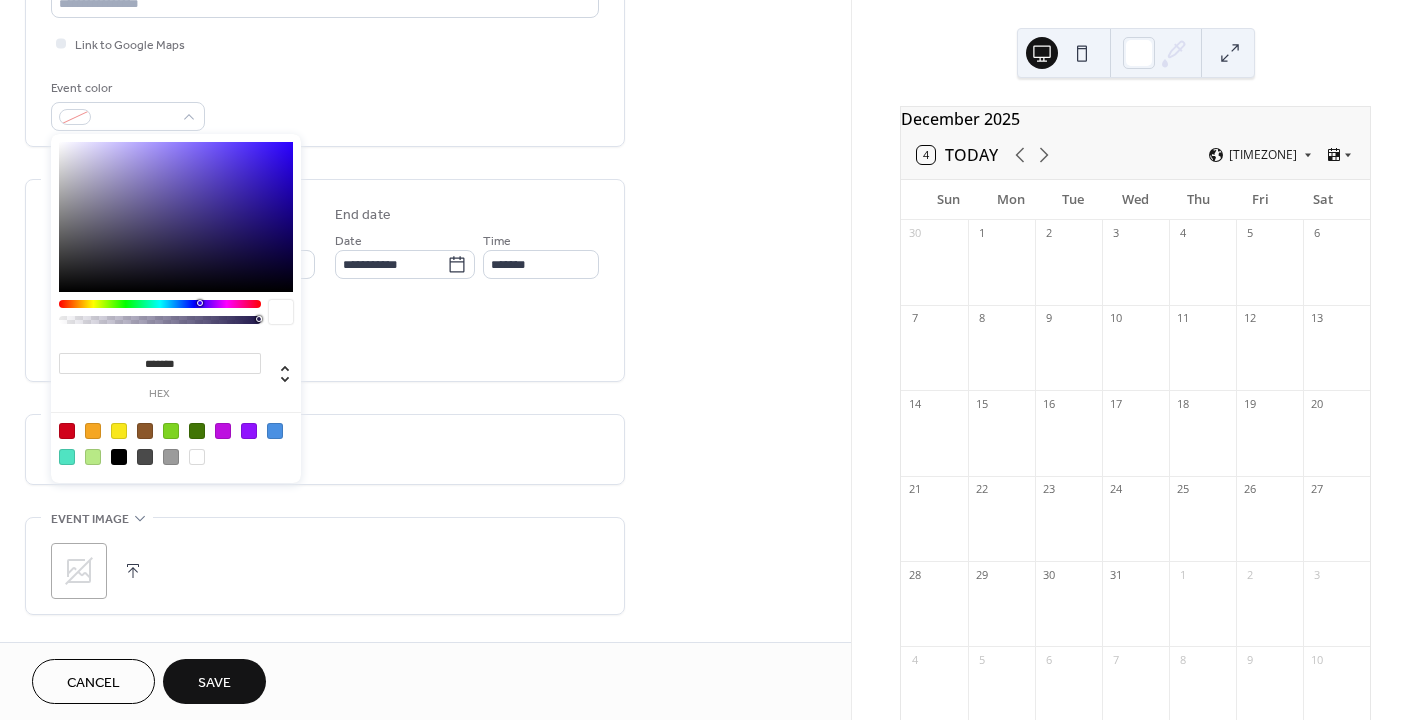 click at bounding box center (249, 431) 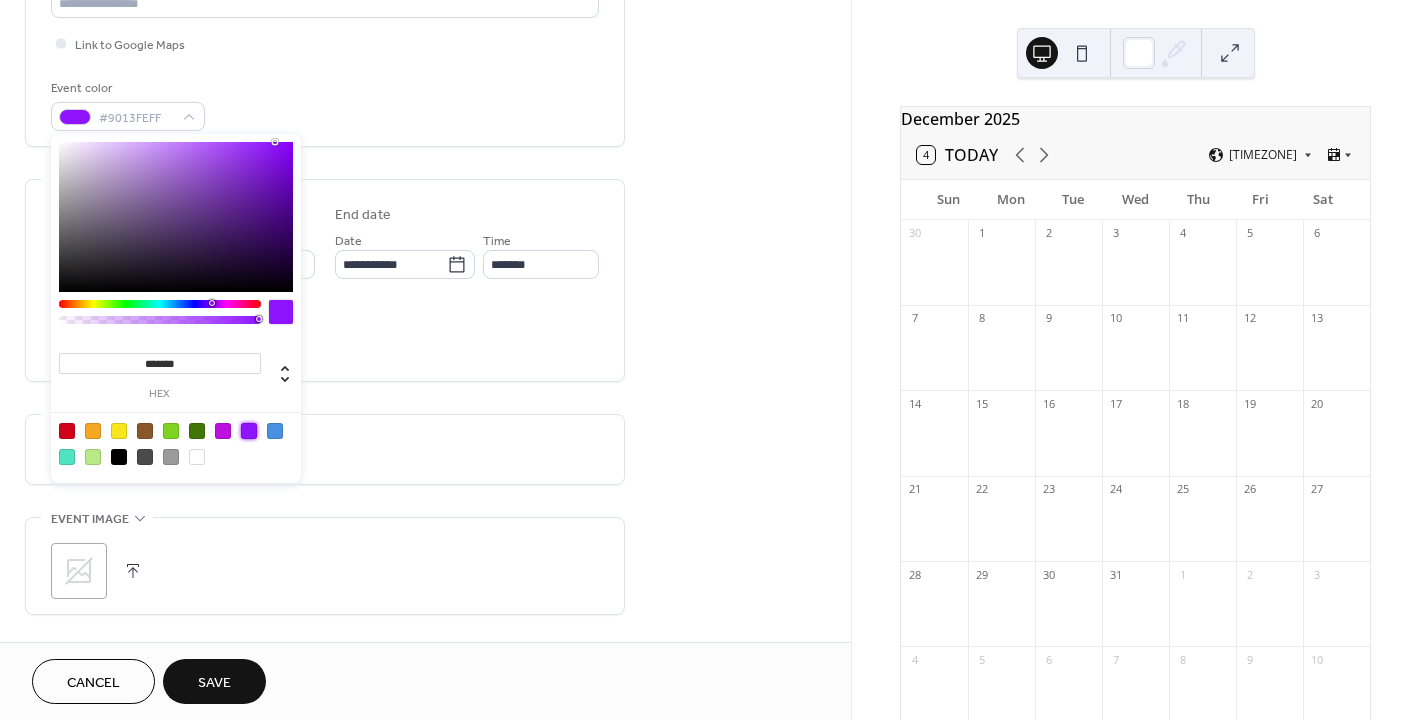 click on "All day Show date only Hide end time" at bounding box center (325, 334) 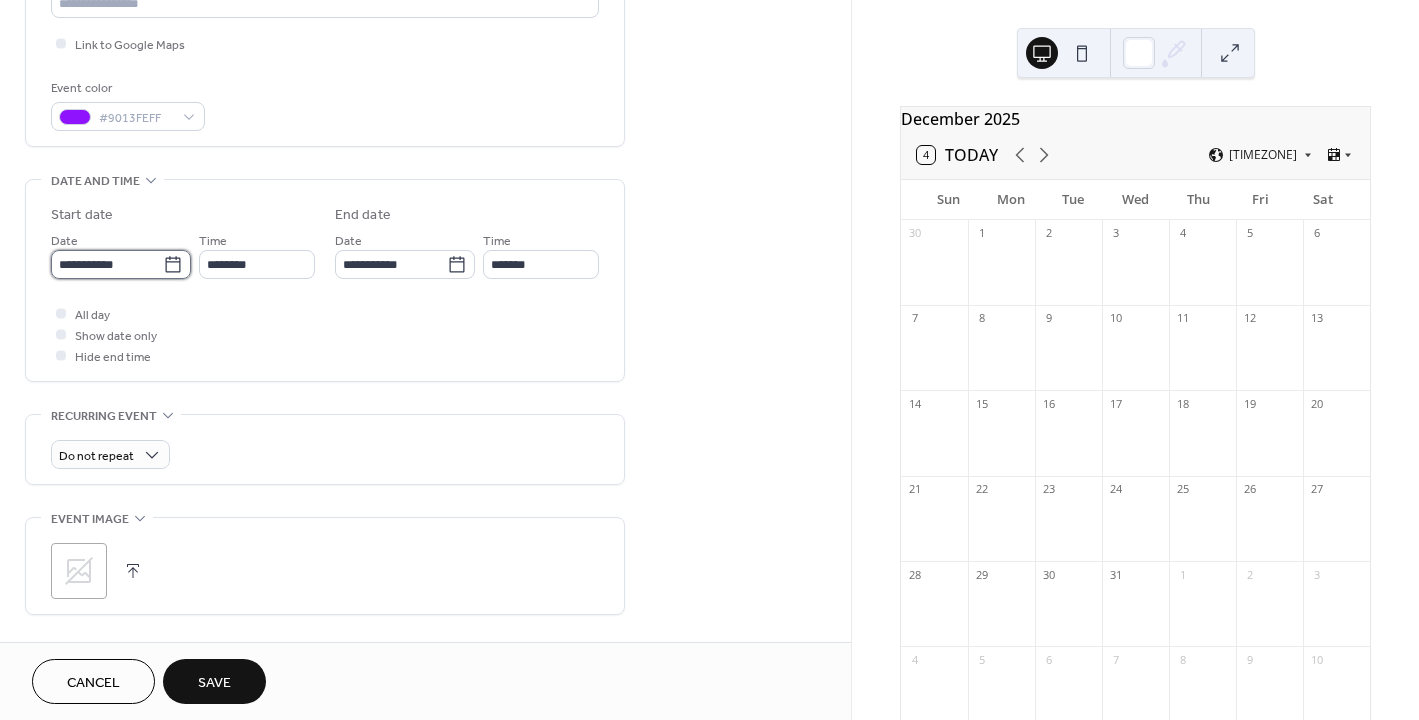 click on "**********" at bounding box center [107, 264] 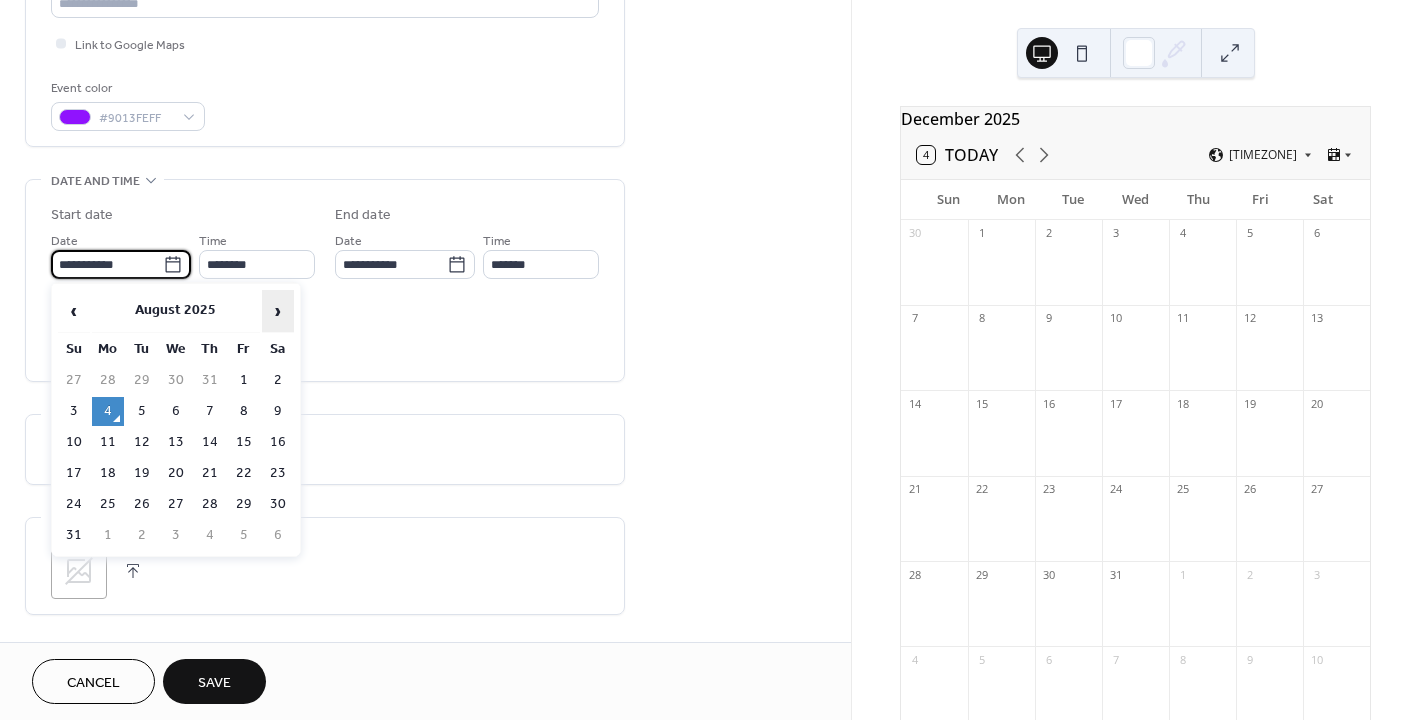click on "›" at bounding box center [278, 311] 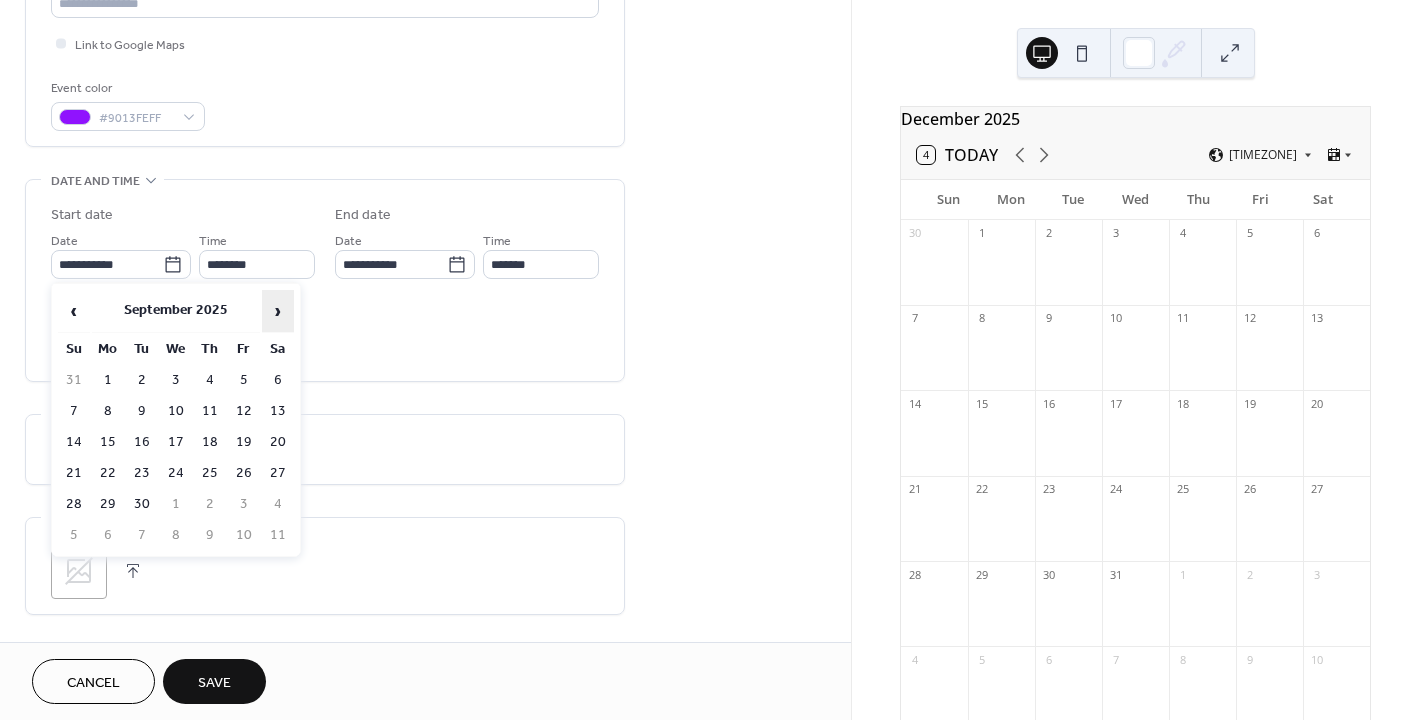 click on "›" at bounding box center [278, 311] 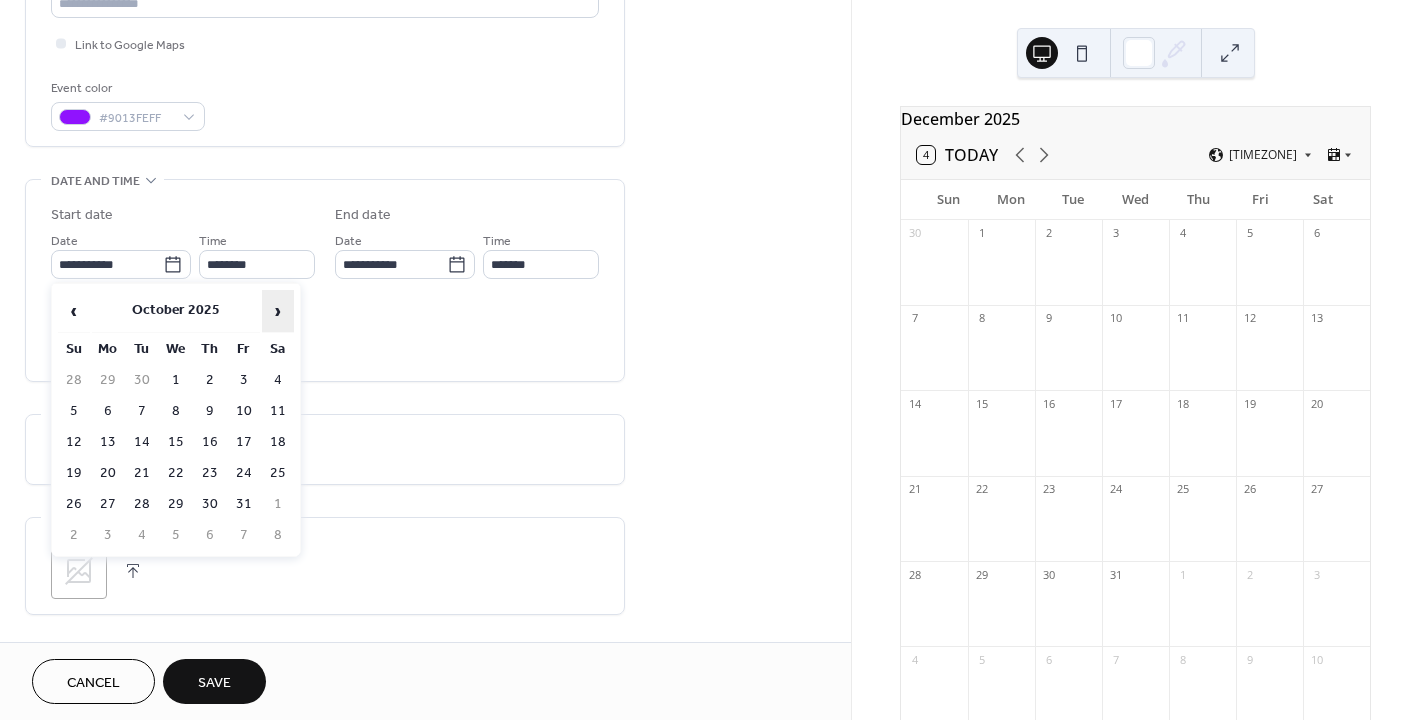 click on "›" at bounding box center [278, 311] 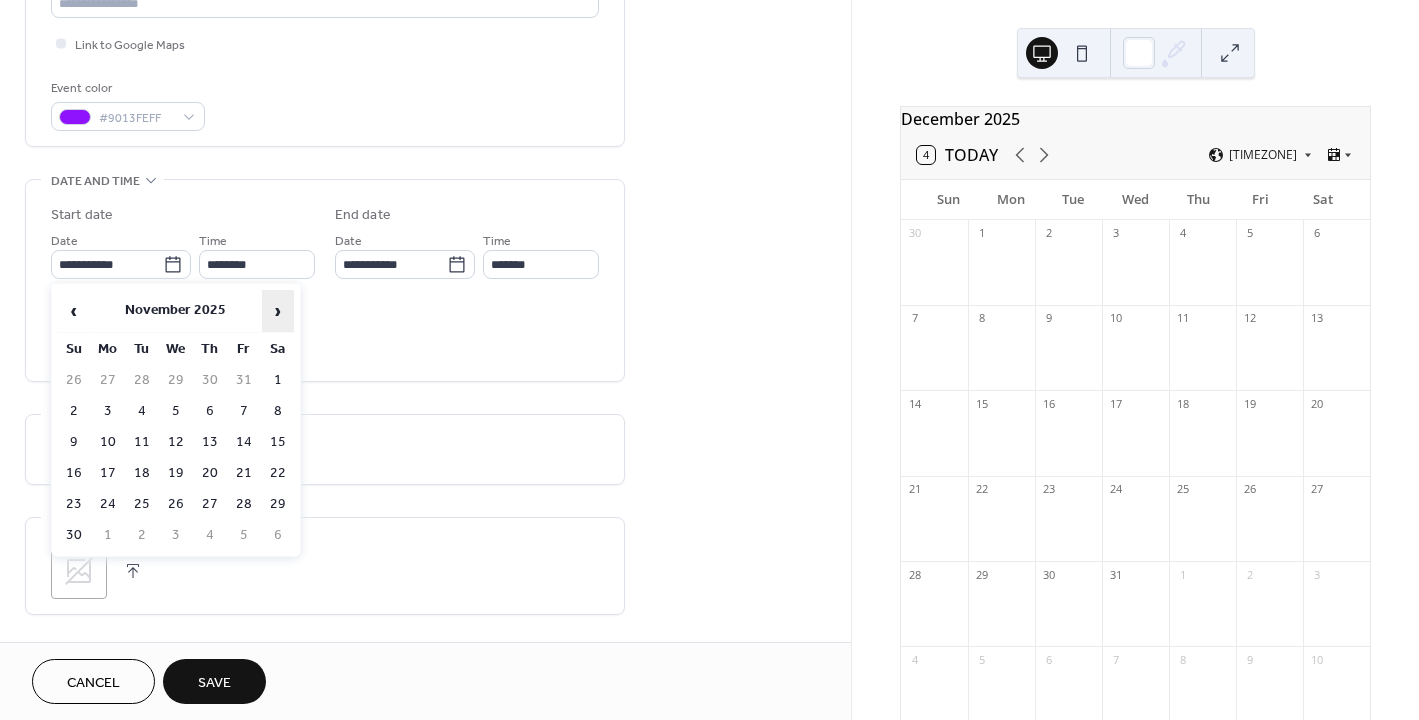 click on "›" at bounding box center [278, 311] 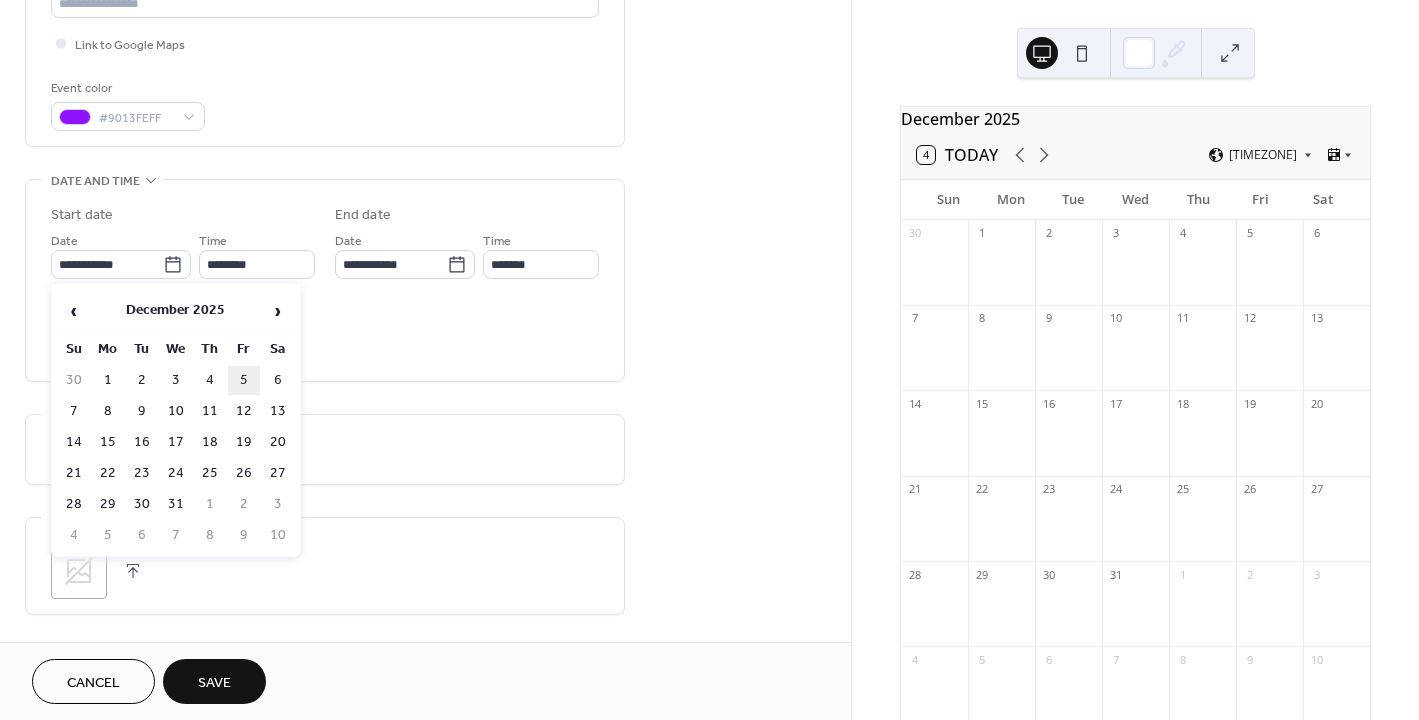 click on "5" at bounding box center (244, 380) 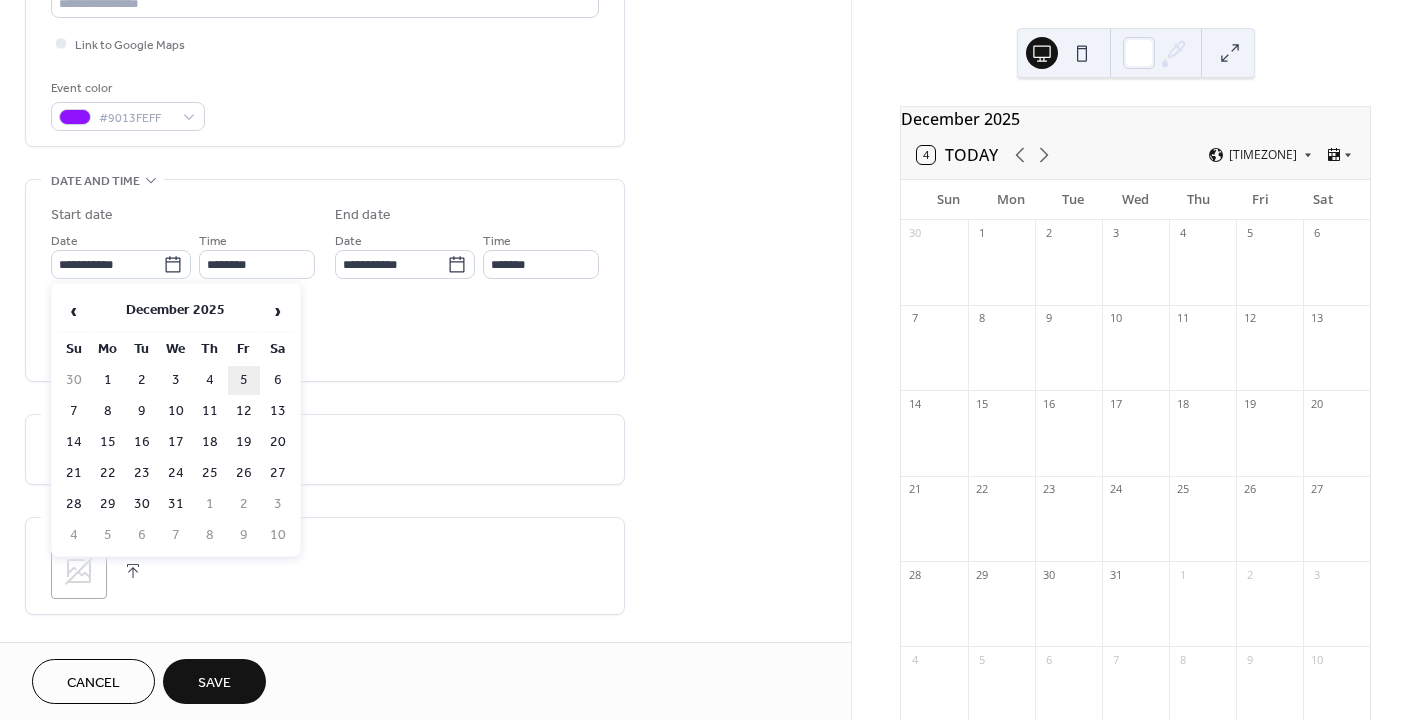 type on "**********" 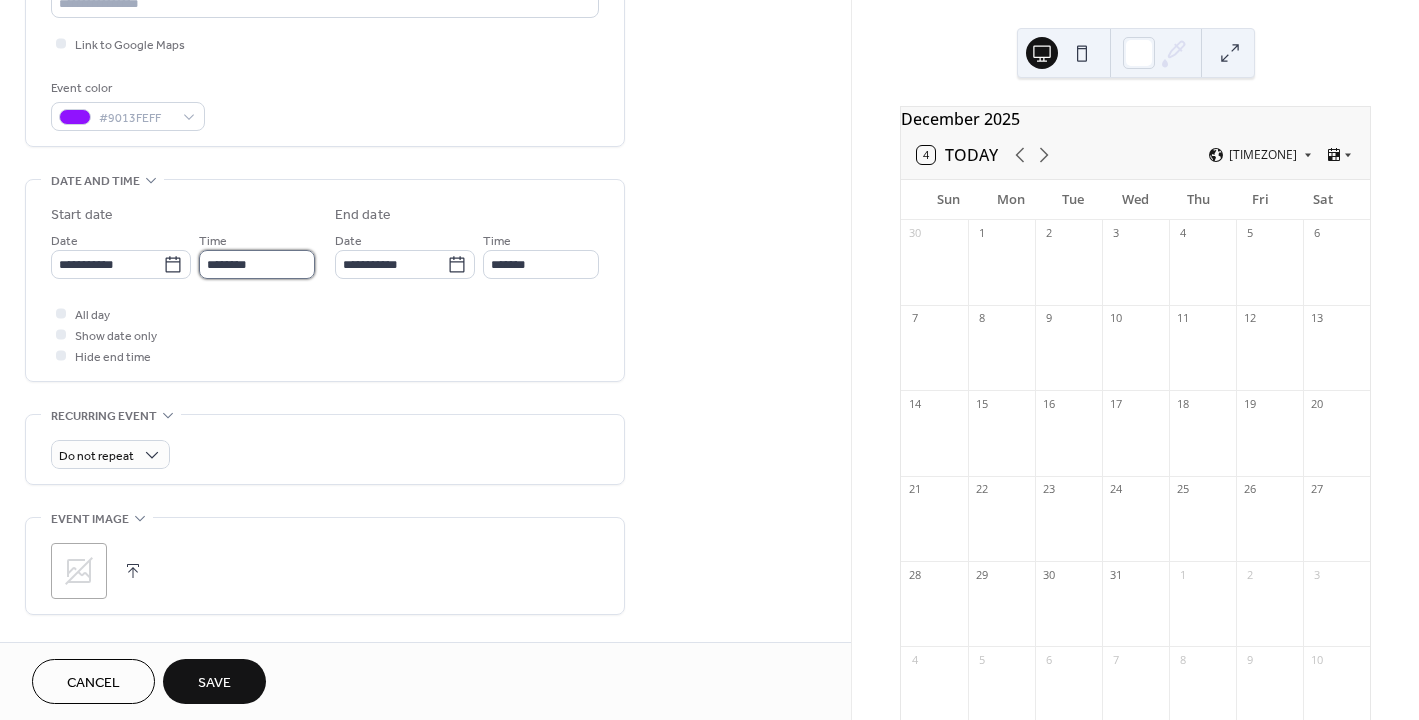 click on "********" at bounding box center [257, 264] 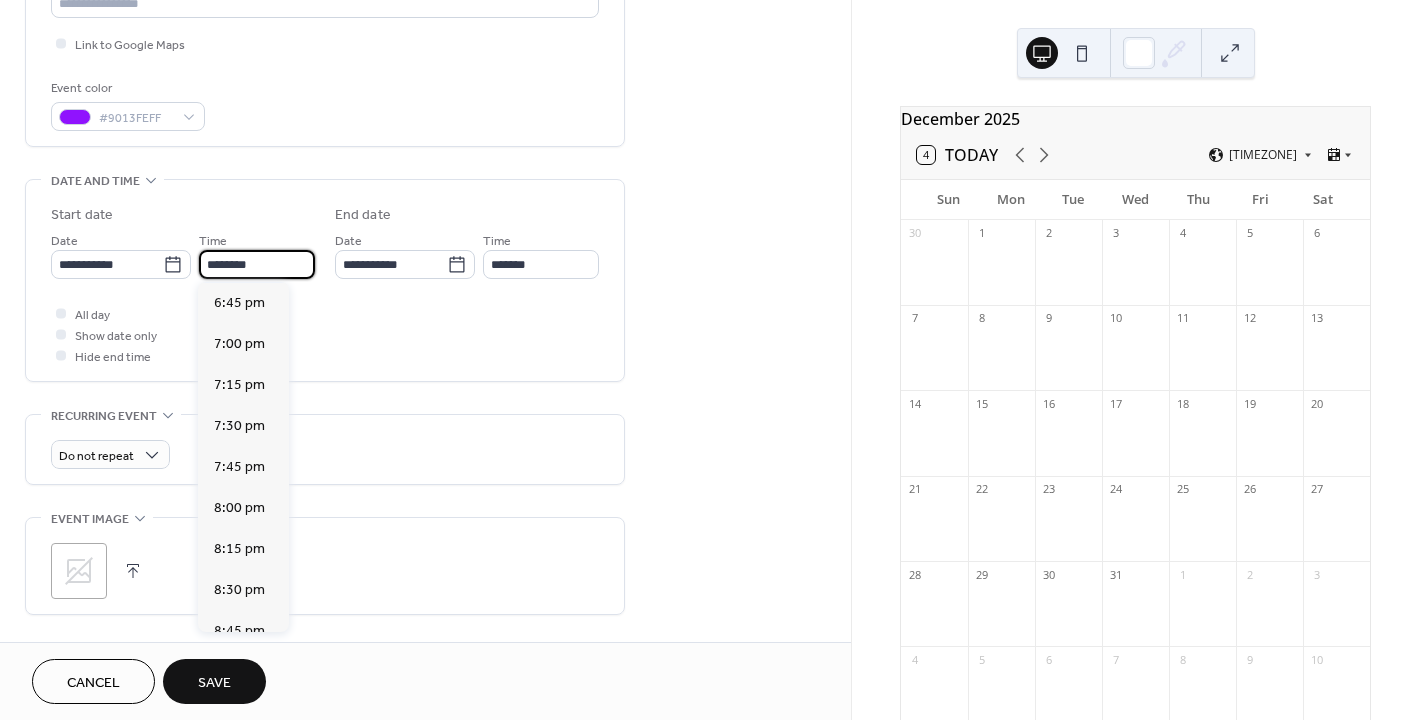 scroll, scrollTop: 3087, scrollLeft: 0, axis: vertical 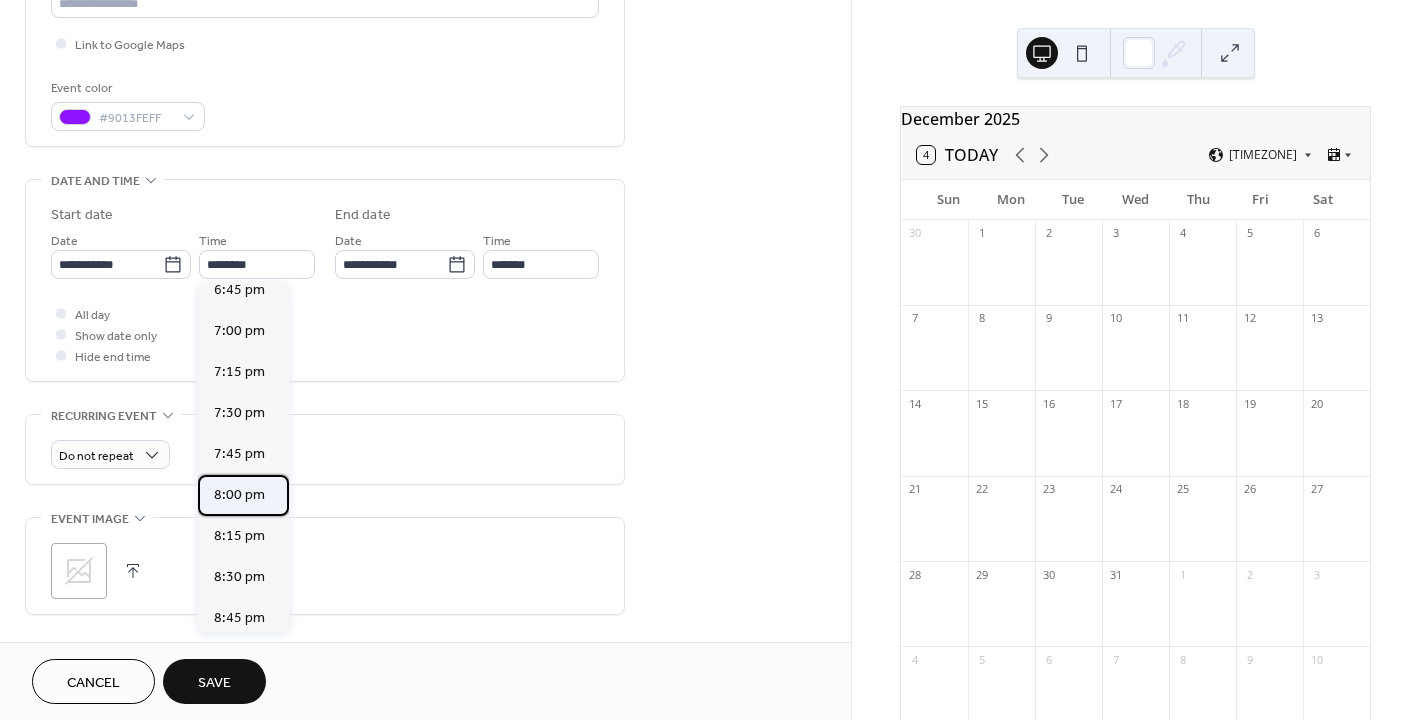 click on "8:00 pm" at bounding box center (239, 494) 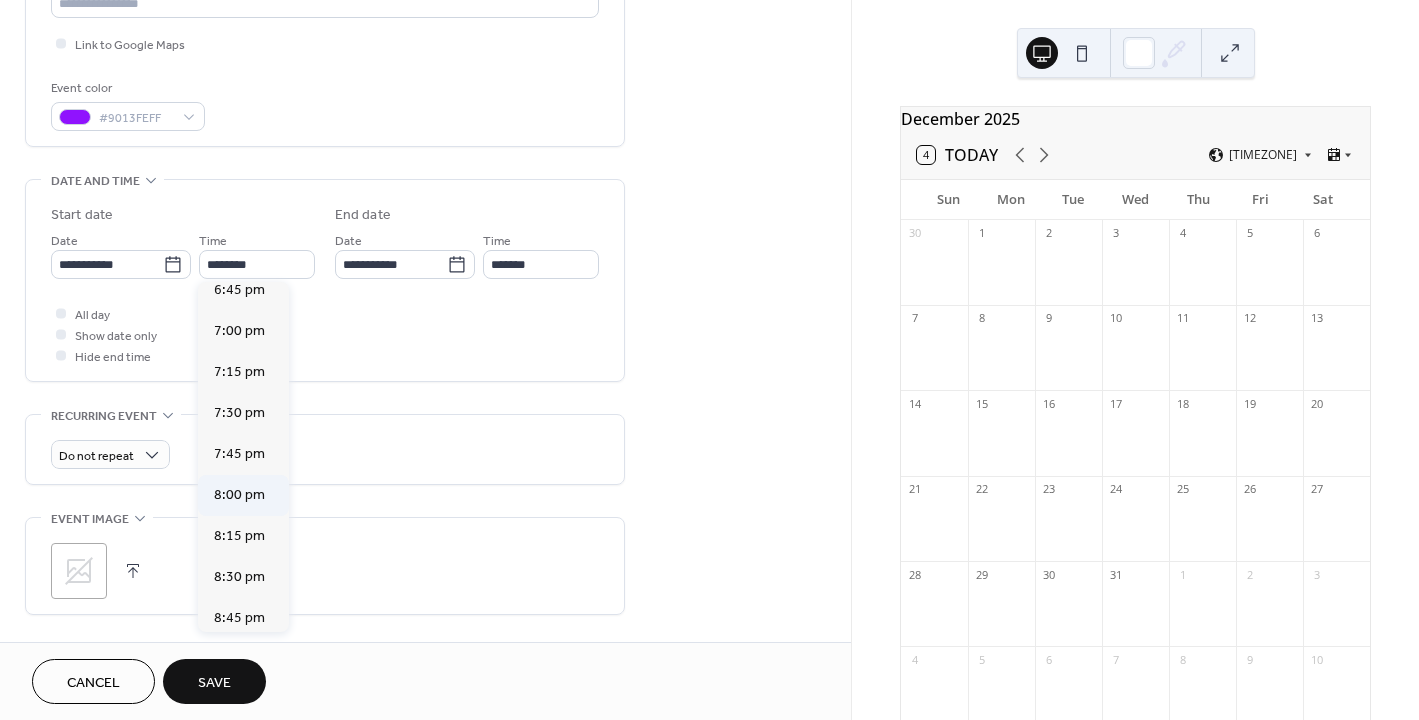type on "*******" 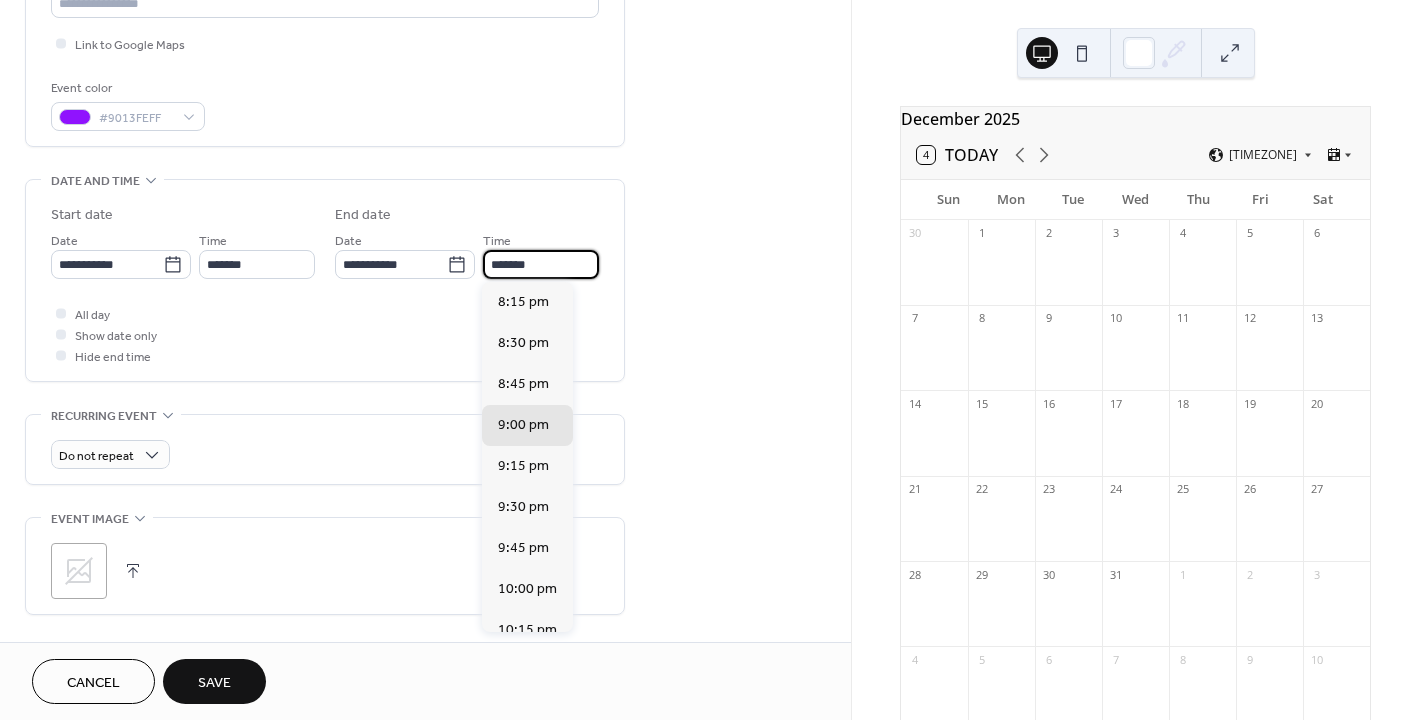 click on "*******" at bounding box center [541, 264] 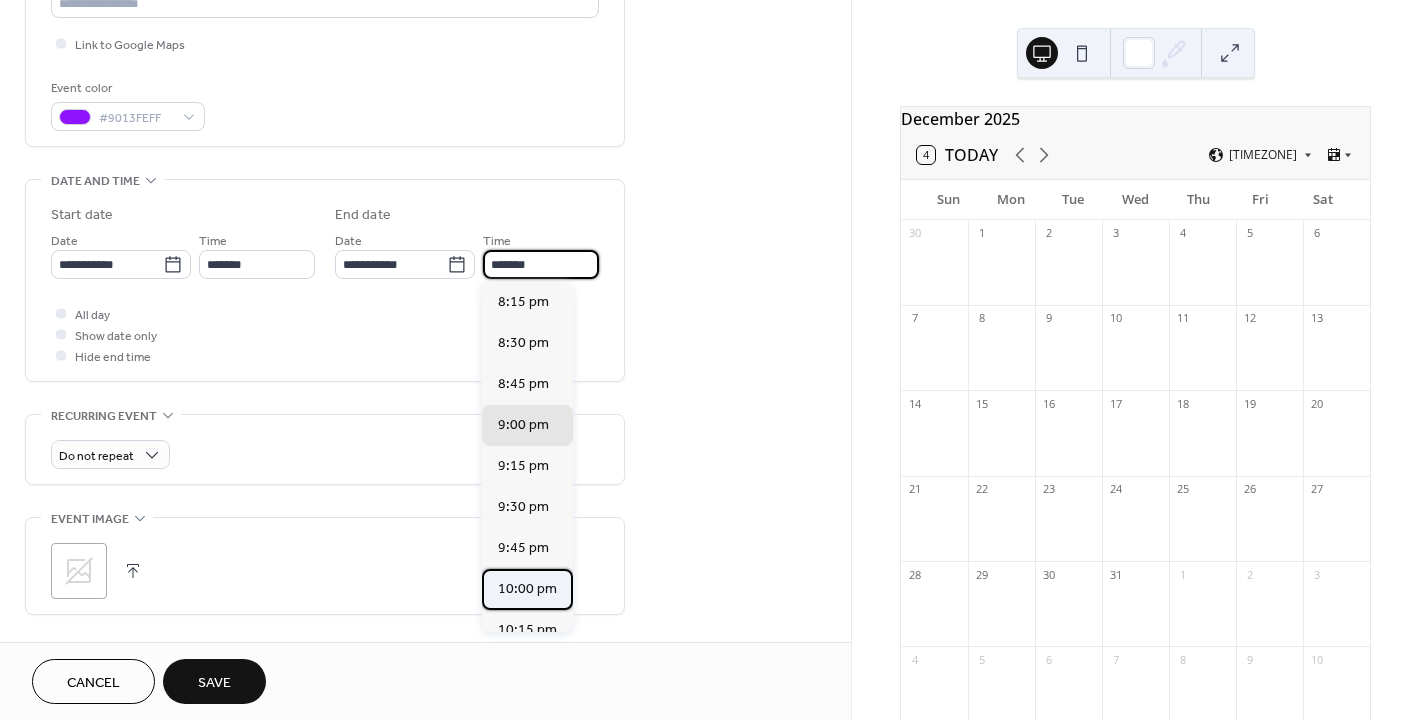 click on "10:00 pm" at bounding box center (527, 588) 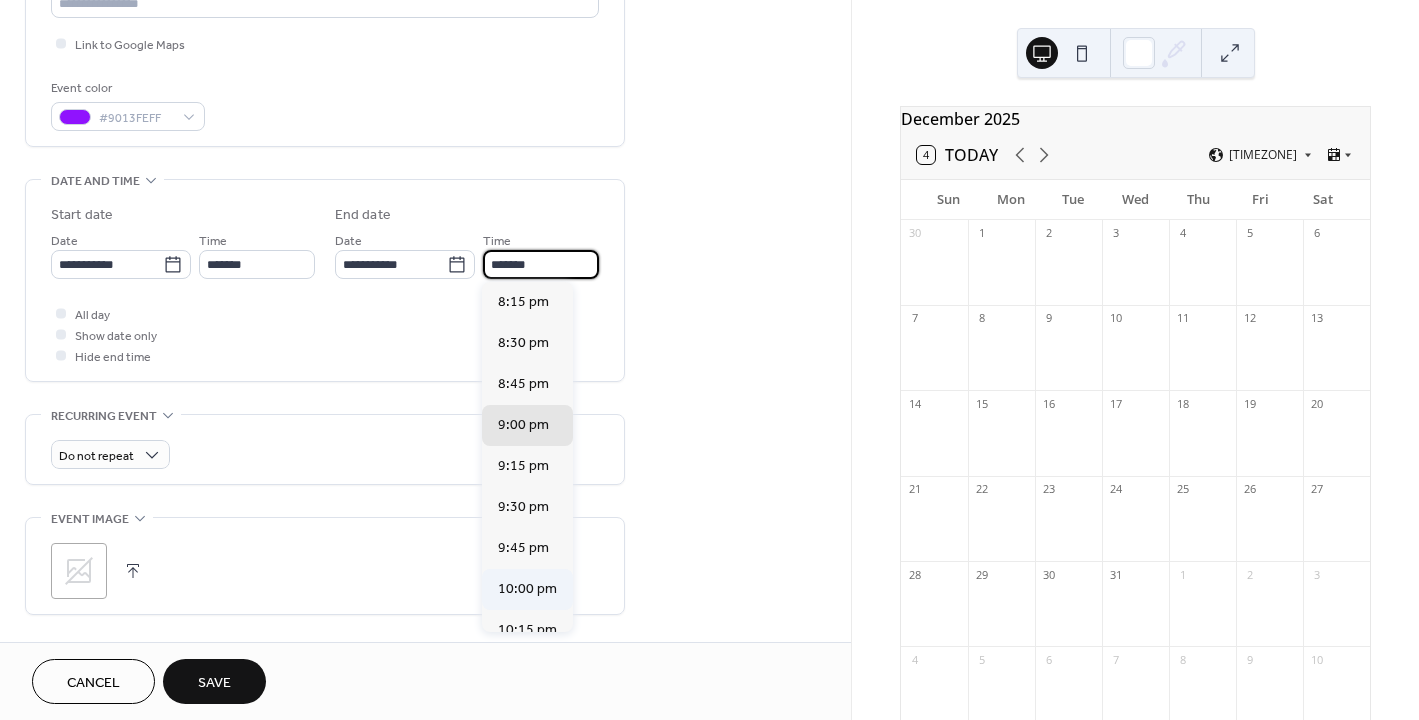 type on "********" 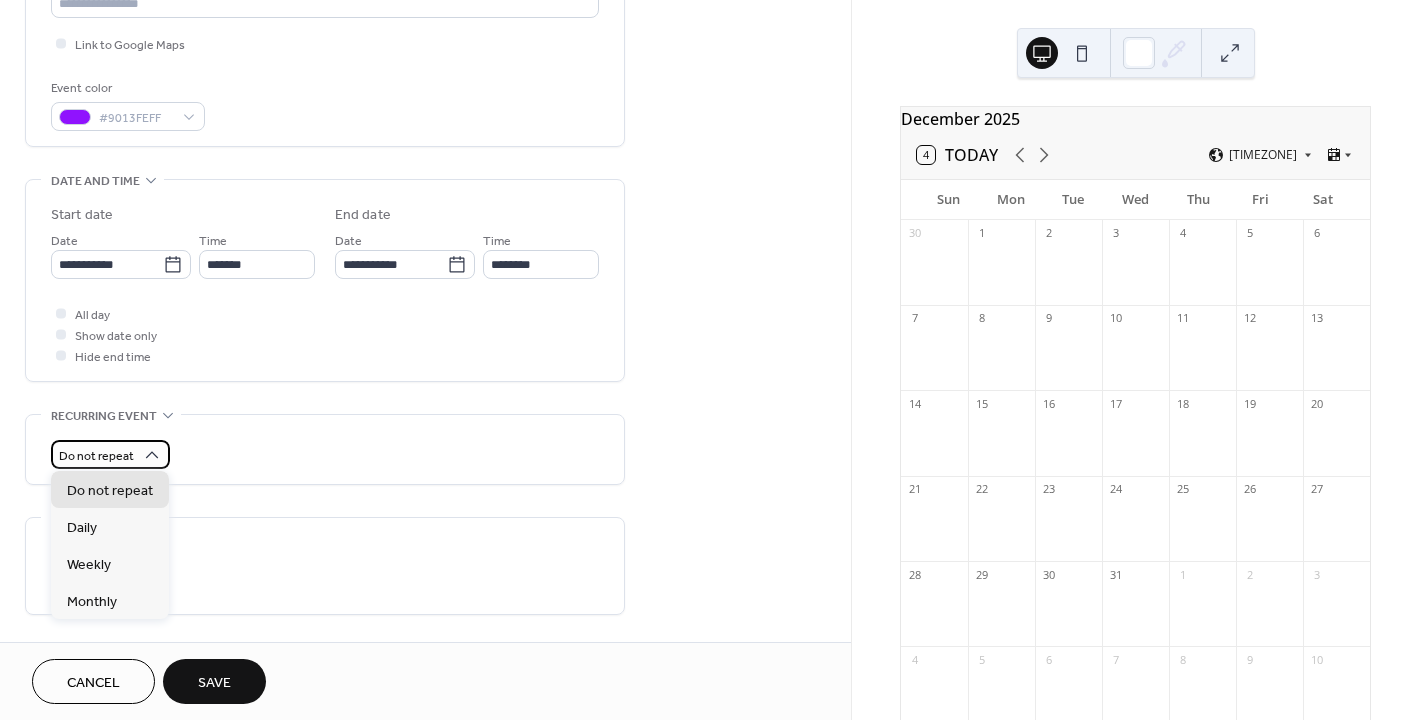 click 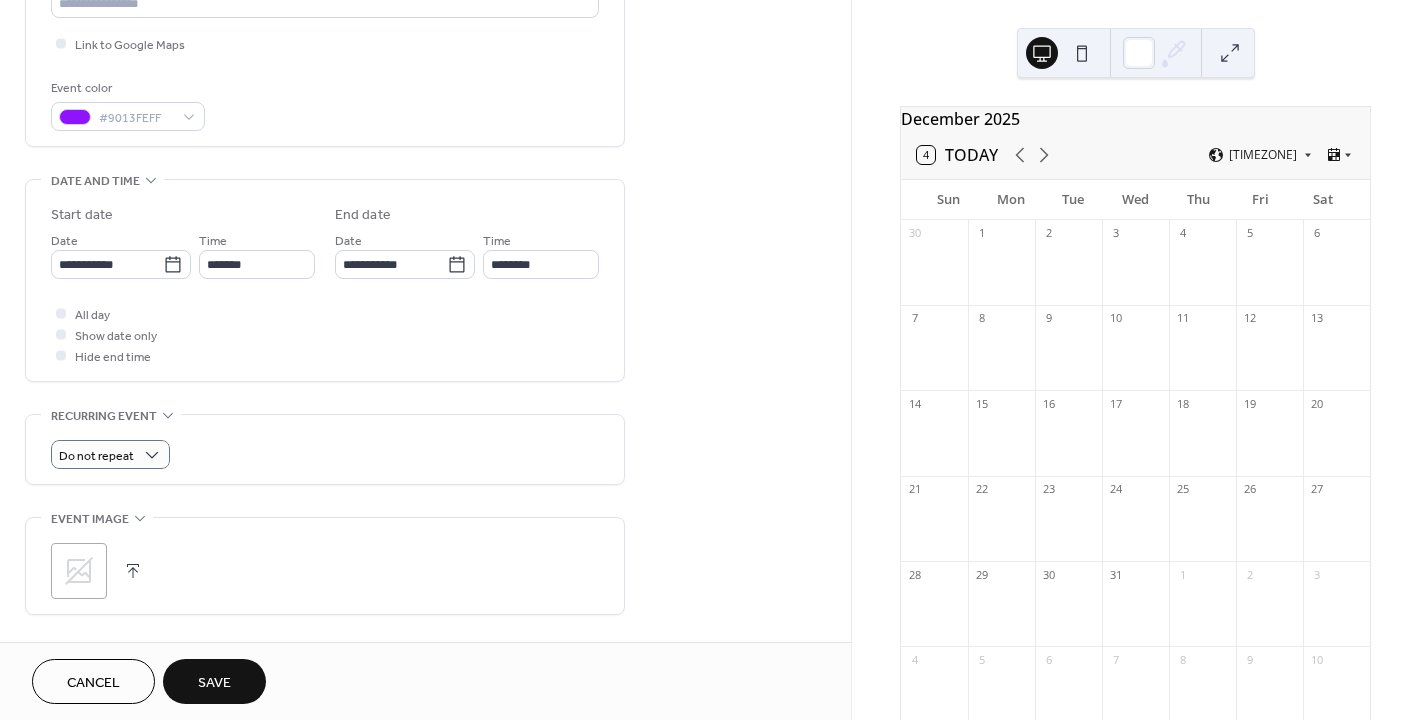 click on "Do not repeat" at bounding box center (325, 454) 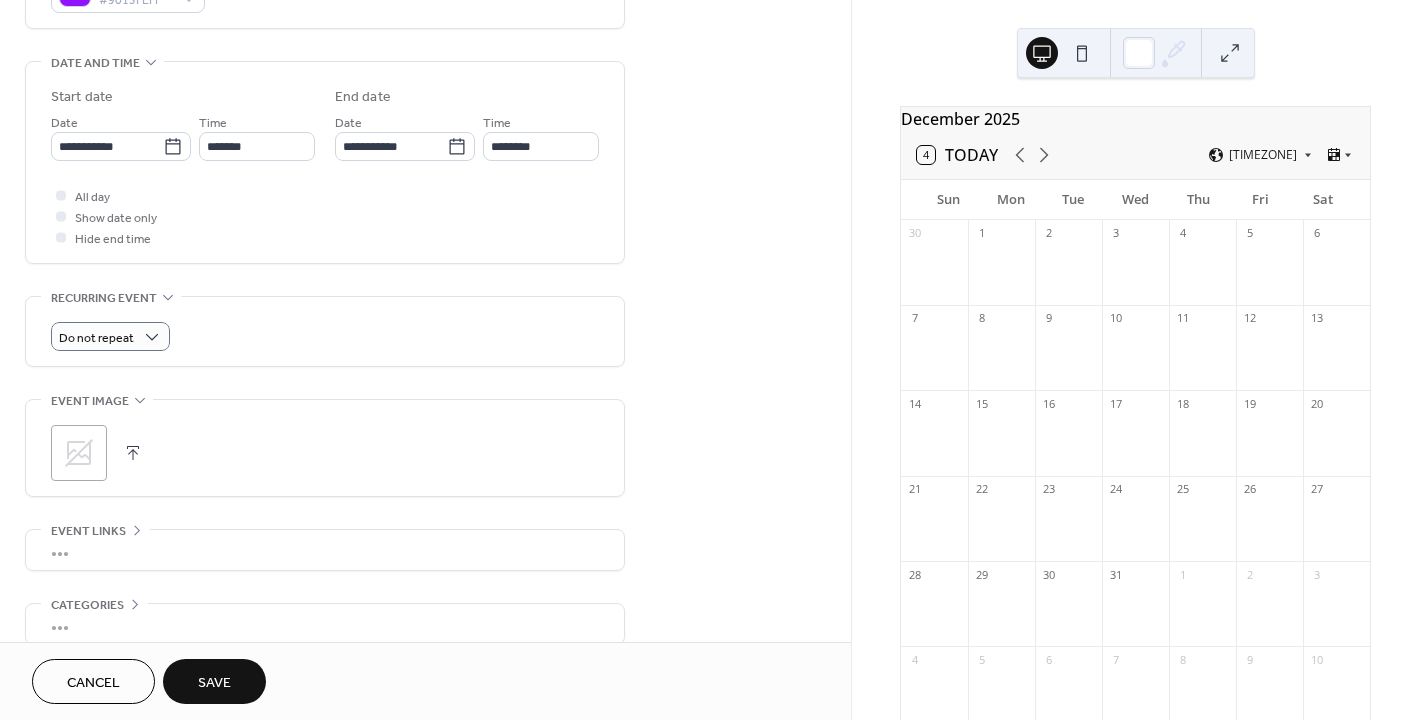 scroll, scrollTop: 628, scrollLeft: 0, axis: vertical 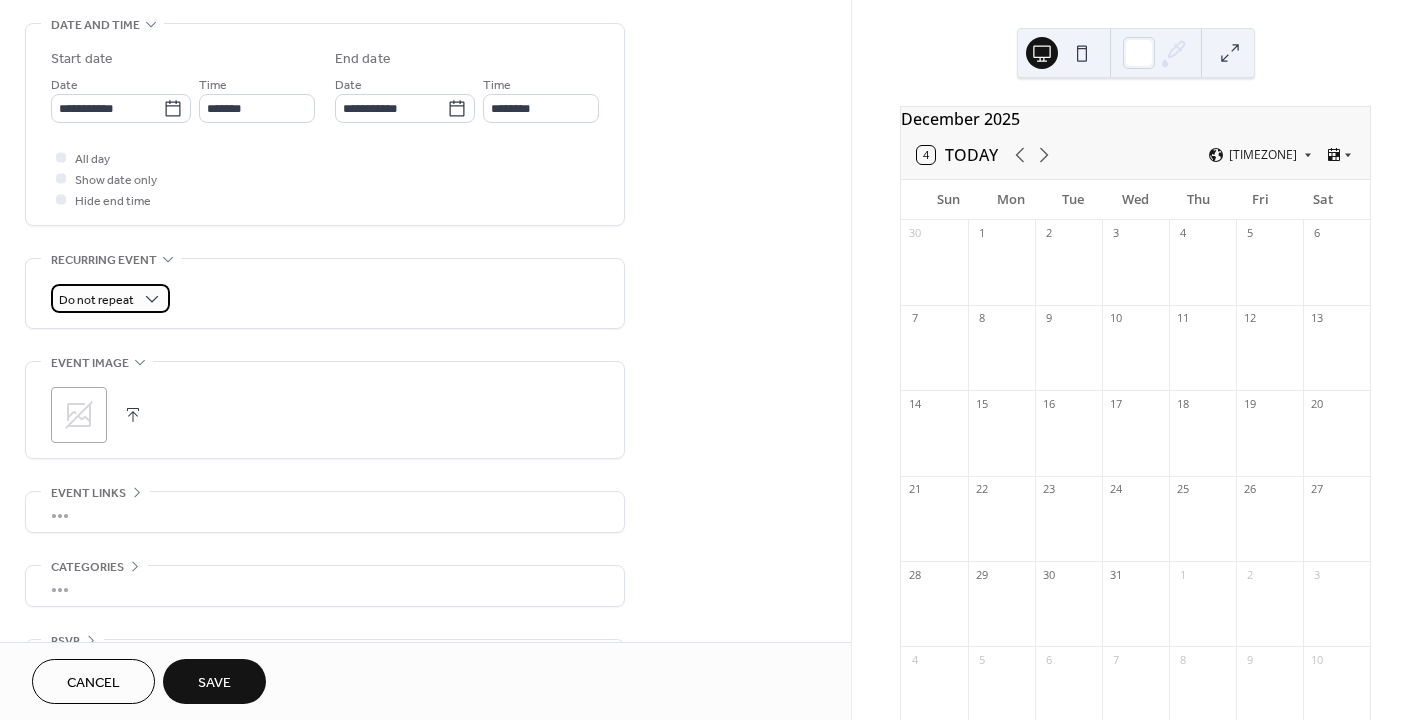 click on "Do not repeat" at bounding box center (96, 300) 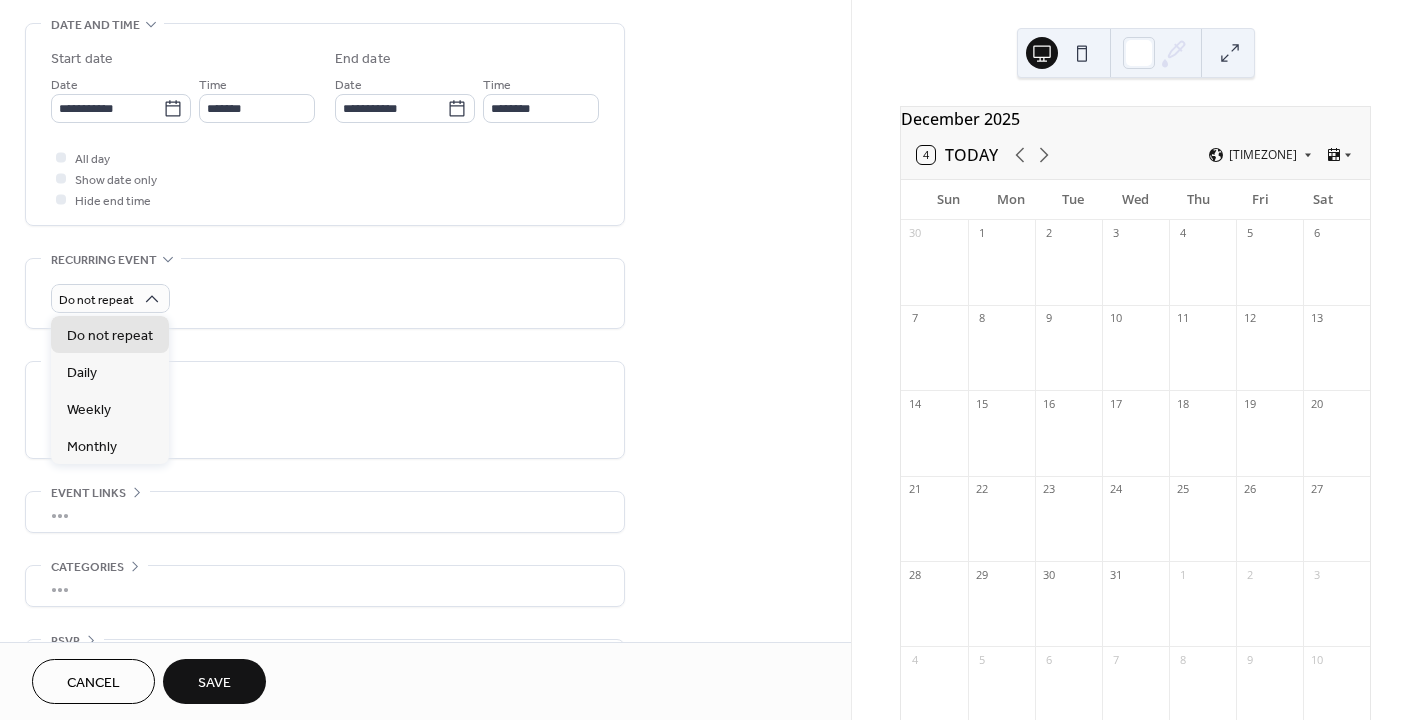 click on "Do not repeat" at bounding box center [325, 298] 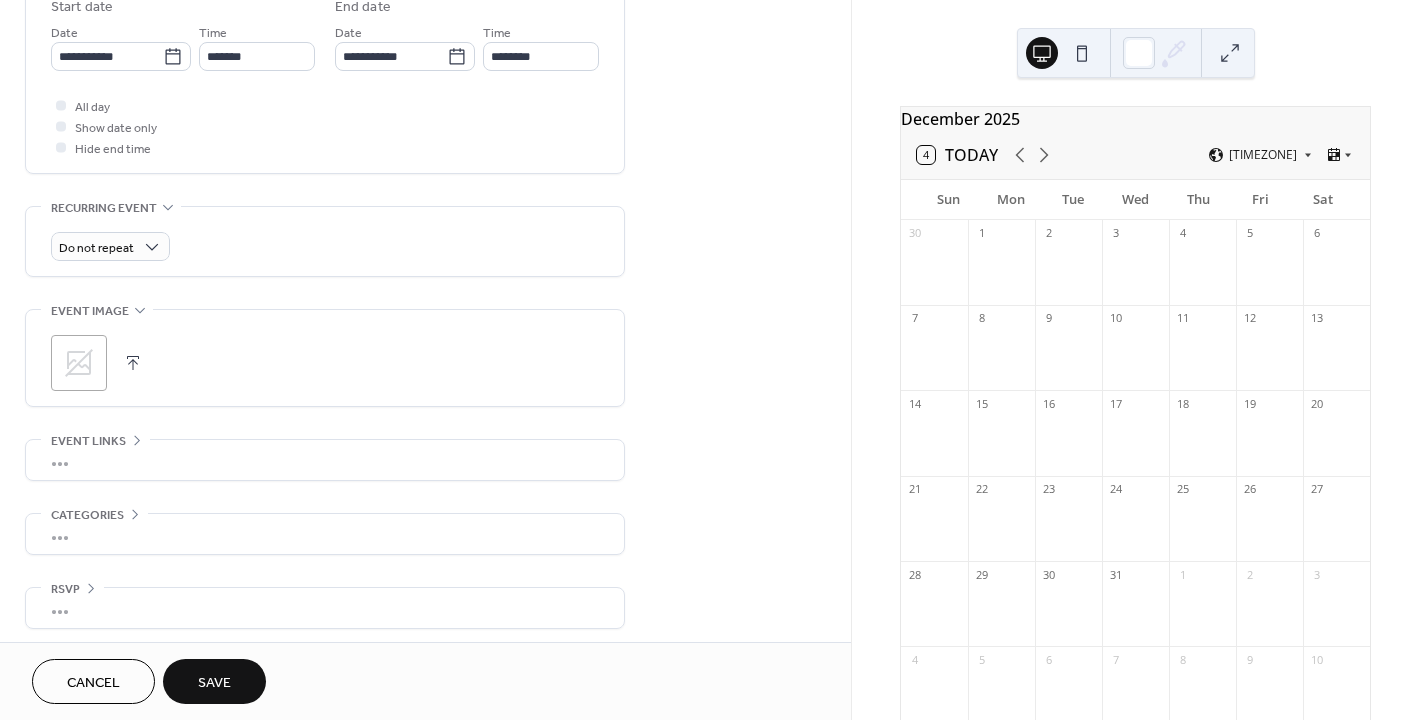 scroll, scrollTop: 685, scrollLeft: 0, axis: vertical 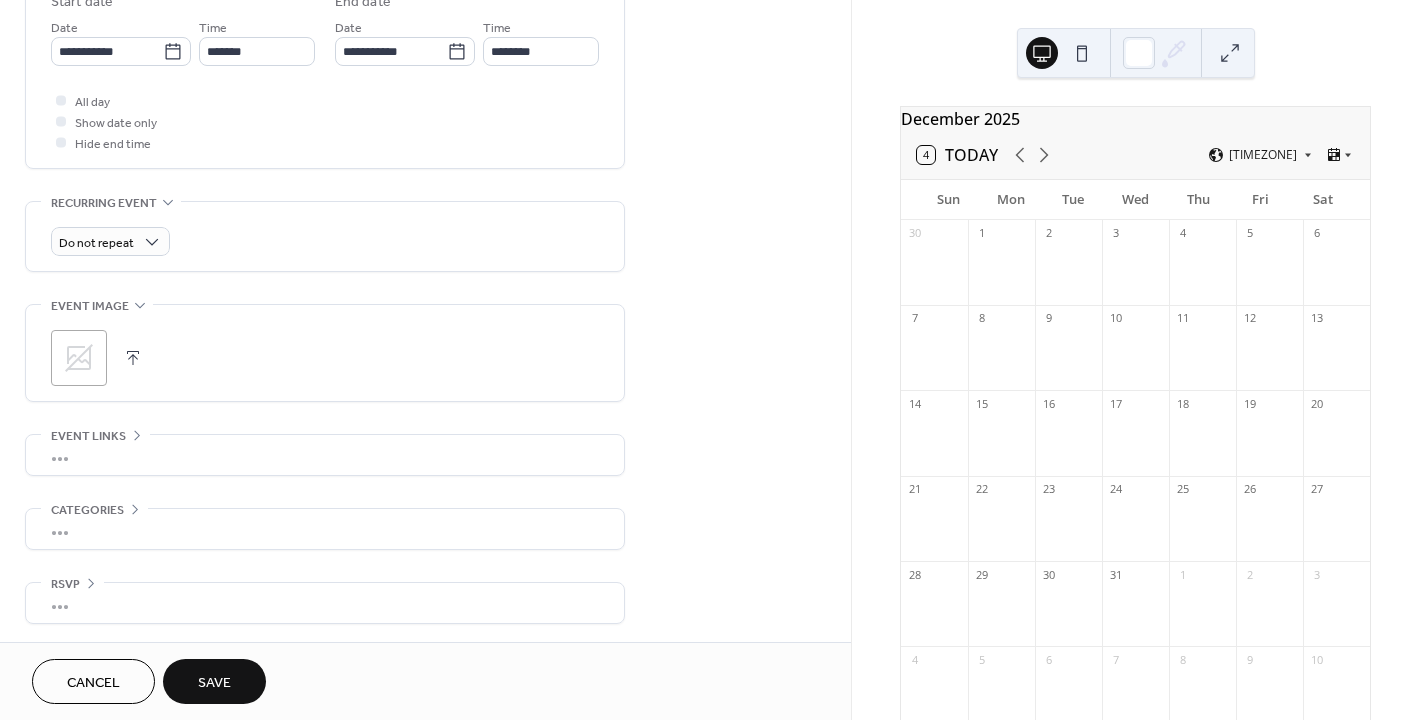 click 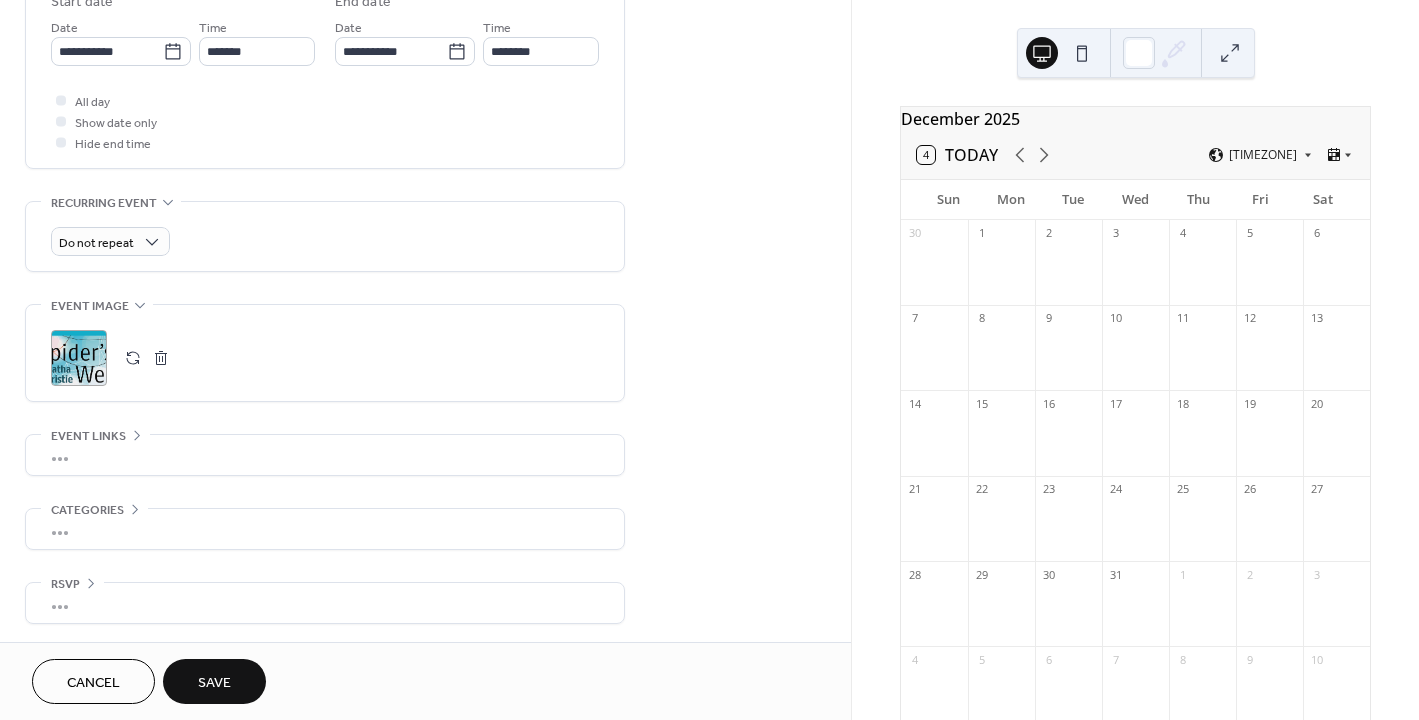 click on "•••" at bounding box center [325, 455] 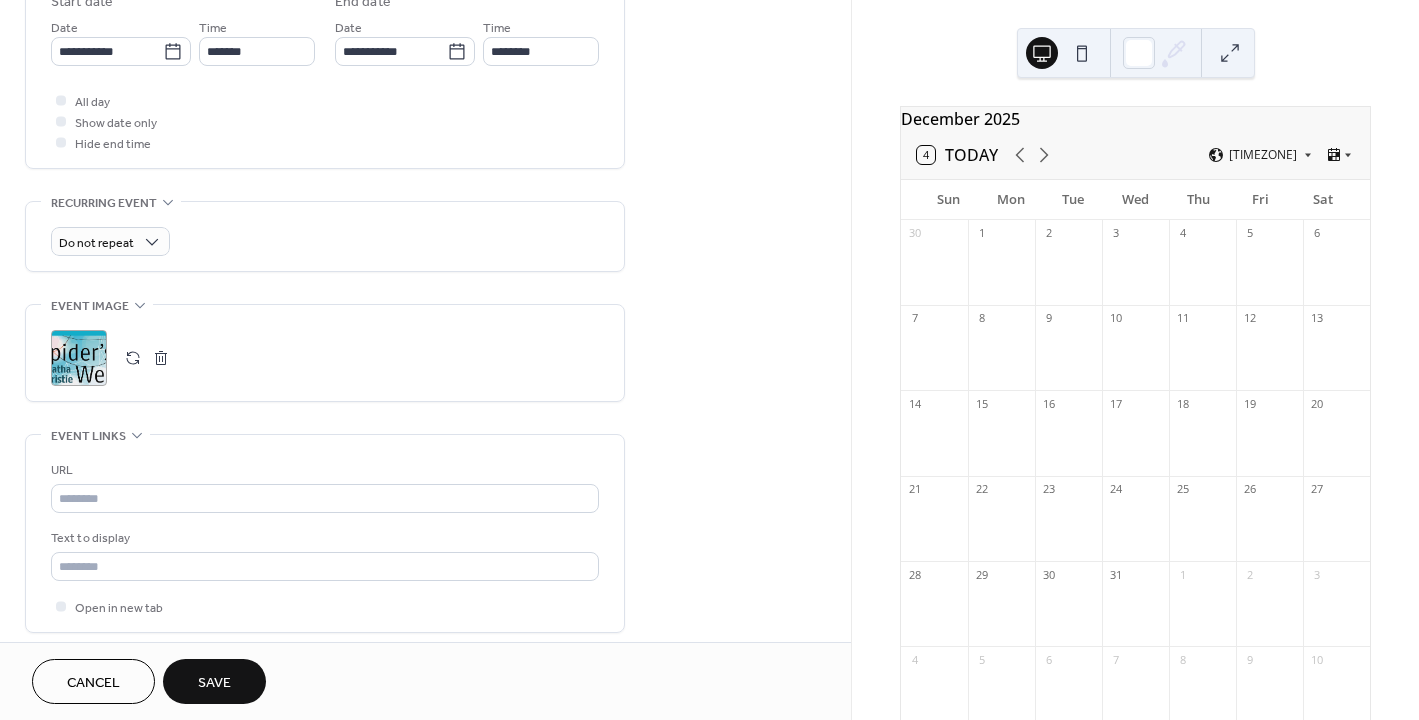 scroll, scrollTop: 685, scrollLeft: 0, axis: vertical 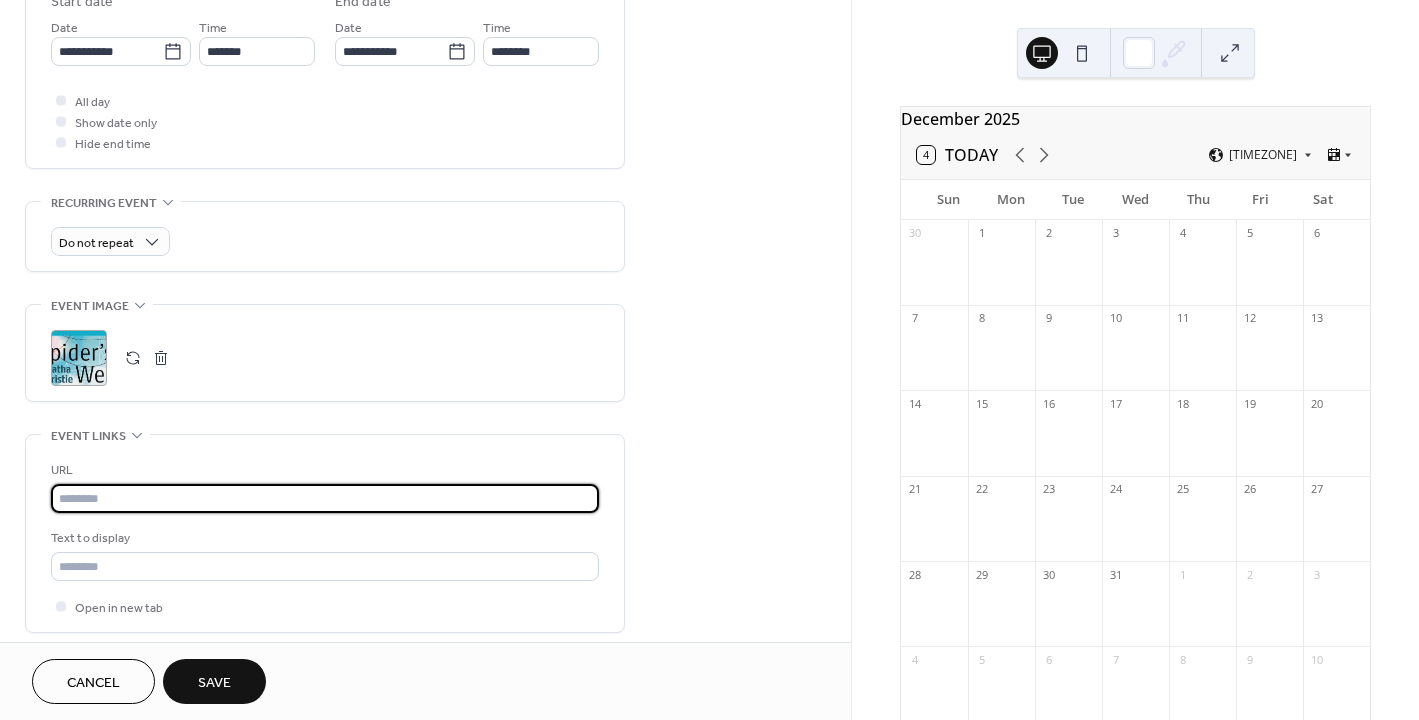 click at bounding box center [325, 498] 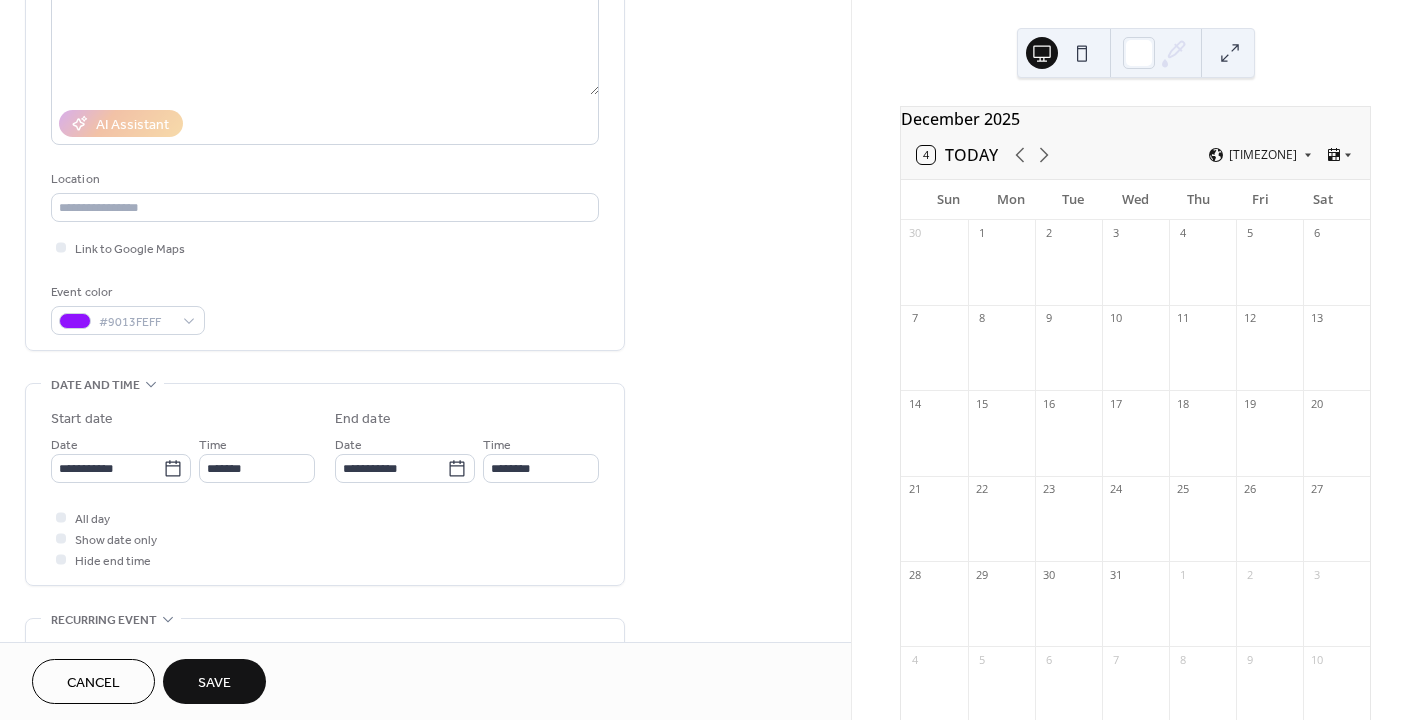 scroll, scrollTop: 842, scrollLeft: 0, axis: vertical 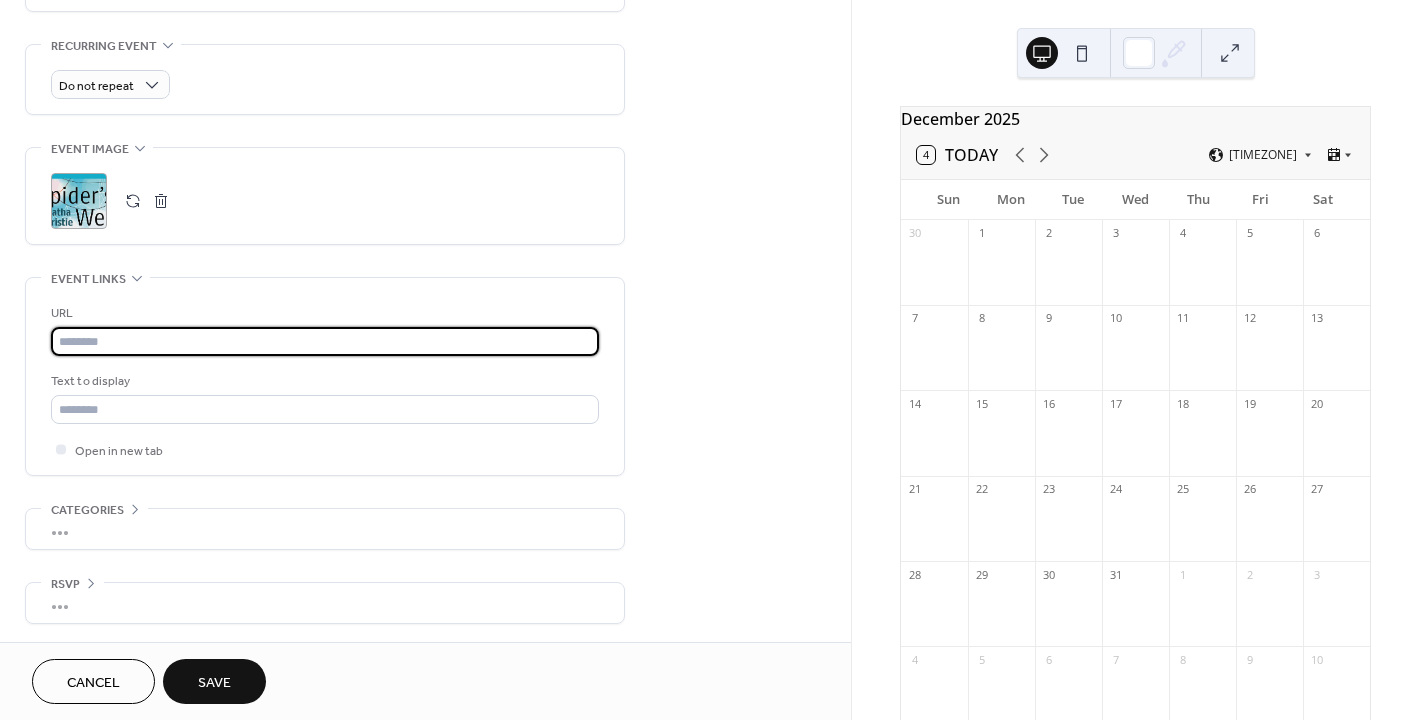 click on "Save" at bounding box center [214, 681] 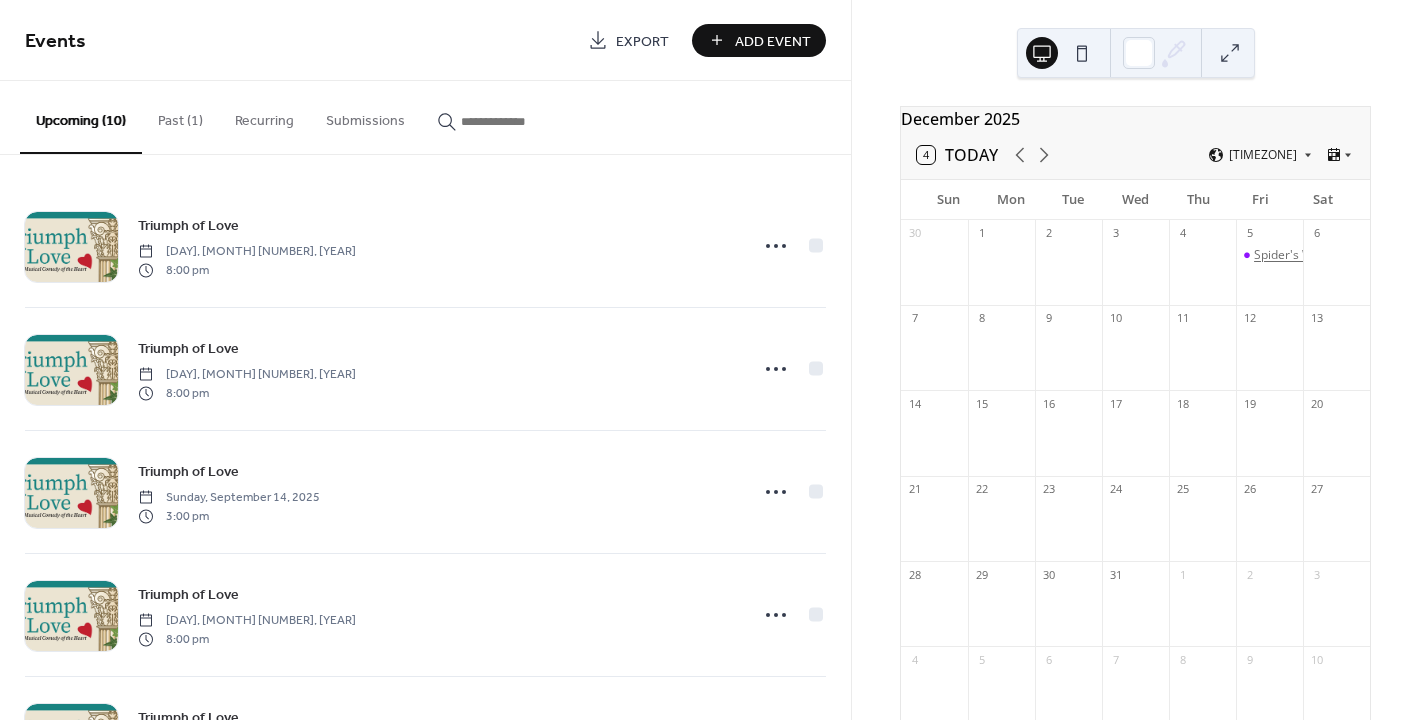 click on "Spider's Web" at bounding box center (1290, 255) 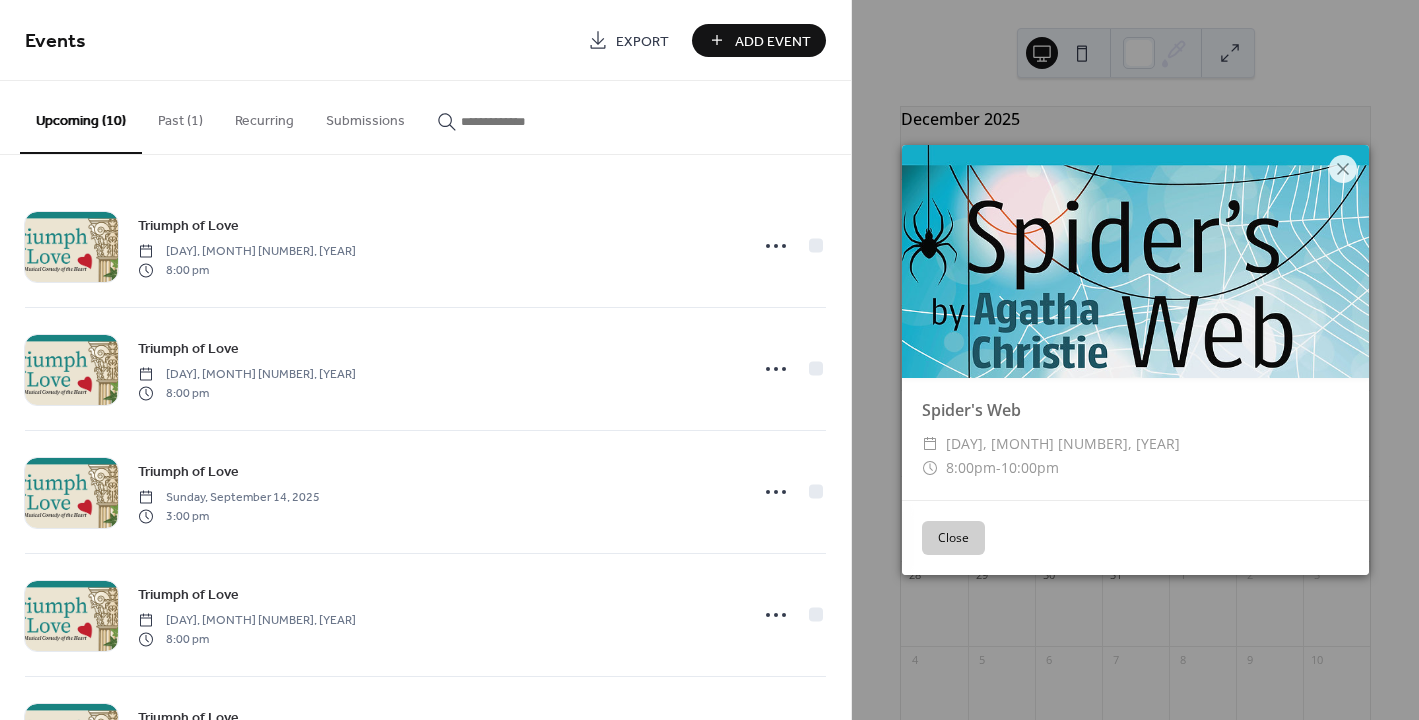 click on "Close" at bounding box center (953, 538) 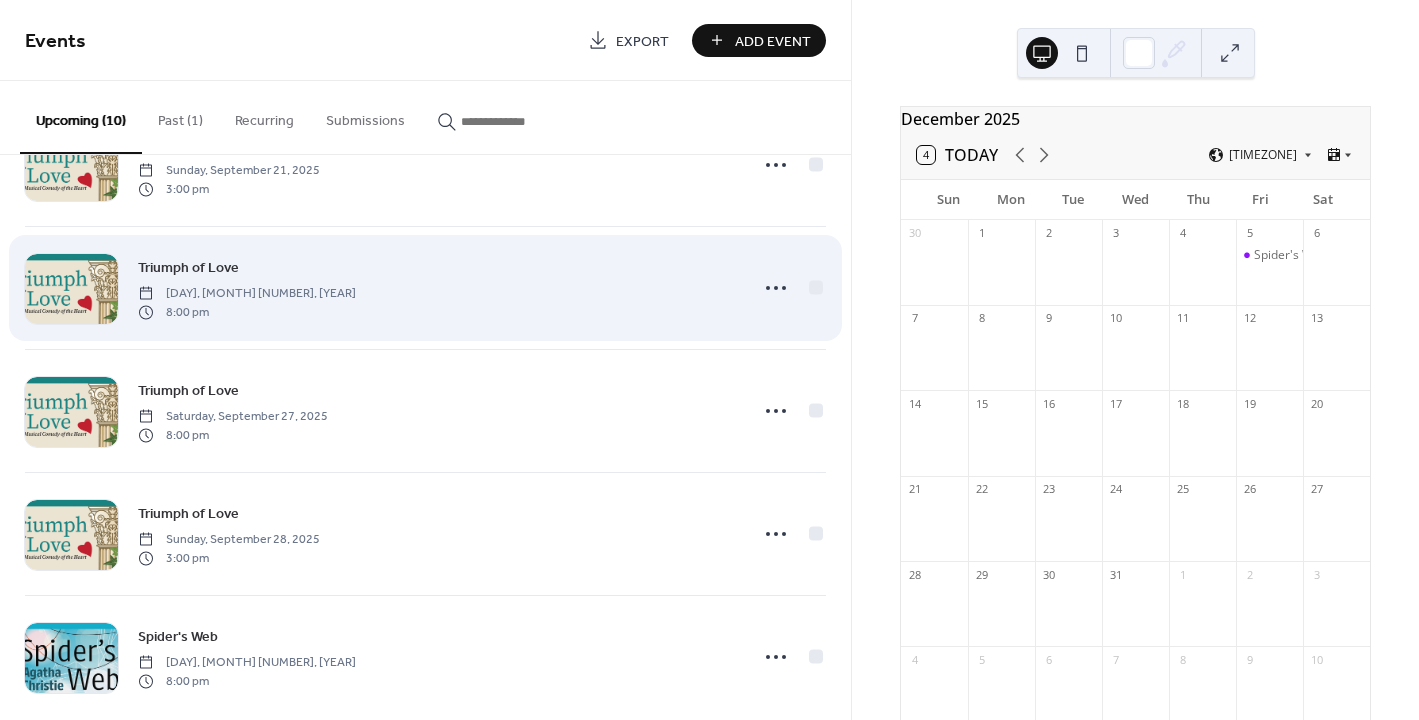 scroll, scrollTop: 722, scrollLeft: 0, axis: vertical 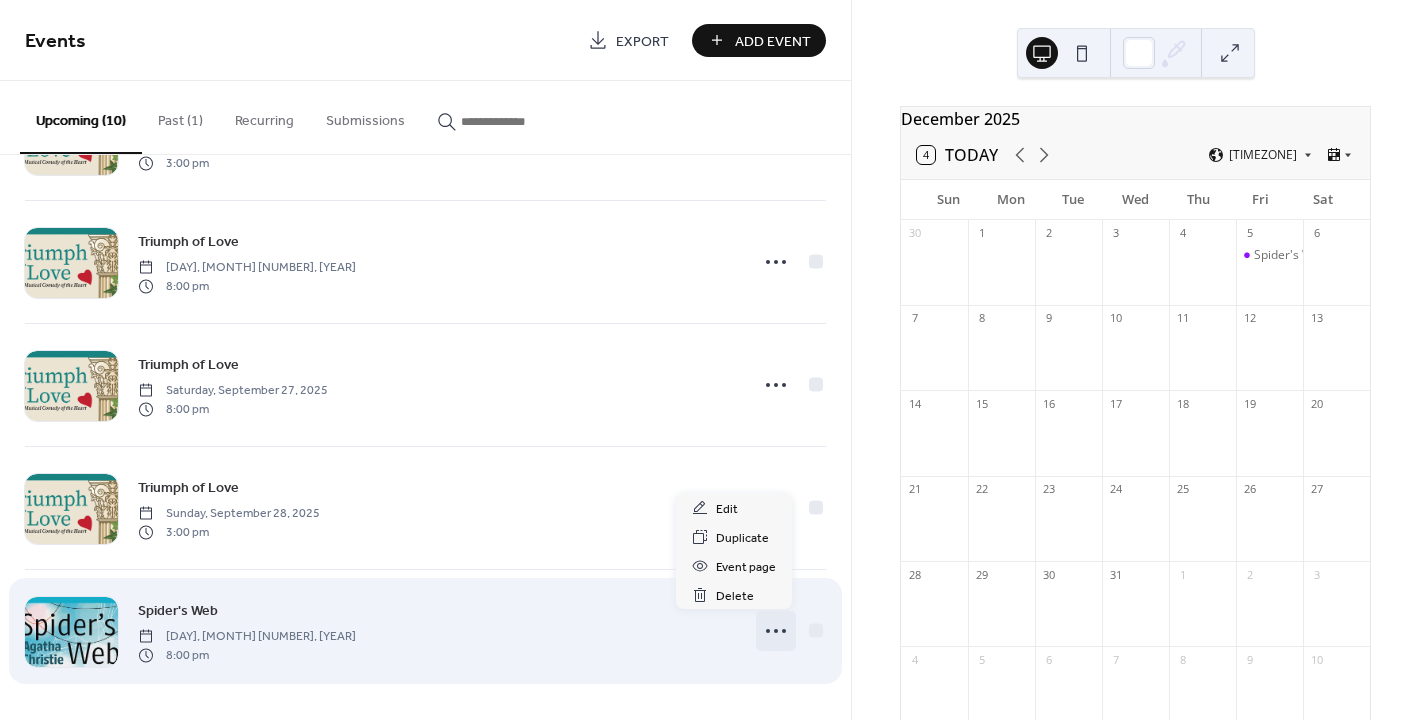 click 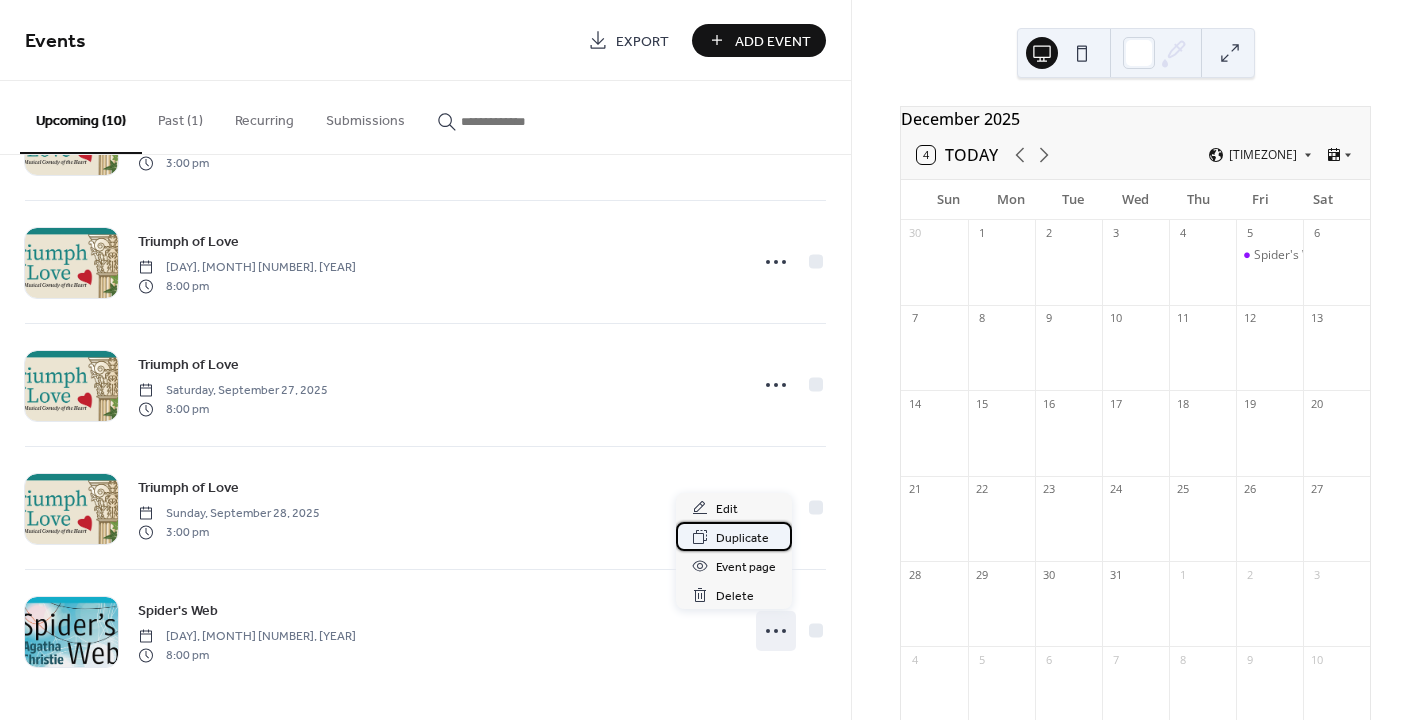 click on "Duplicate" at bounding box center (742, 538) 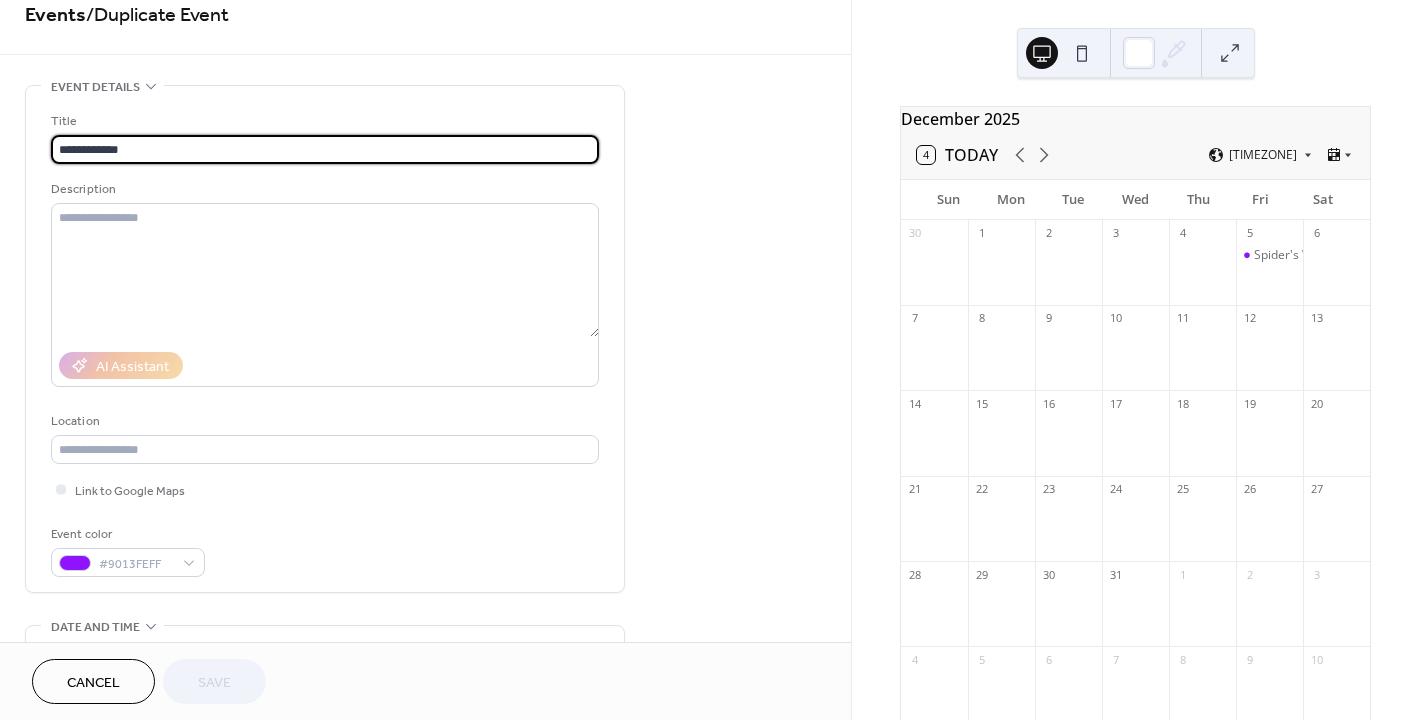 scroll, scrollTop: 583, scrollLeft: 0, axis: vertical 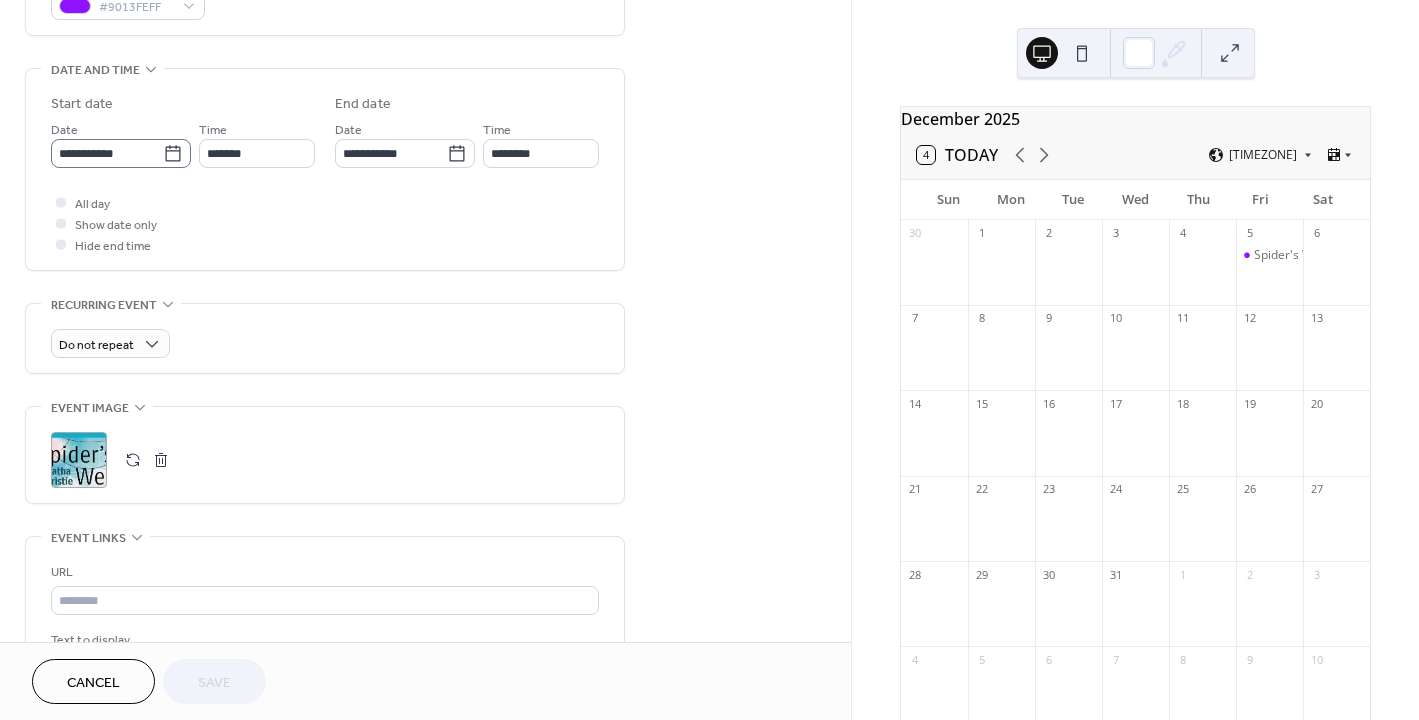 click 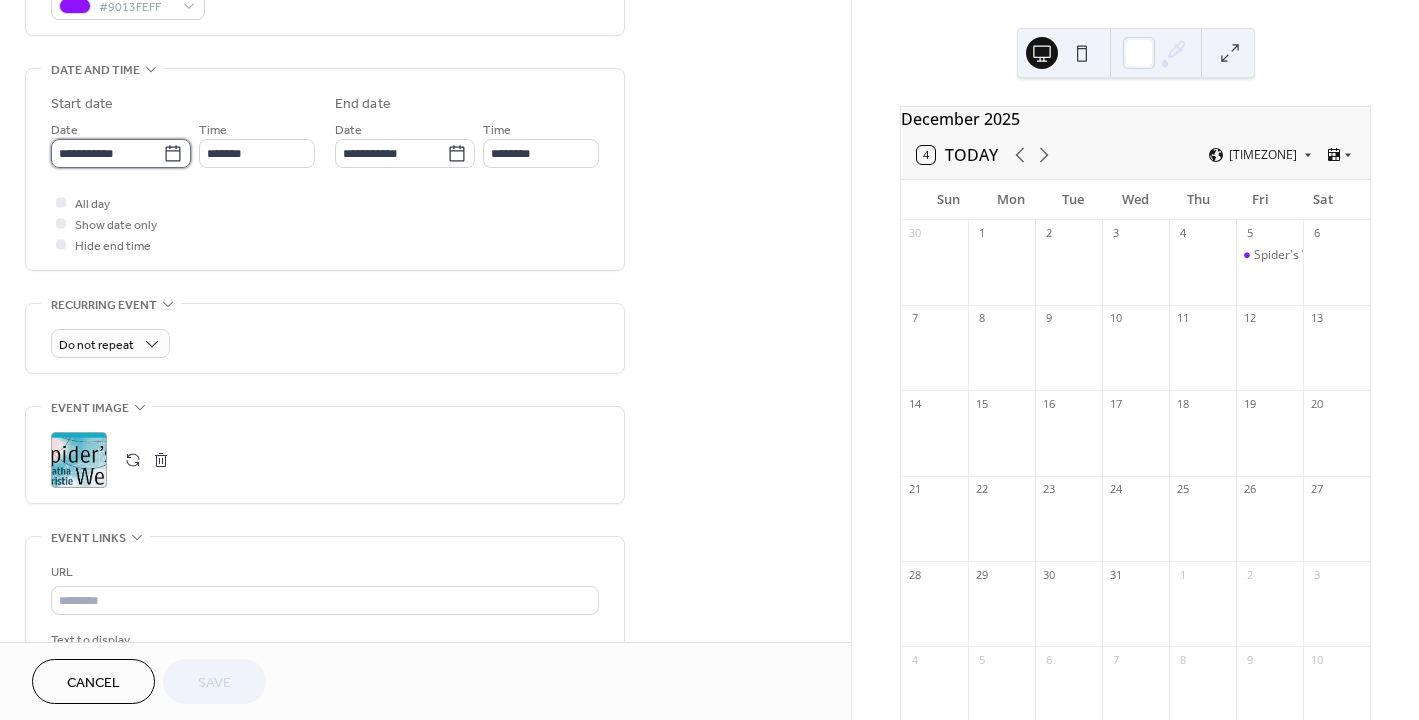 click on "**********" at bounding box center [107, 153] 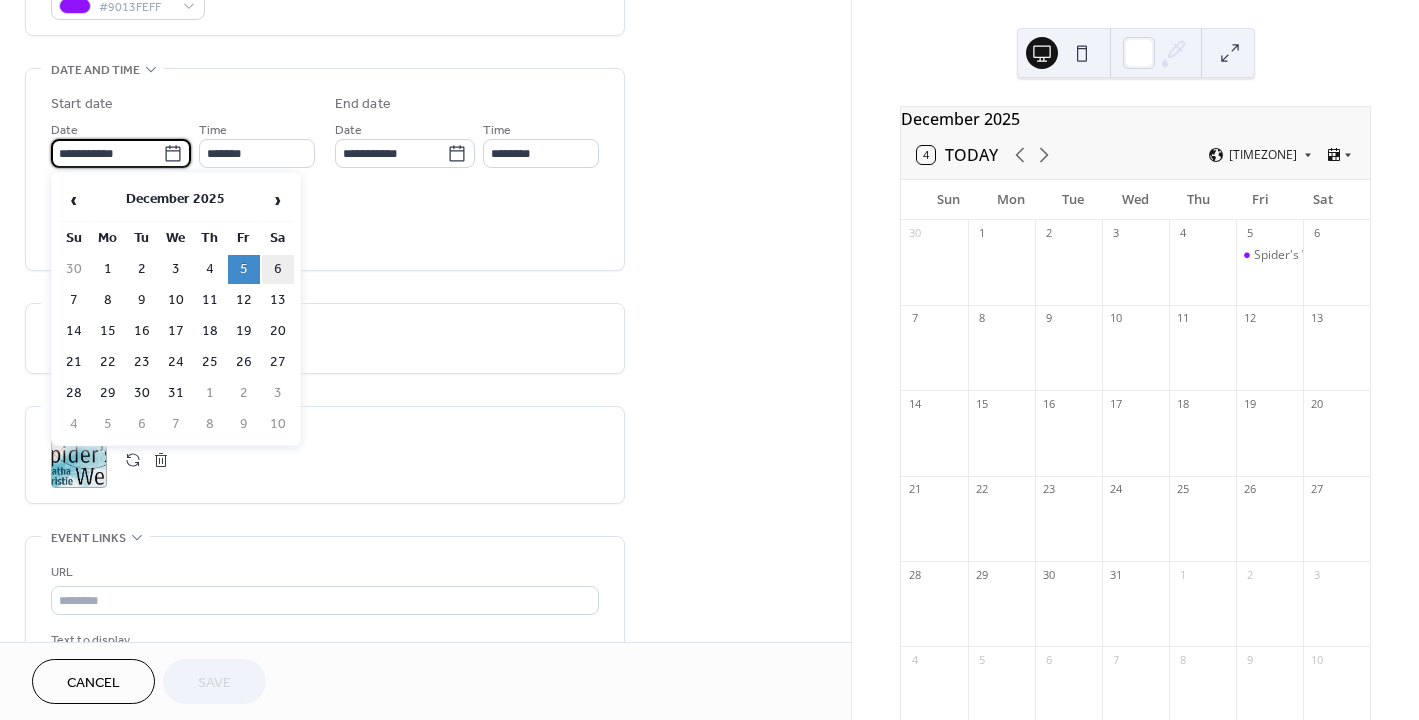 click on "6" at bounding box center [278, 269] 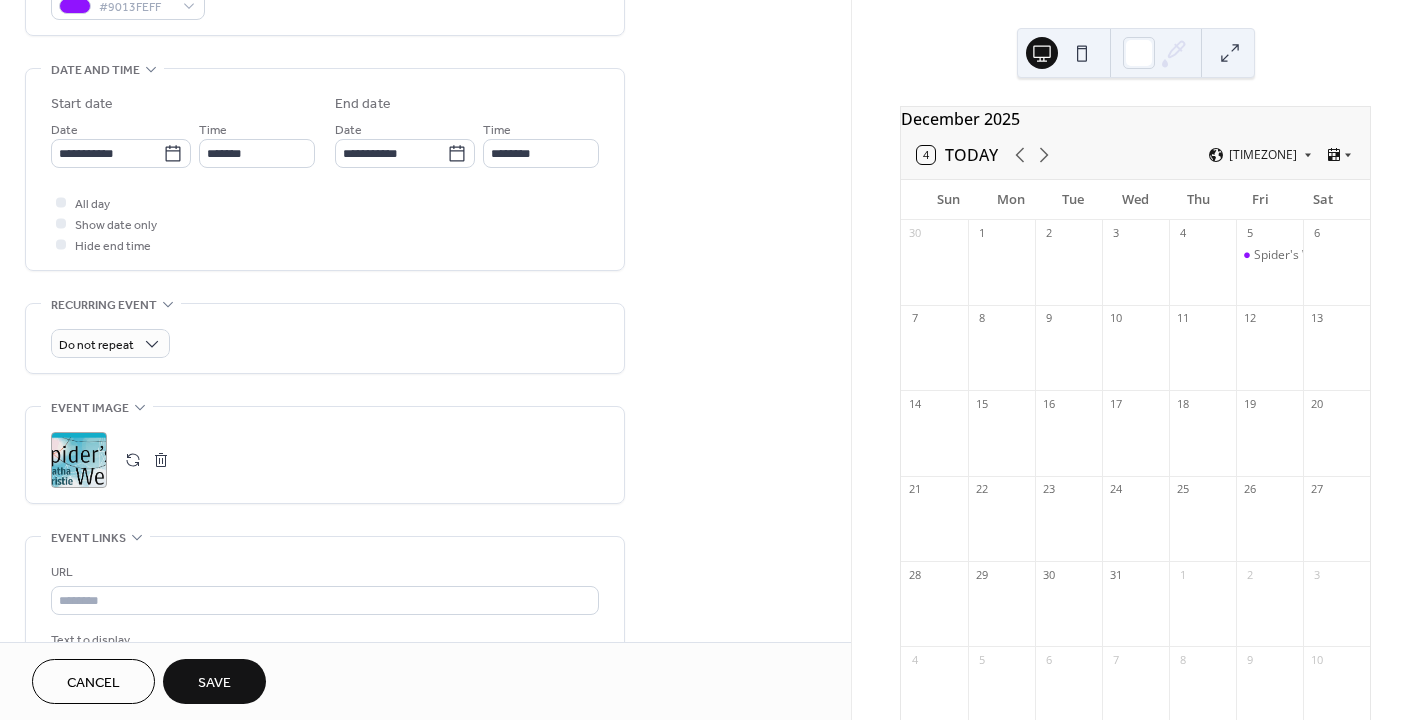 click on "Save" at bounding box center [214, 681] 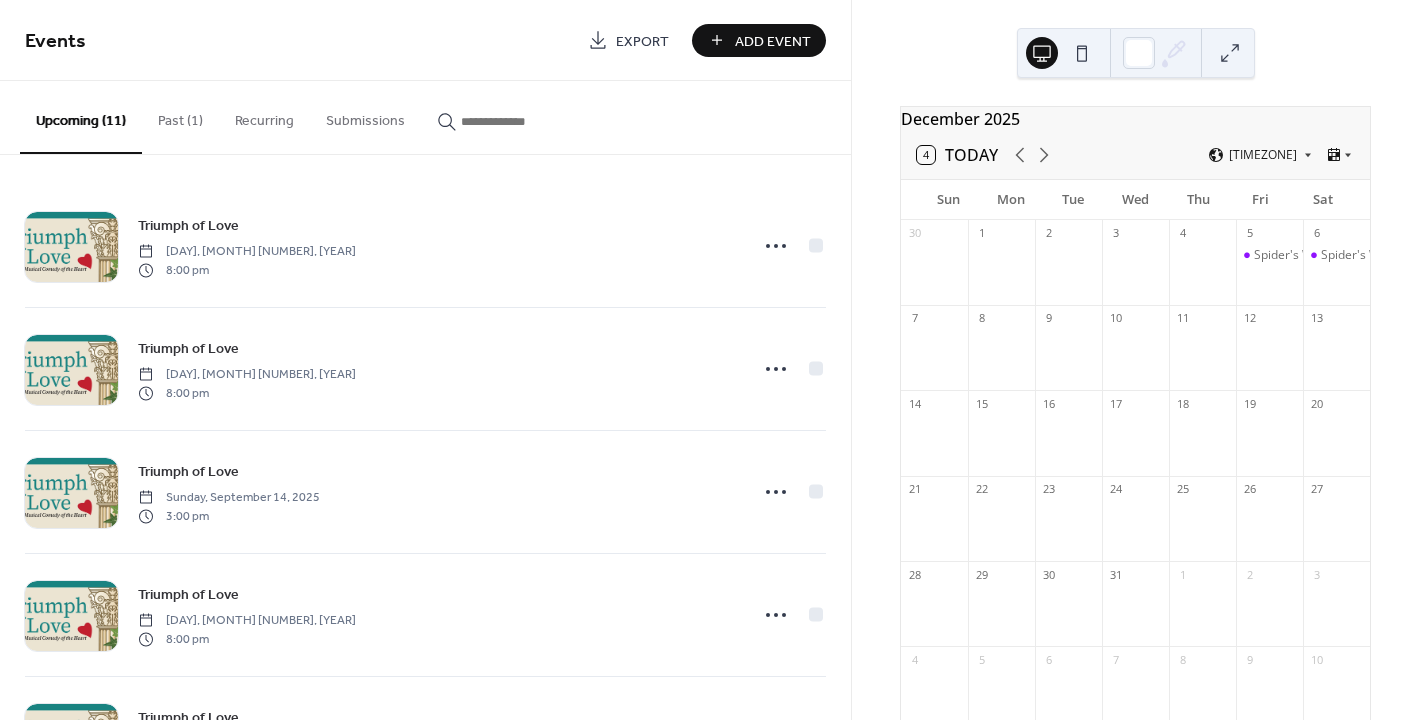 scroll, scrollTop: 845, scrollLeft: 0, axis: vertical 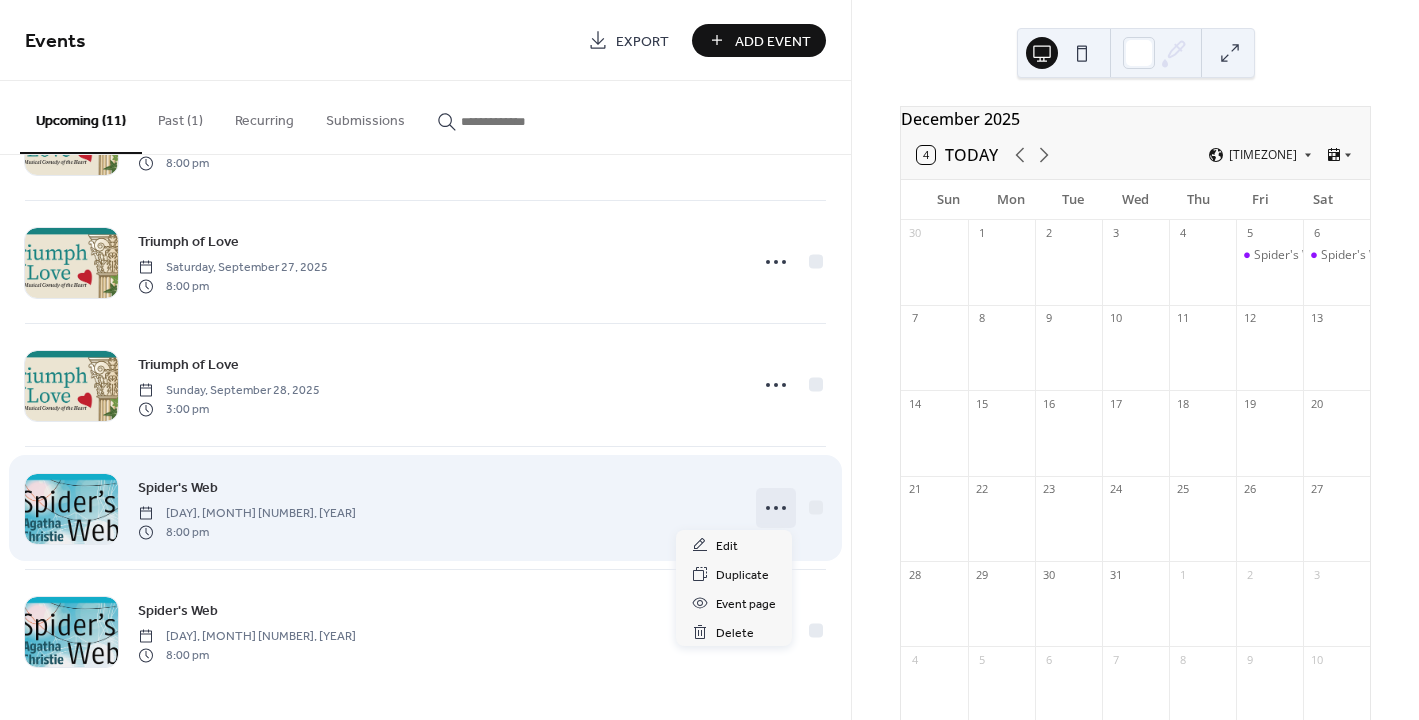 click 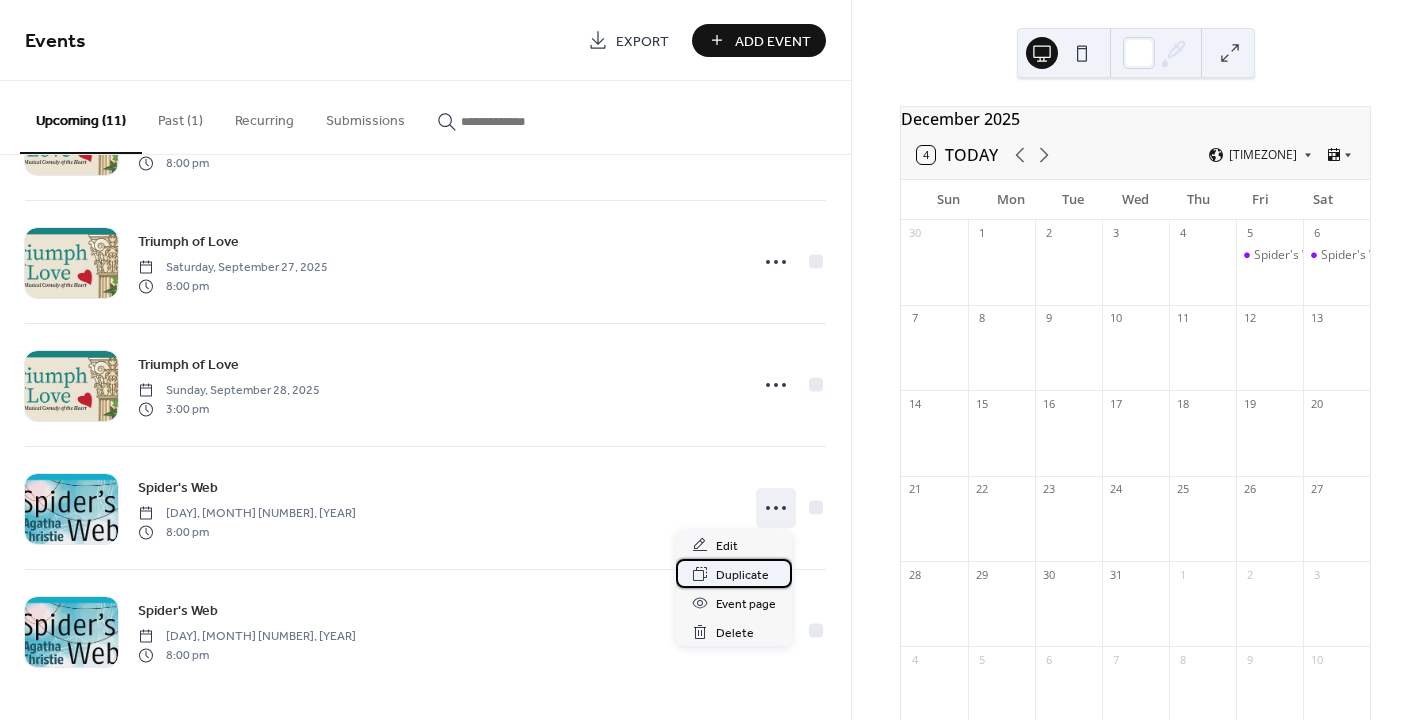 click on "Duplicate" at bounding box center [742, 575] 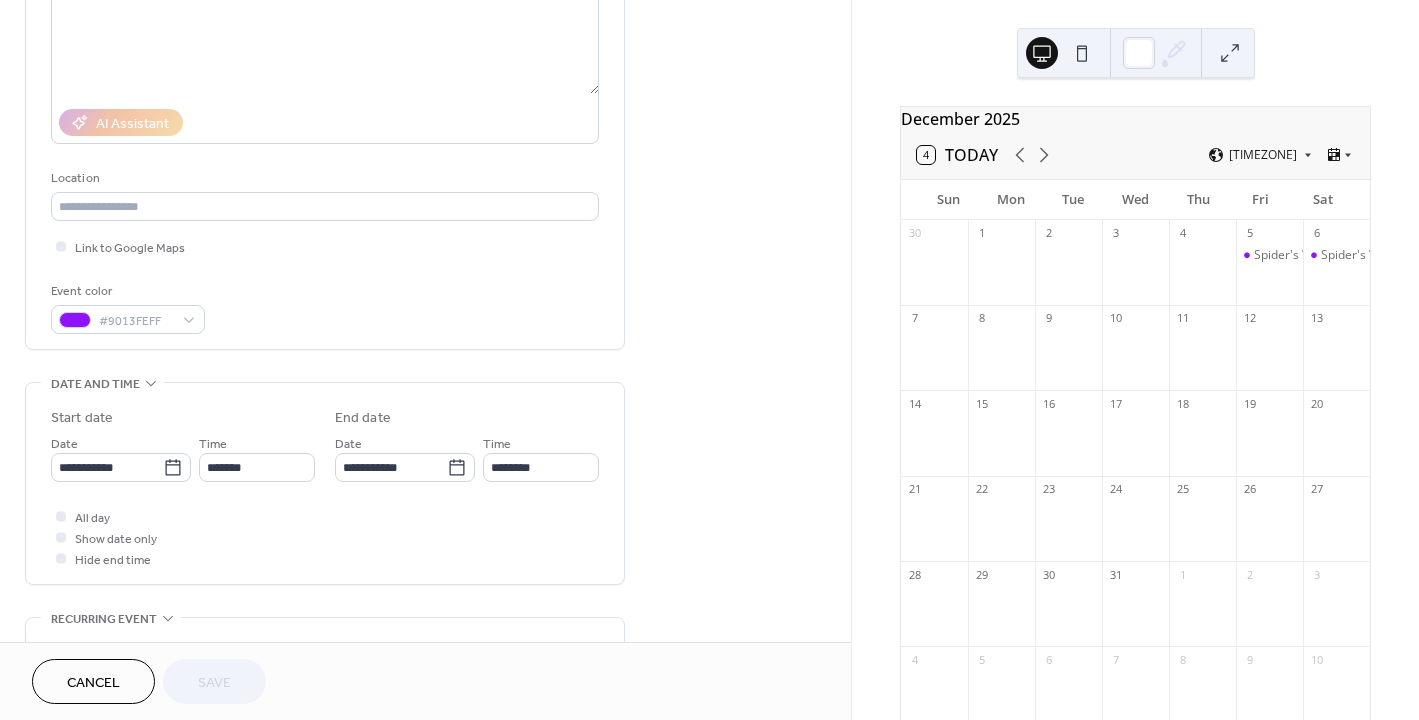 scroll, scrollTop: 306, scrollLeft: 0, axis: vertical 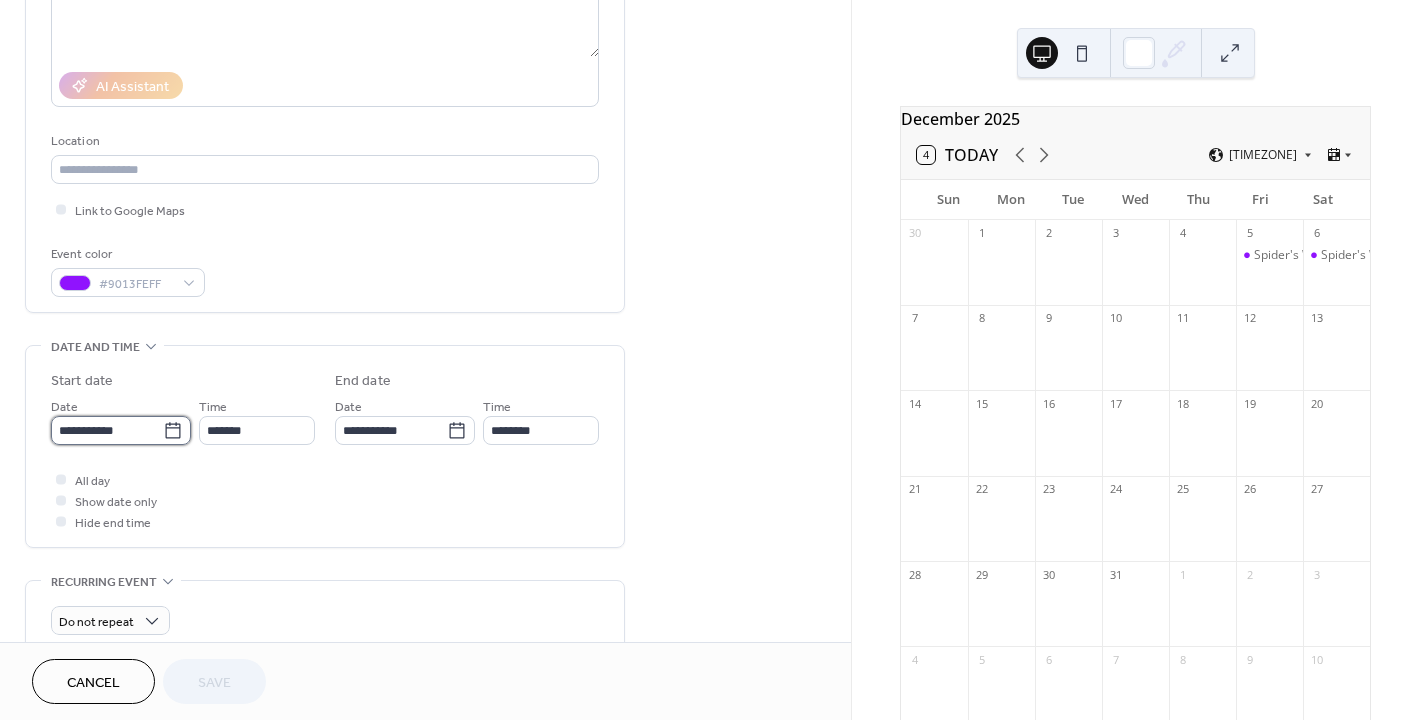 click on "**********" at bounding box center [107, 430] 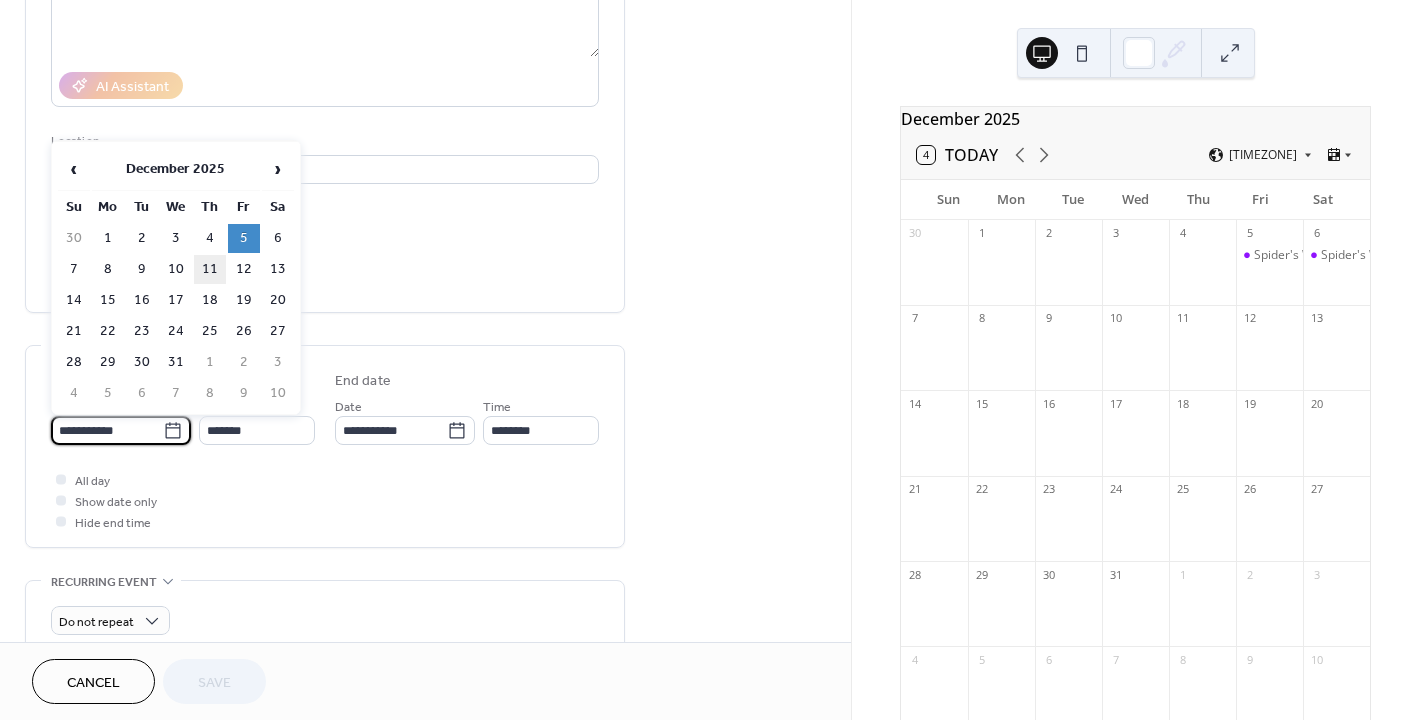 click on "11" at bounding box center (210, 269) 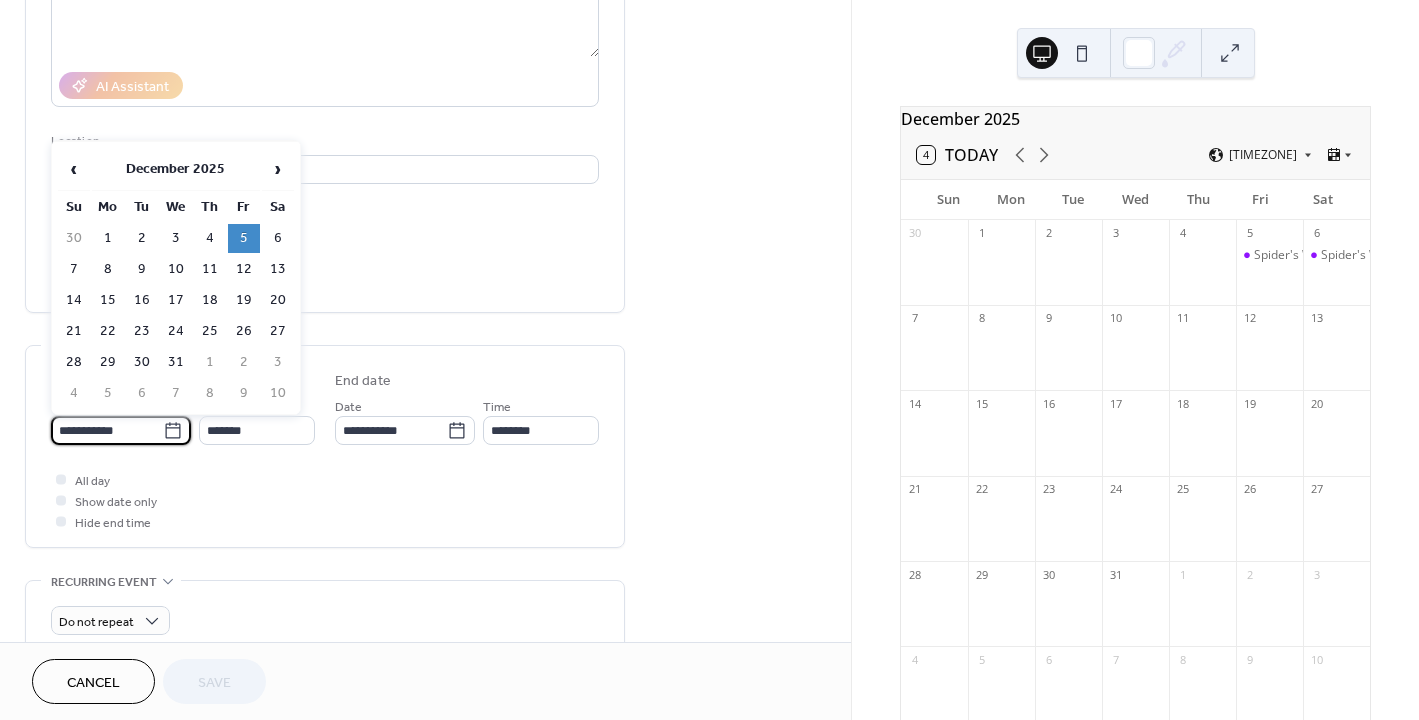 type on "**********" 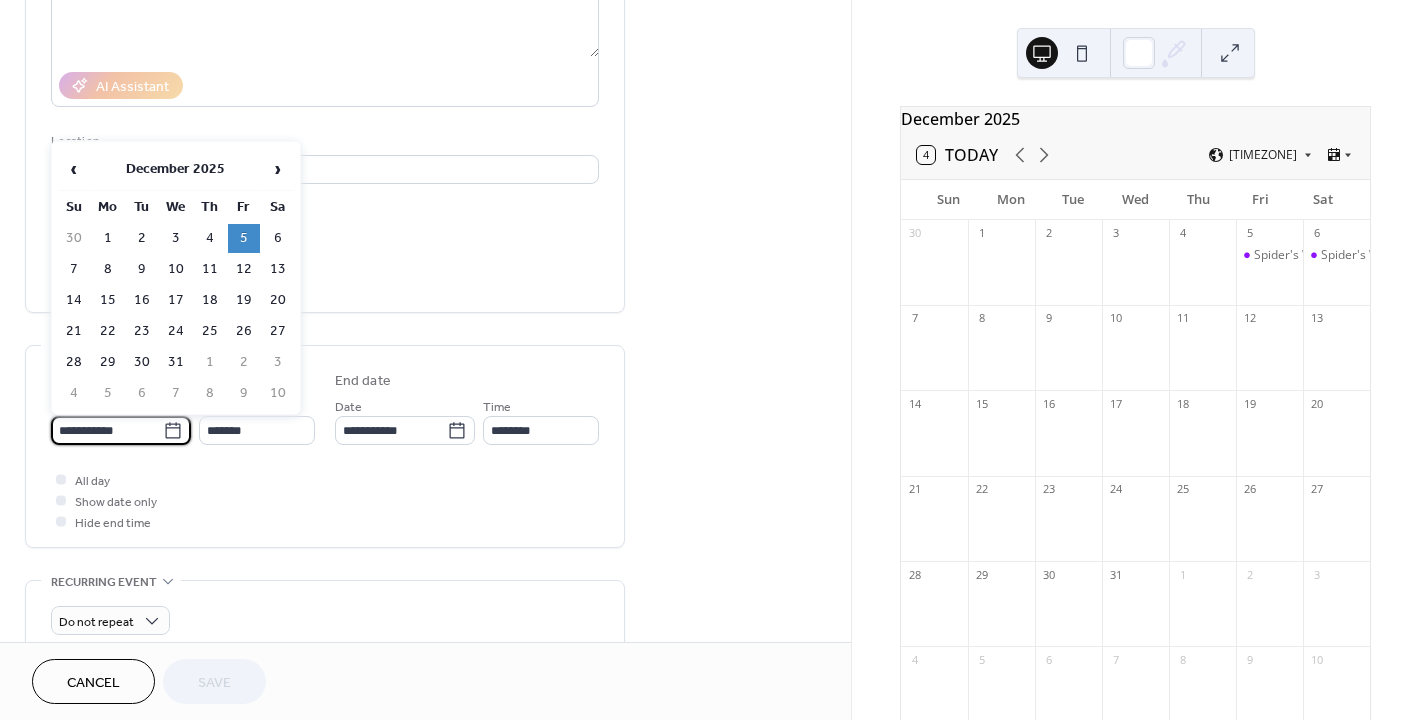 type on "**********" 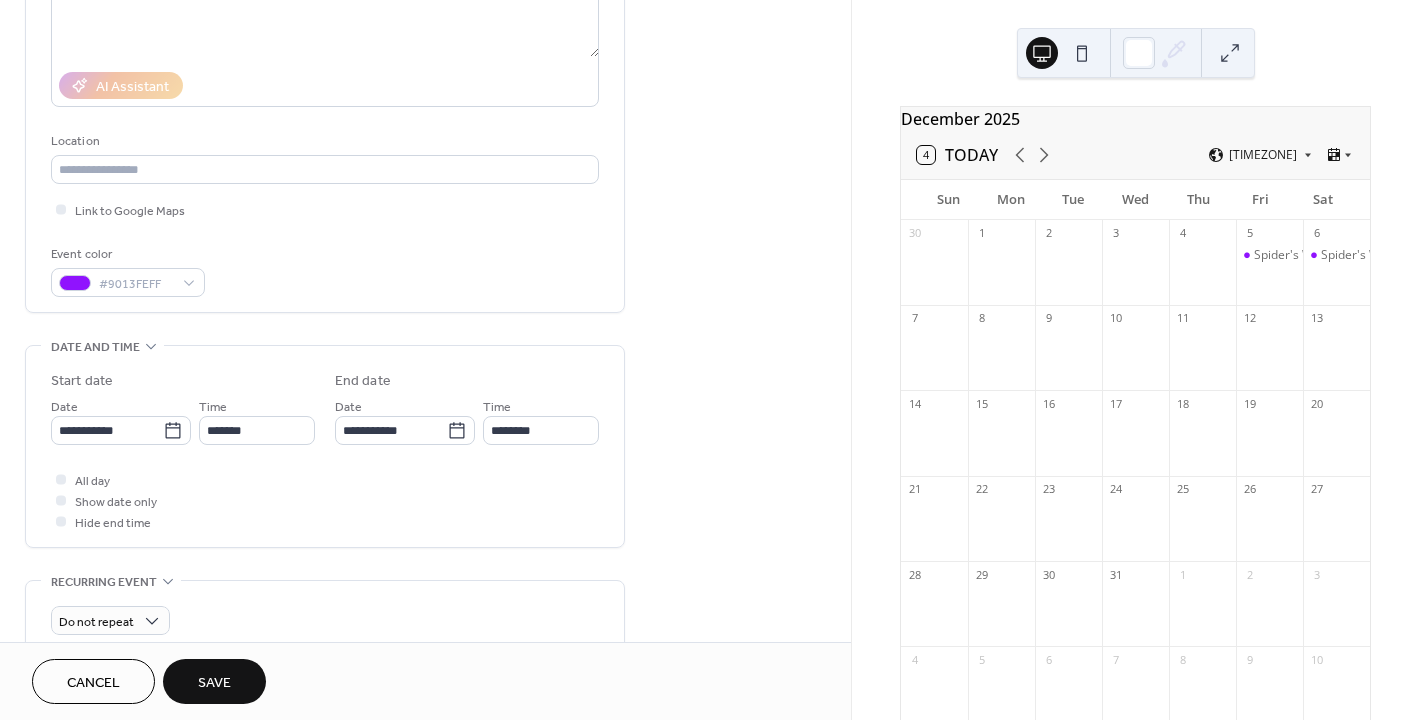 click on "Save" at bounding box center [214, 681] 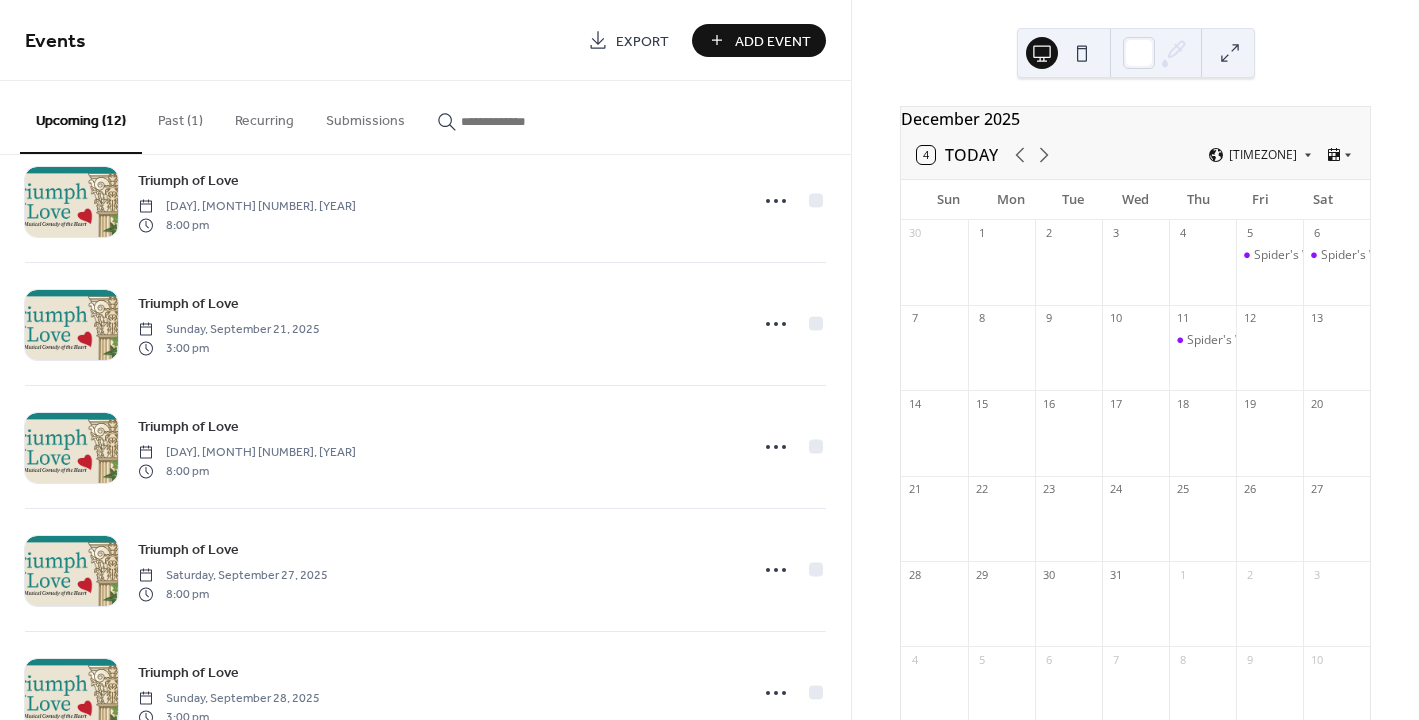 scroll, scrollTop: 968, scrollLeft: 0, axis: vertical 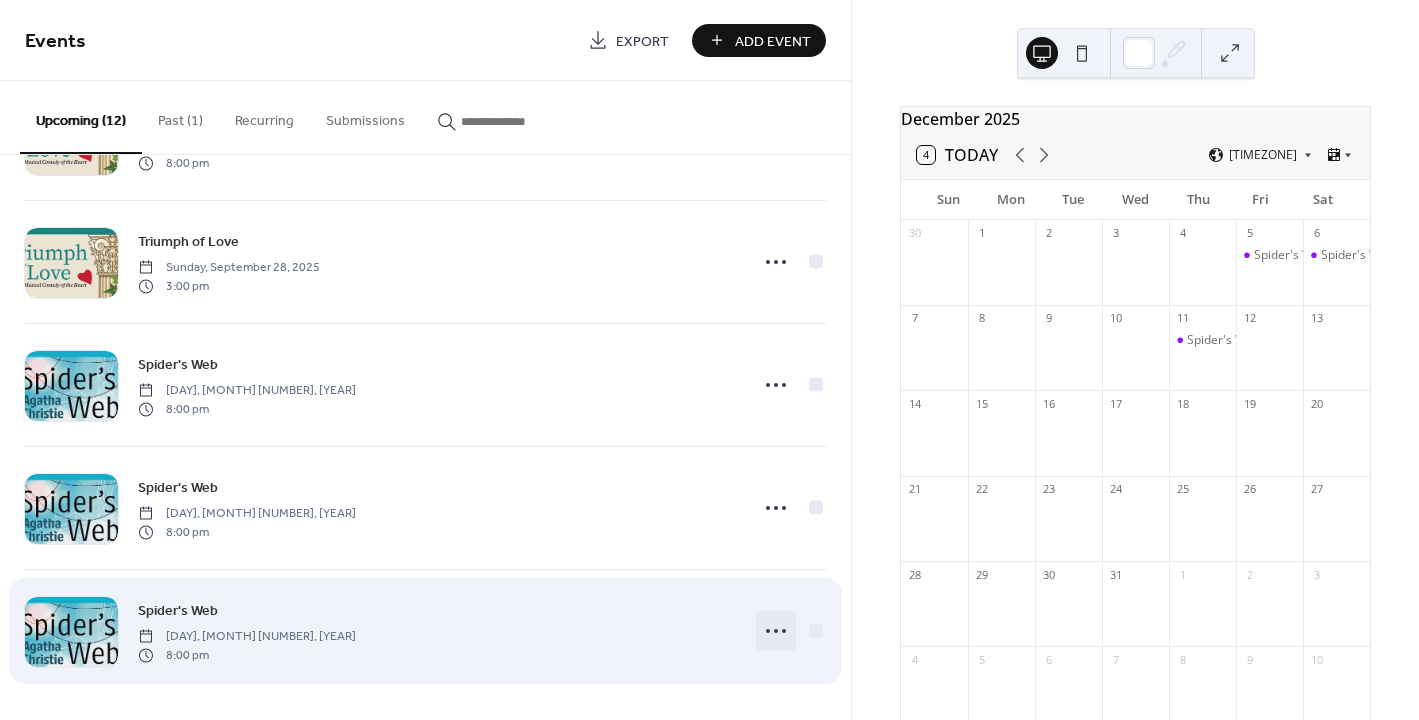 click 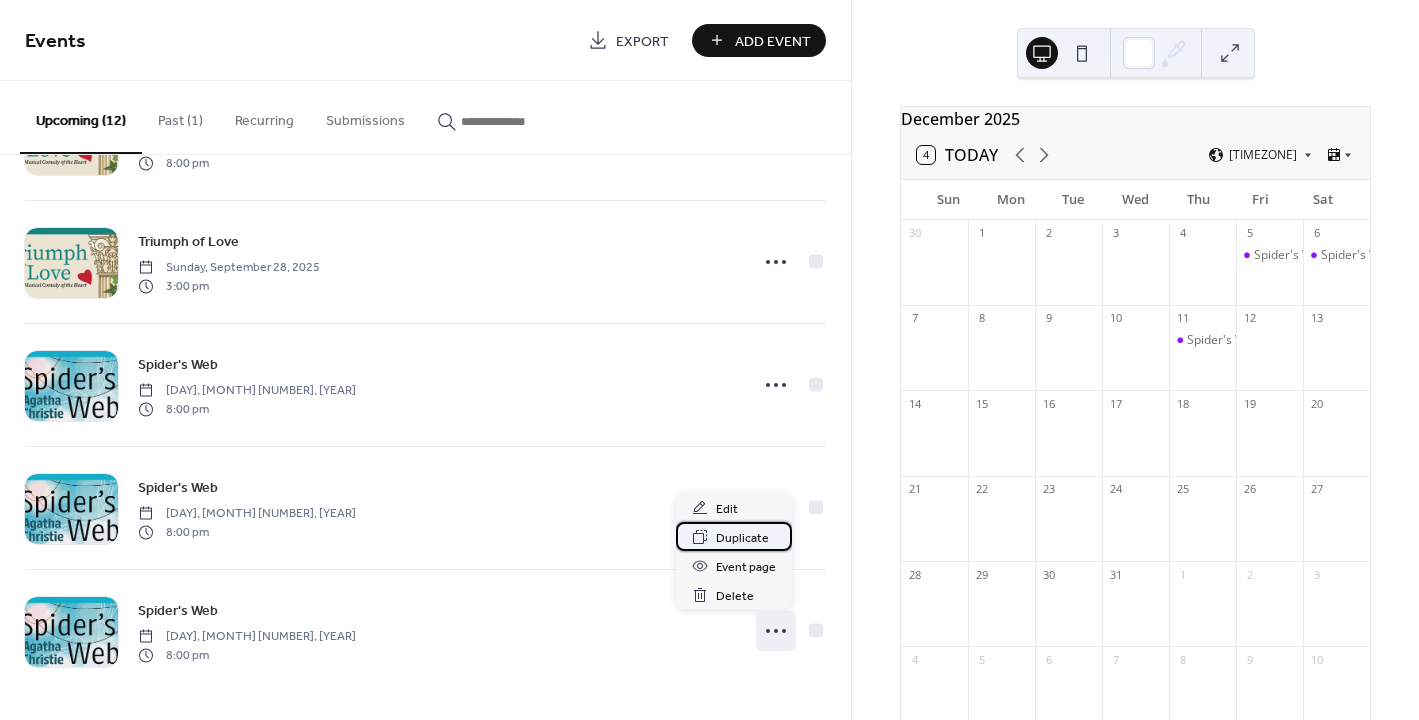 click on "Duplicate" at bounding box center (742, 538) 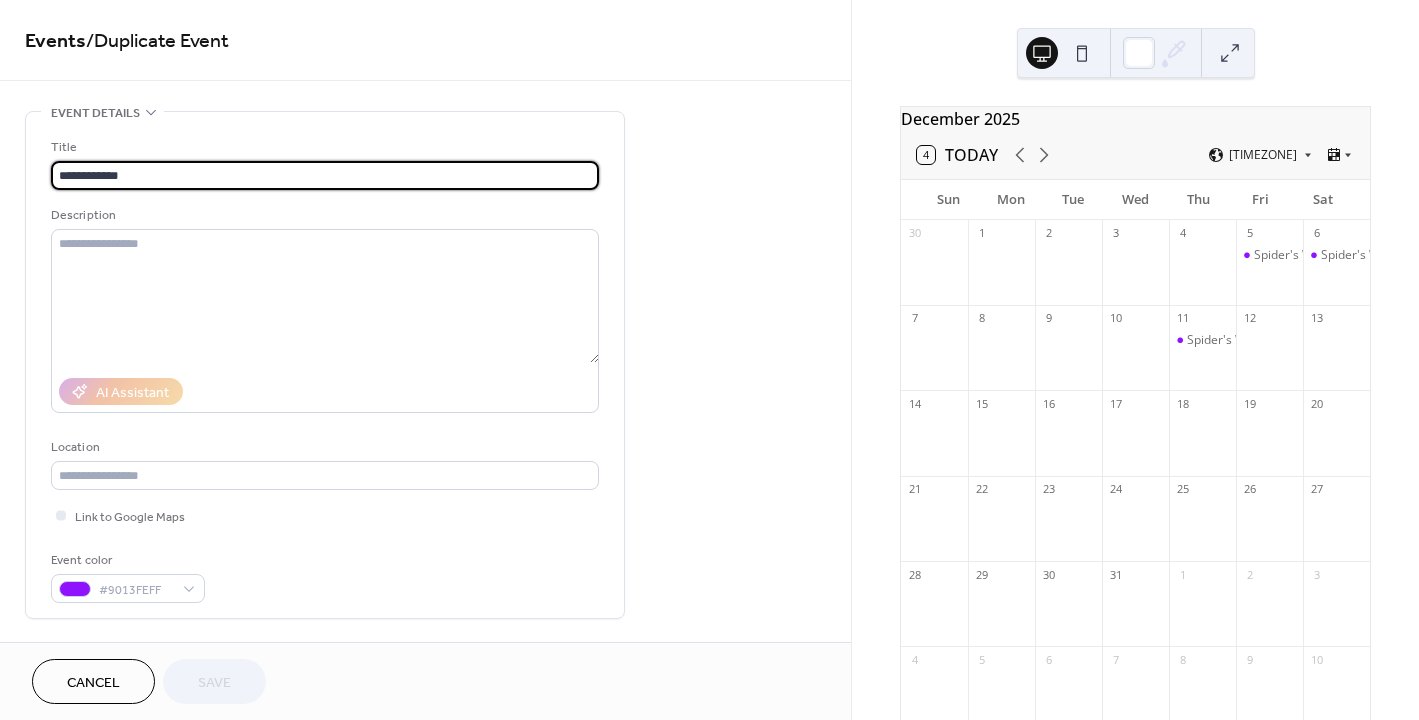 scroll, scrollTop: 386, scrollLeft: 0, axis: vertical 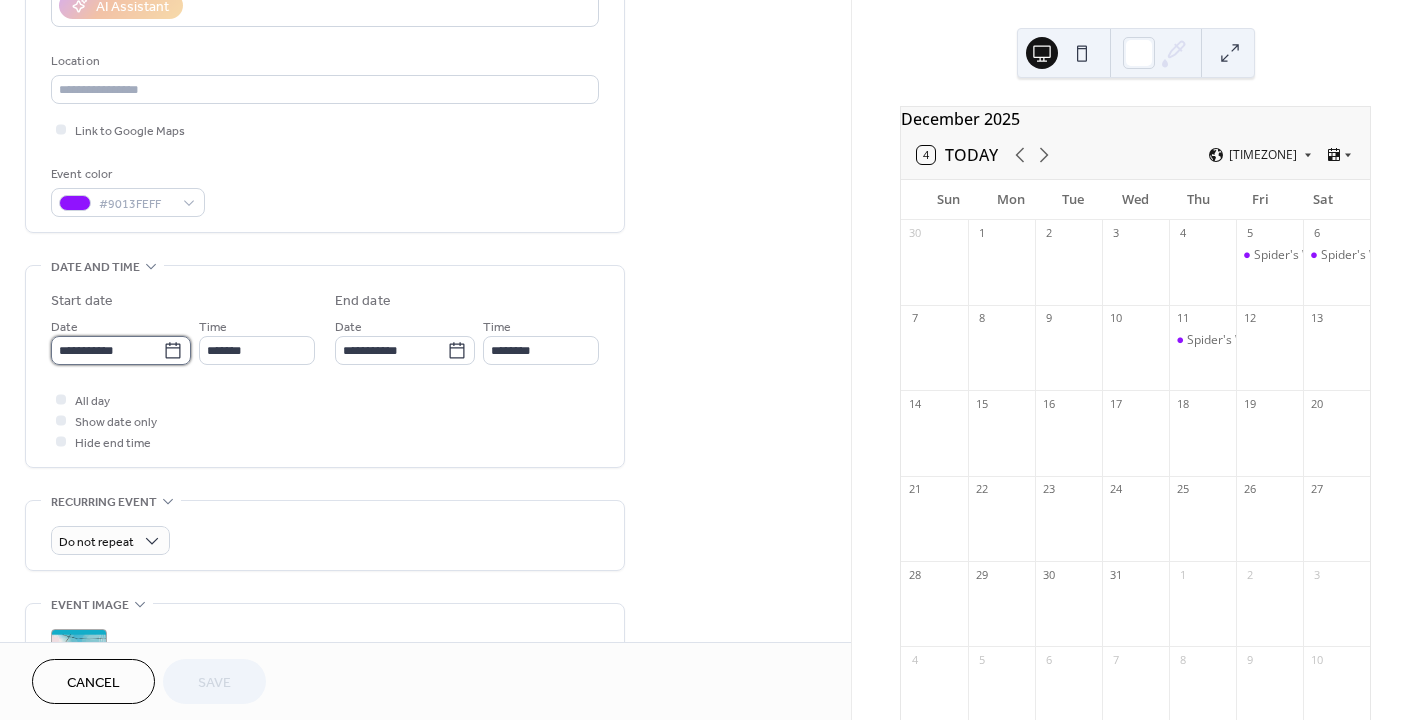 click on "**********" at bounding box center [107, 350] 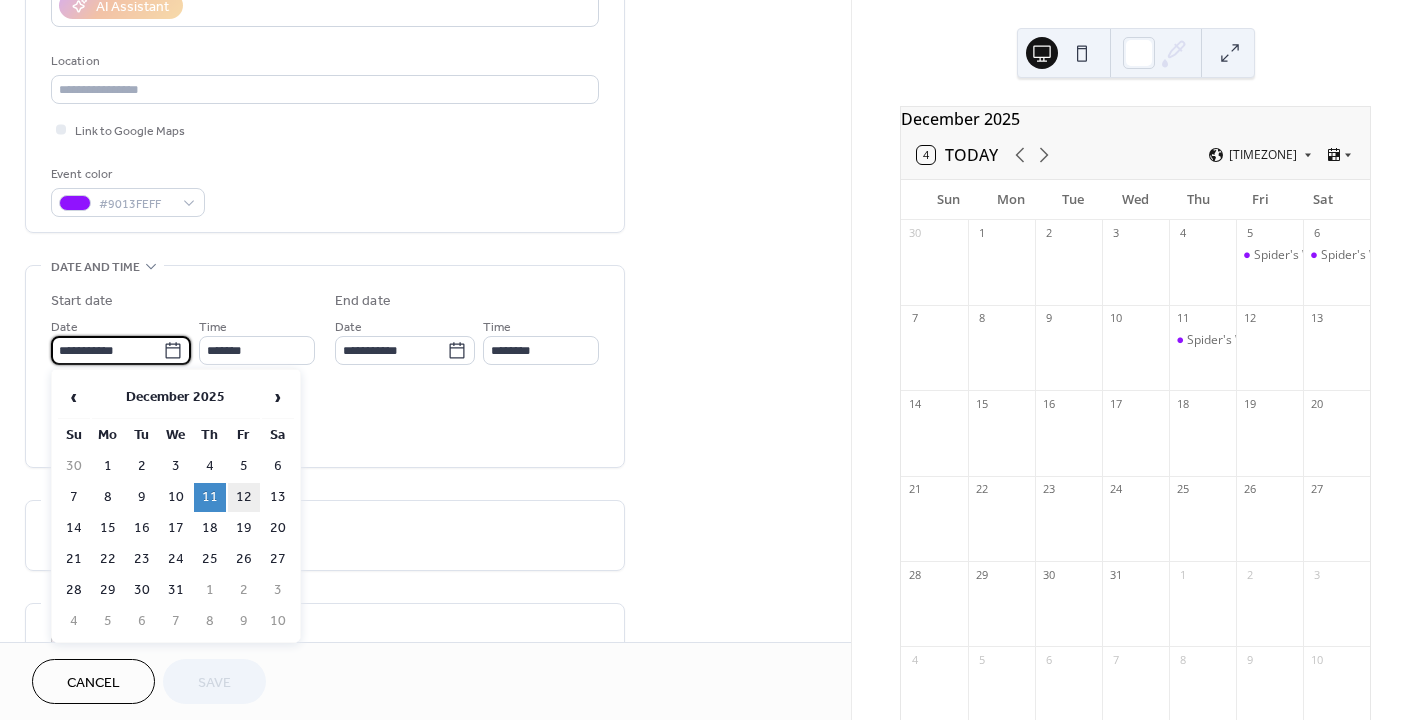 click on "12" at bounding box center [244, 497] 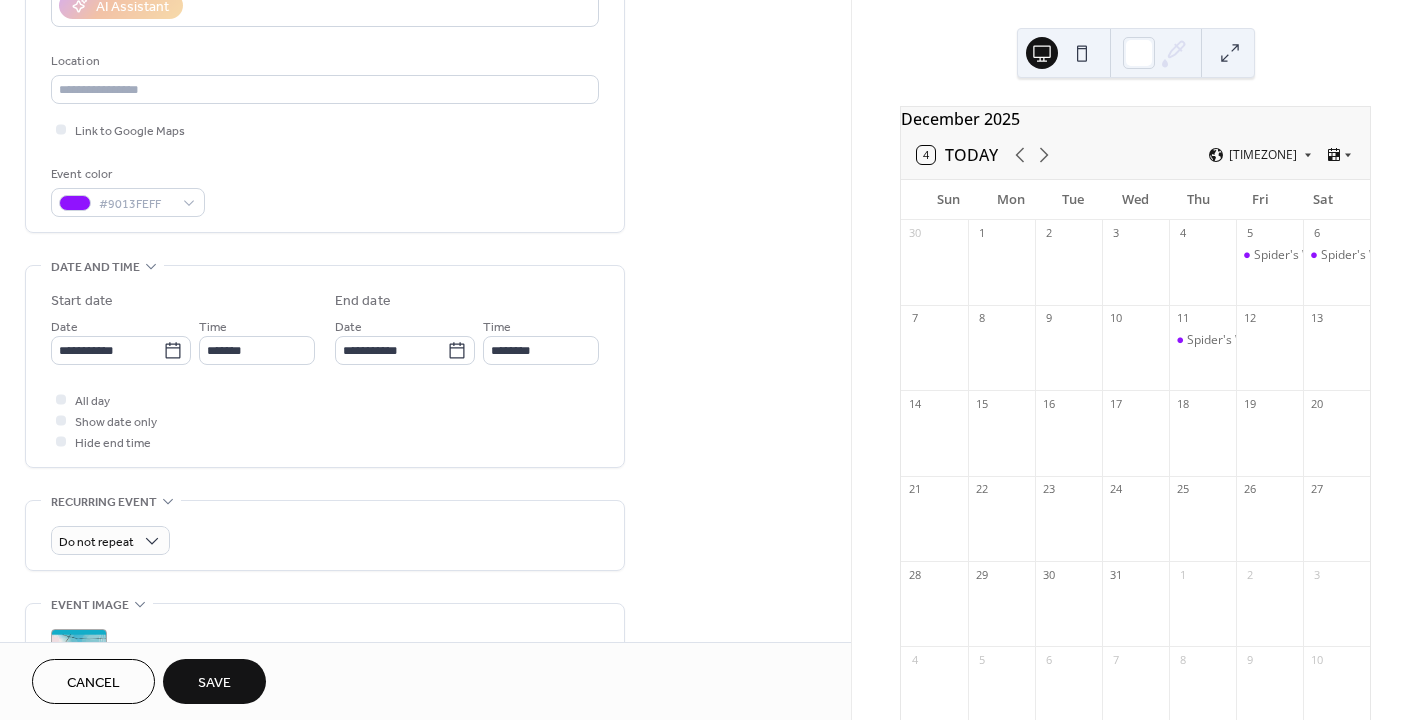 click on "Save" at bounding box center [214, 683] 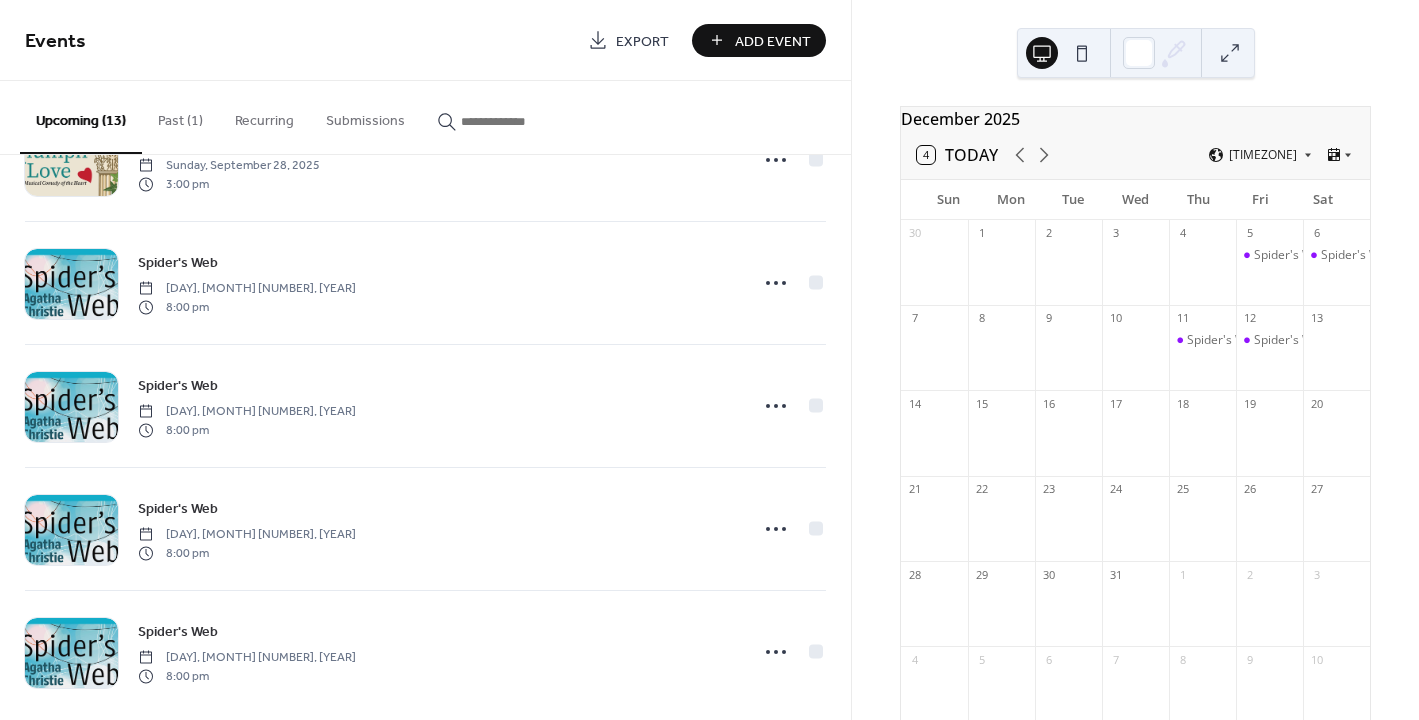 scroll, scrollTop: 1090, scrollLeft: 0, axis: vertical 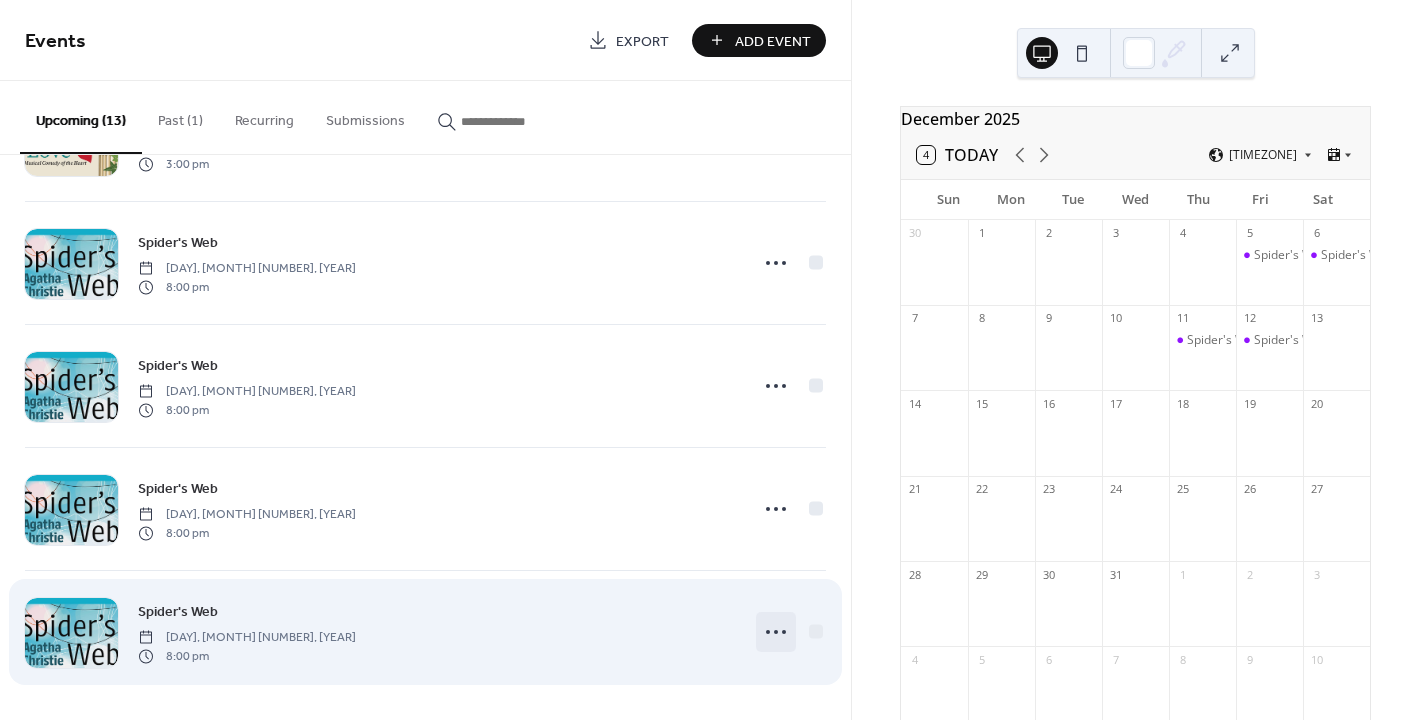click 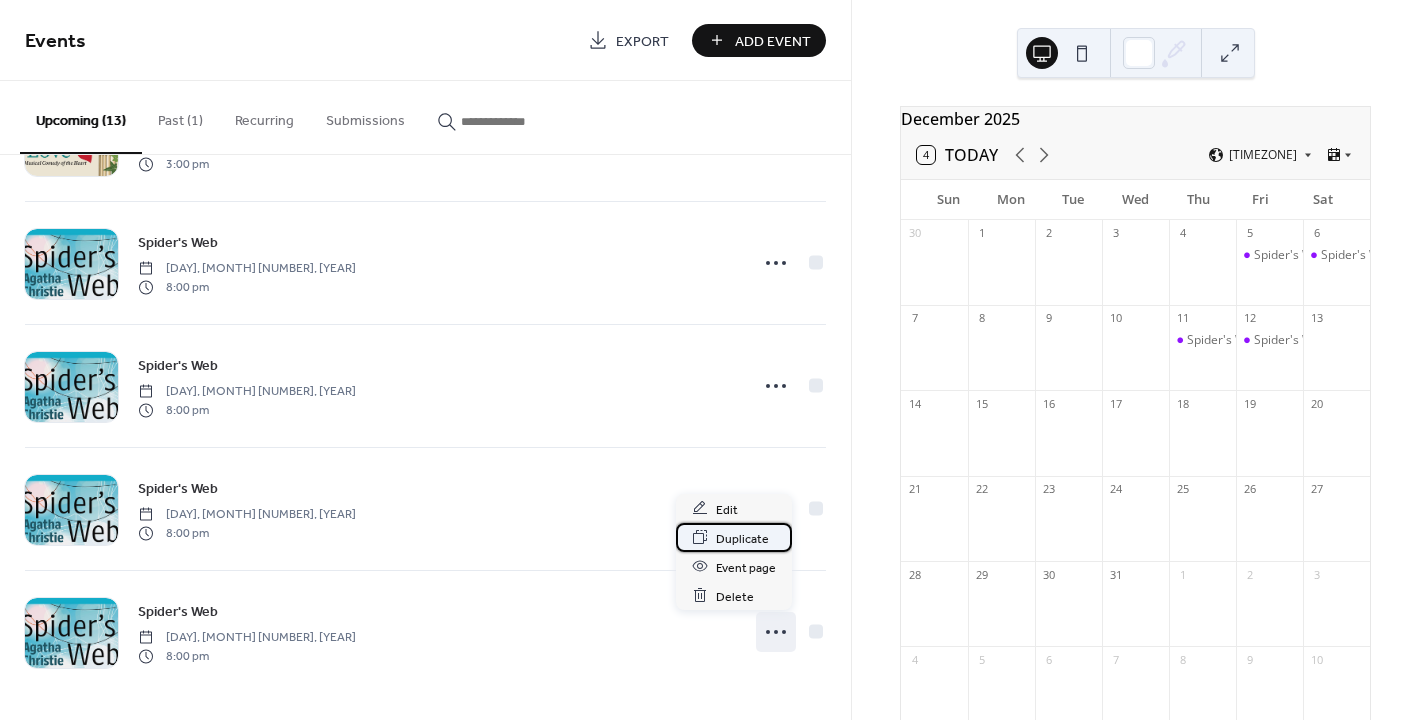 click on "Duplicate" at bounding box center (742, 538) 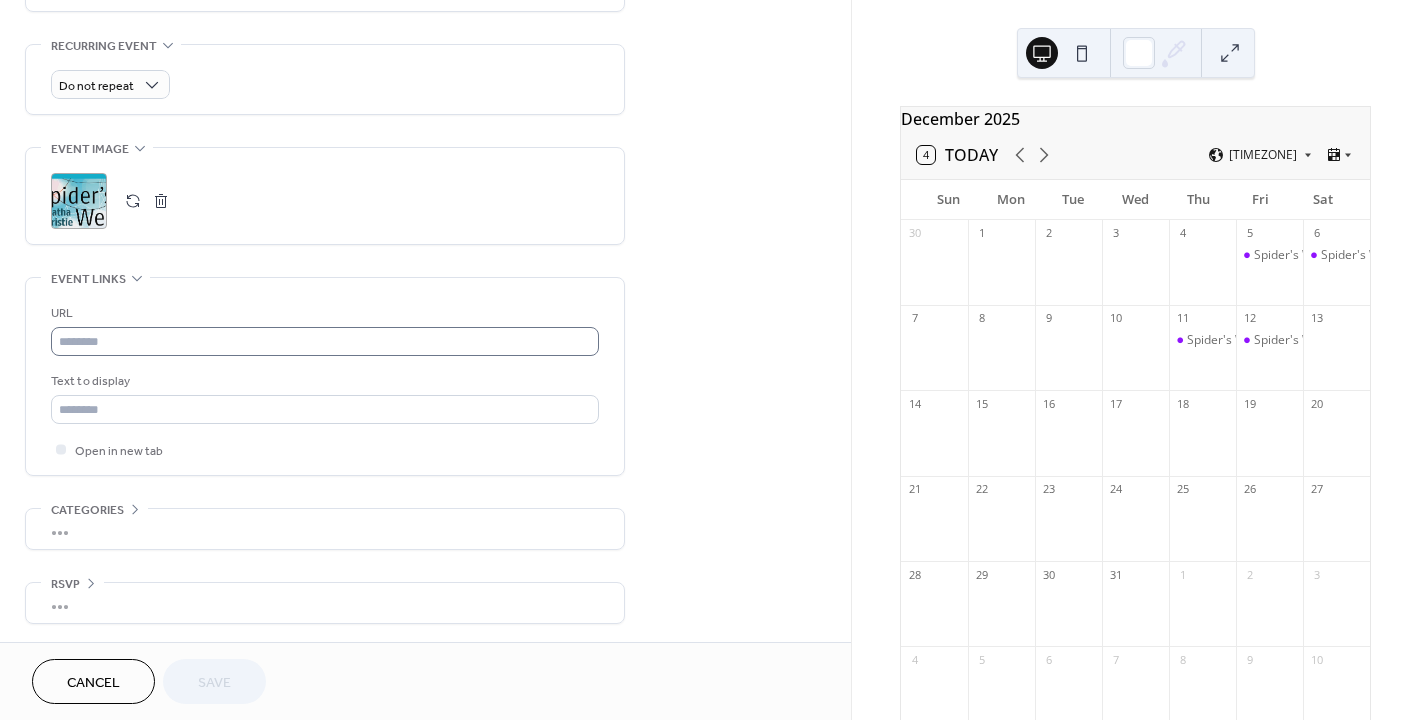 scroll, scrollTop: 456, scrollLeft: 0, axis: vertical 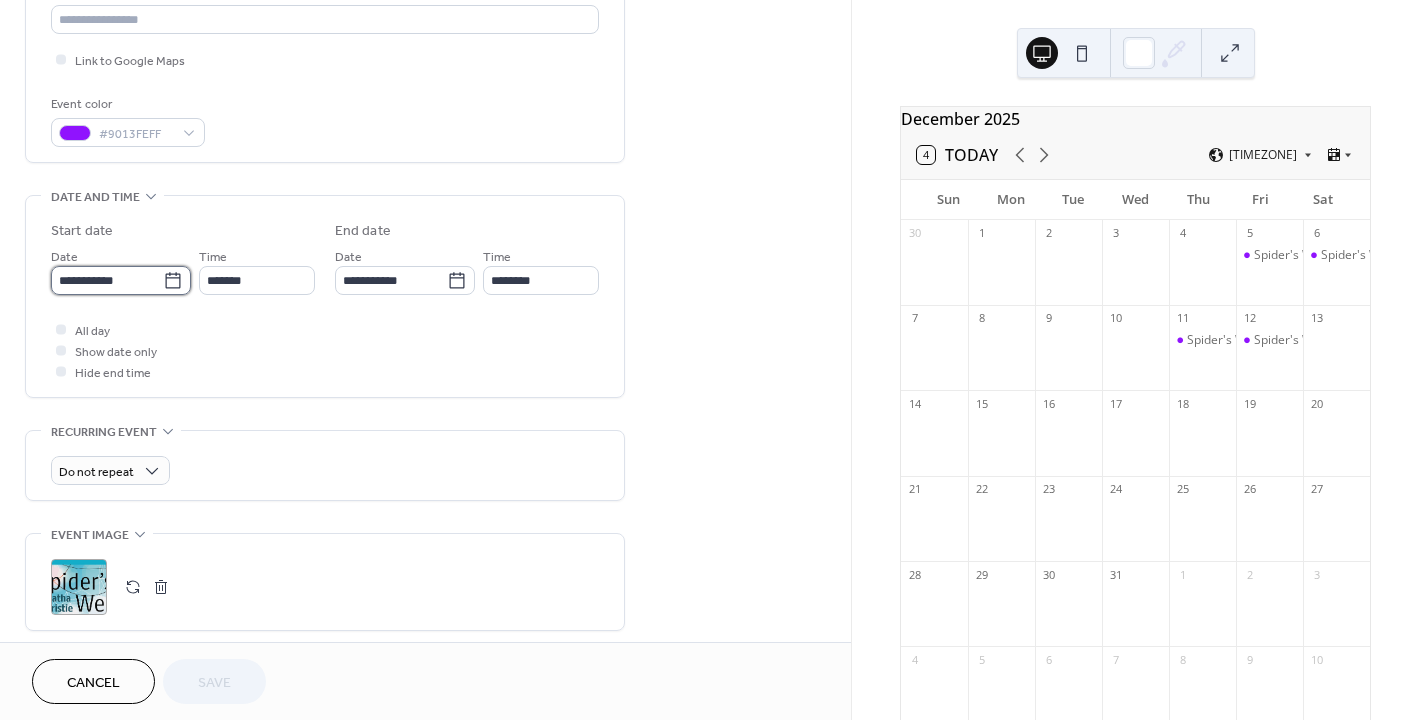click on "**********" at bounding box center [107, 280] 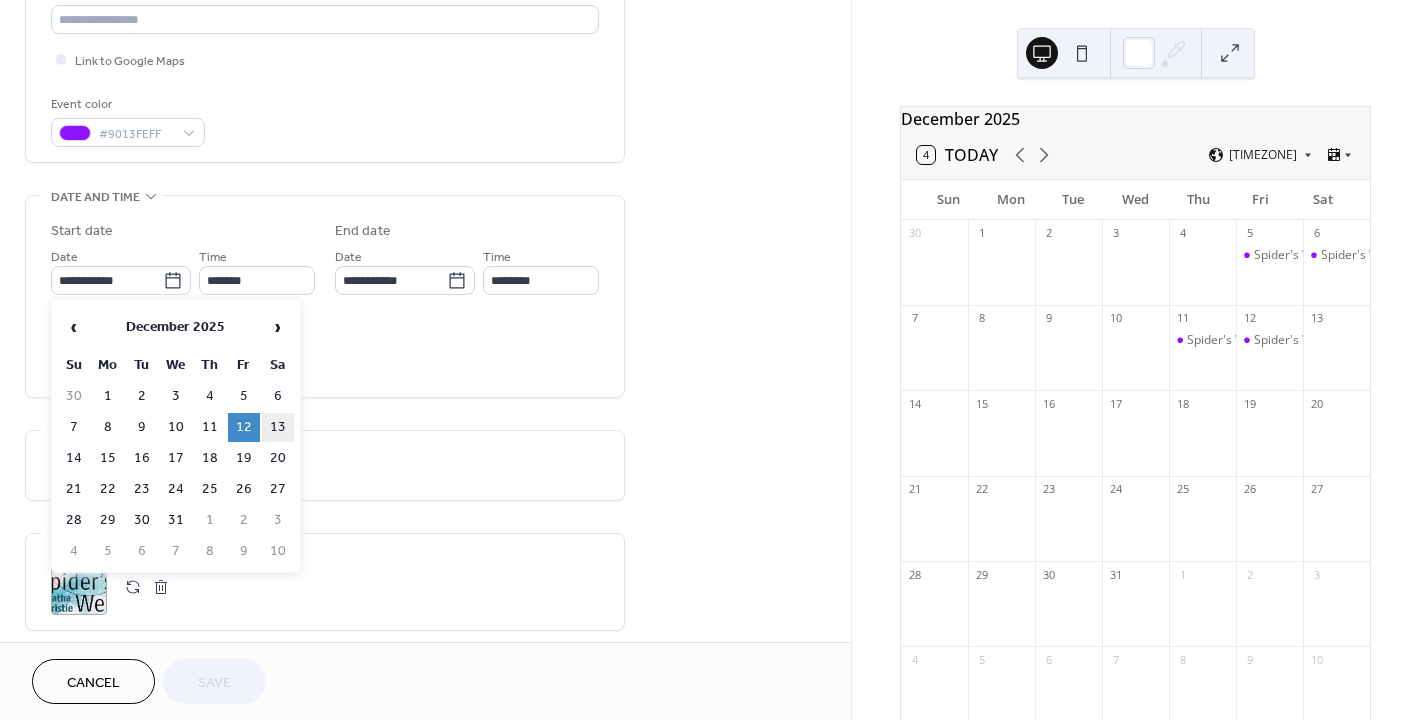 click on "13" at bounding box center [278, 427] 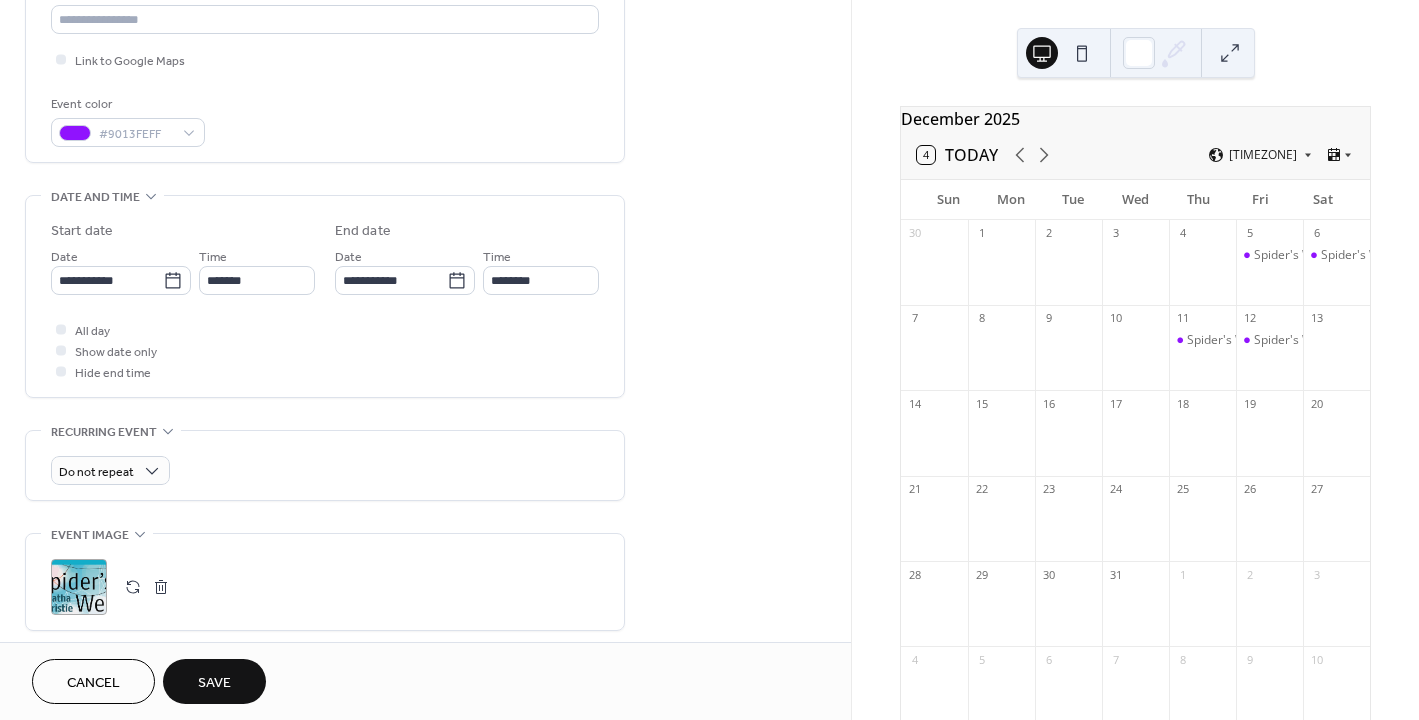 click on "Save" at bounding box center (214, 683) 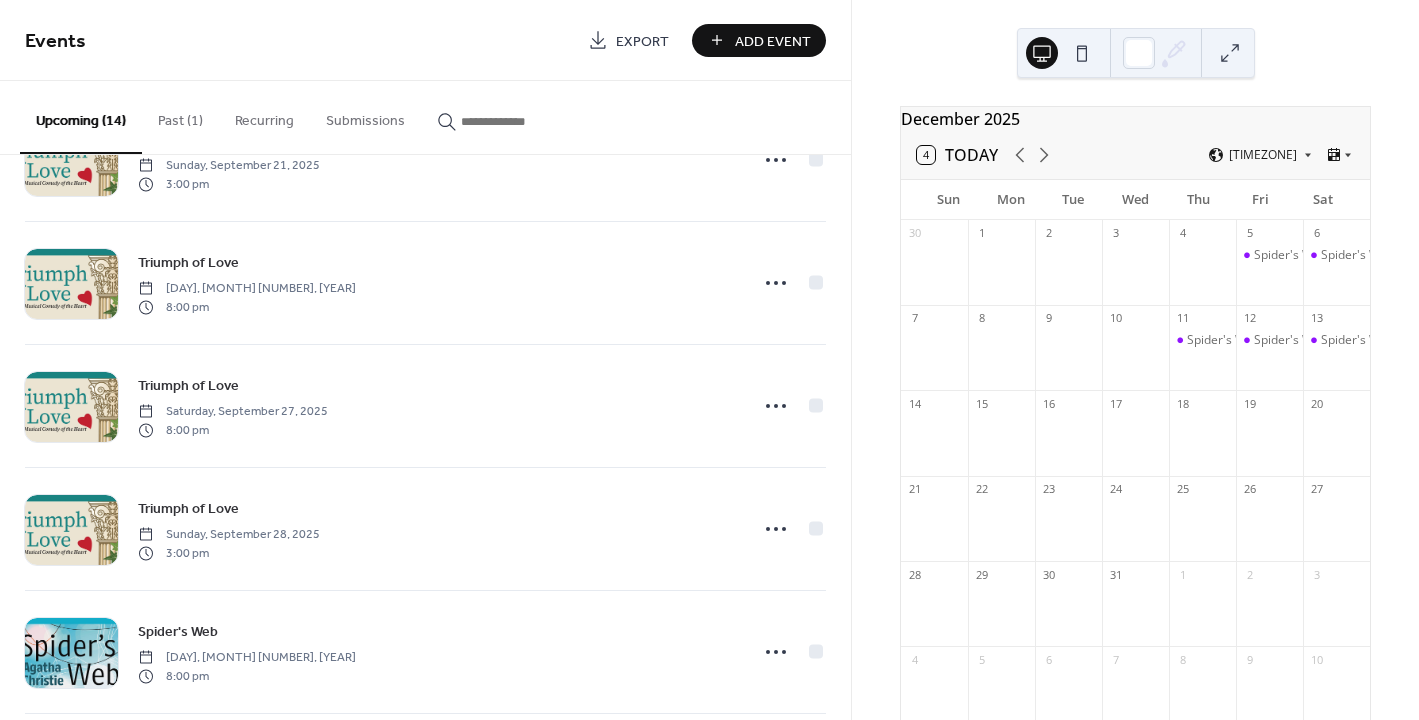 scroll, scrollTop: 1214, scrollLeft: 0, axis: vertical 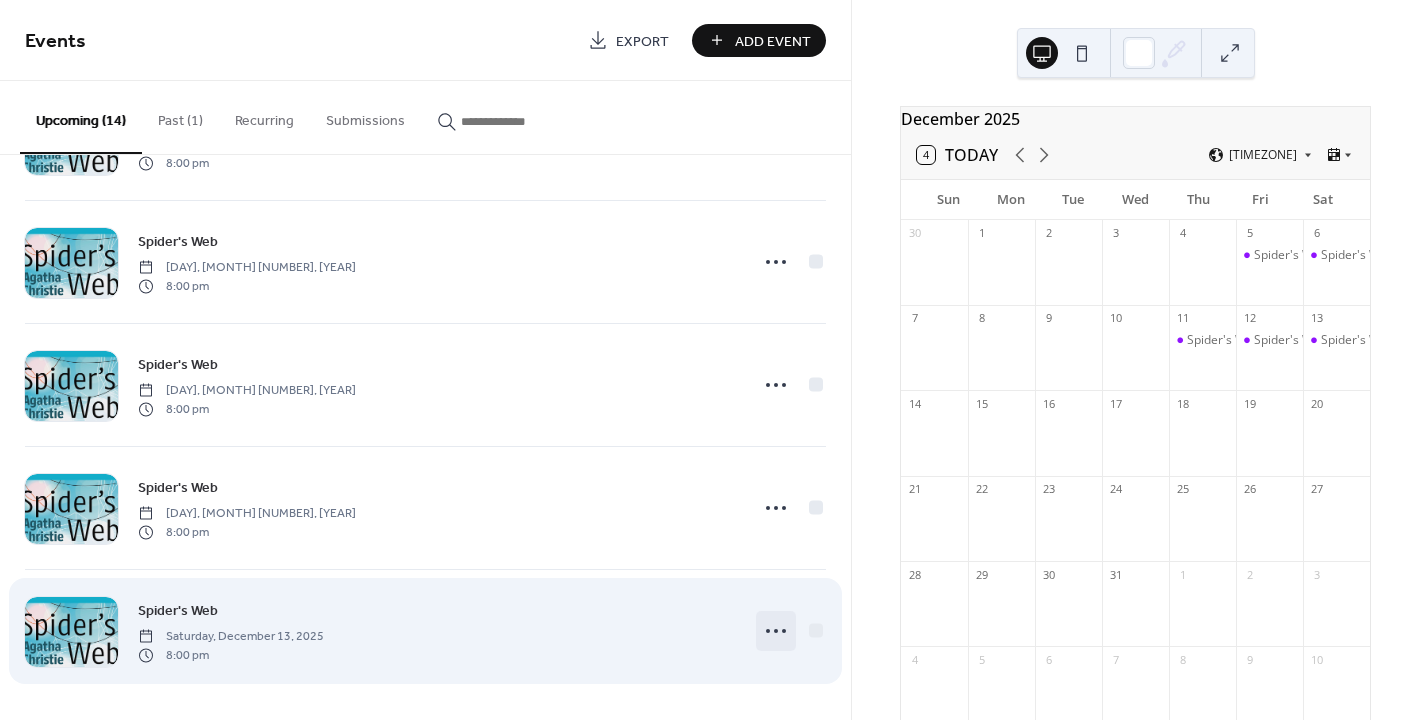 click 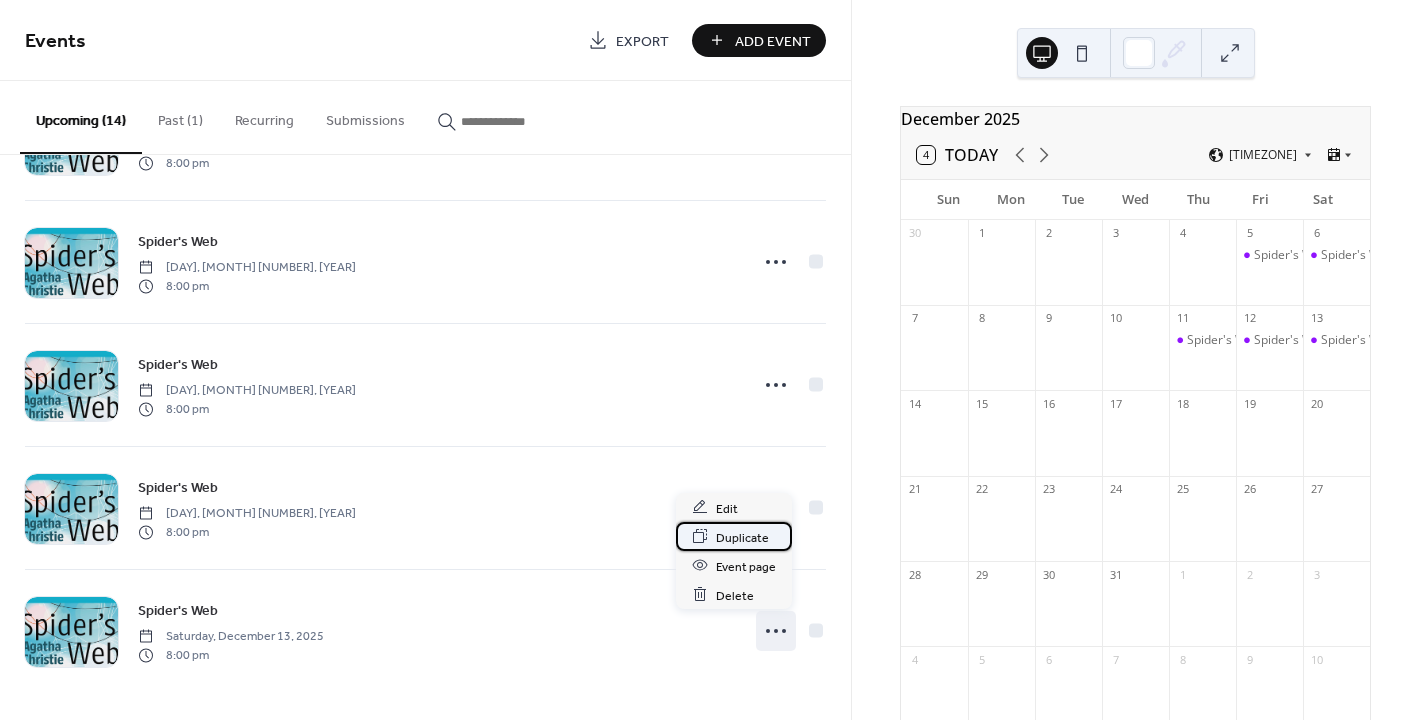 click on "Duplicate" at bounding box center (742, 537) 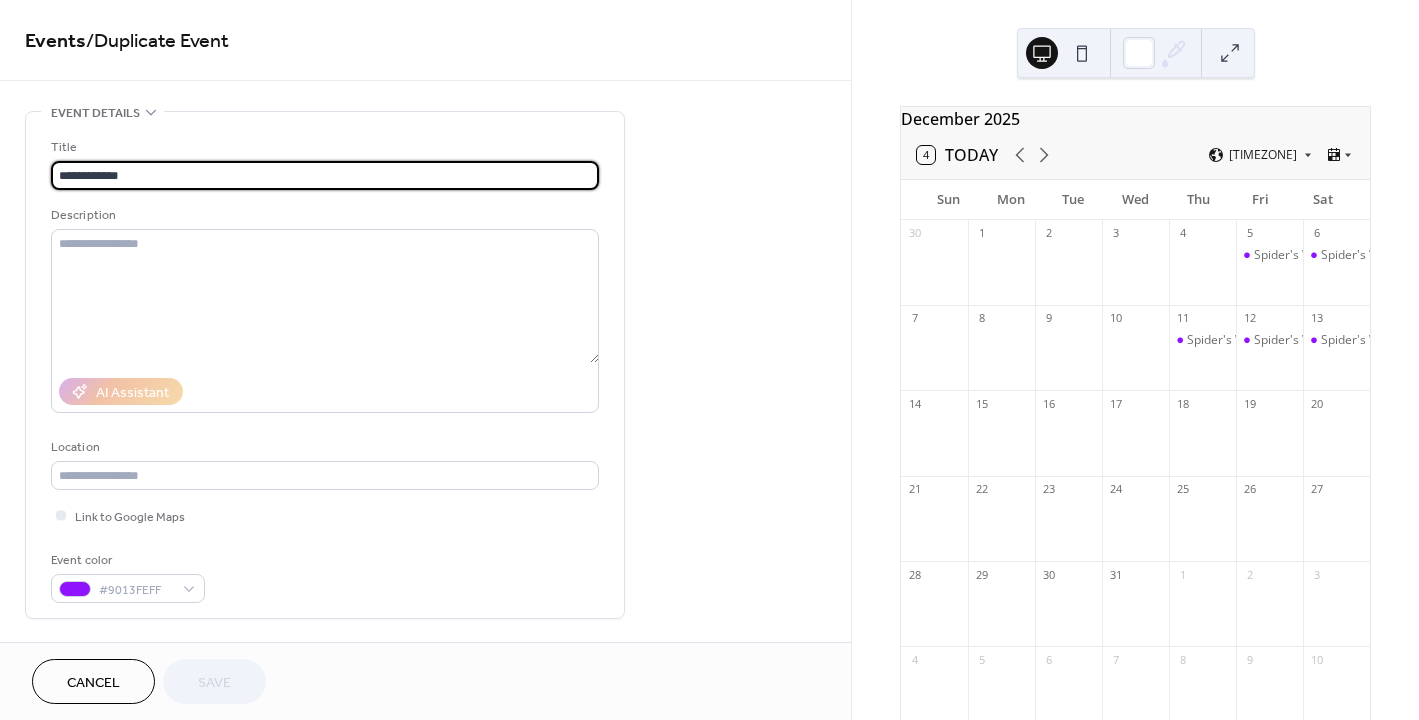 scroll, scrollTop: 600, scrollLeft: 0, axis: vertical 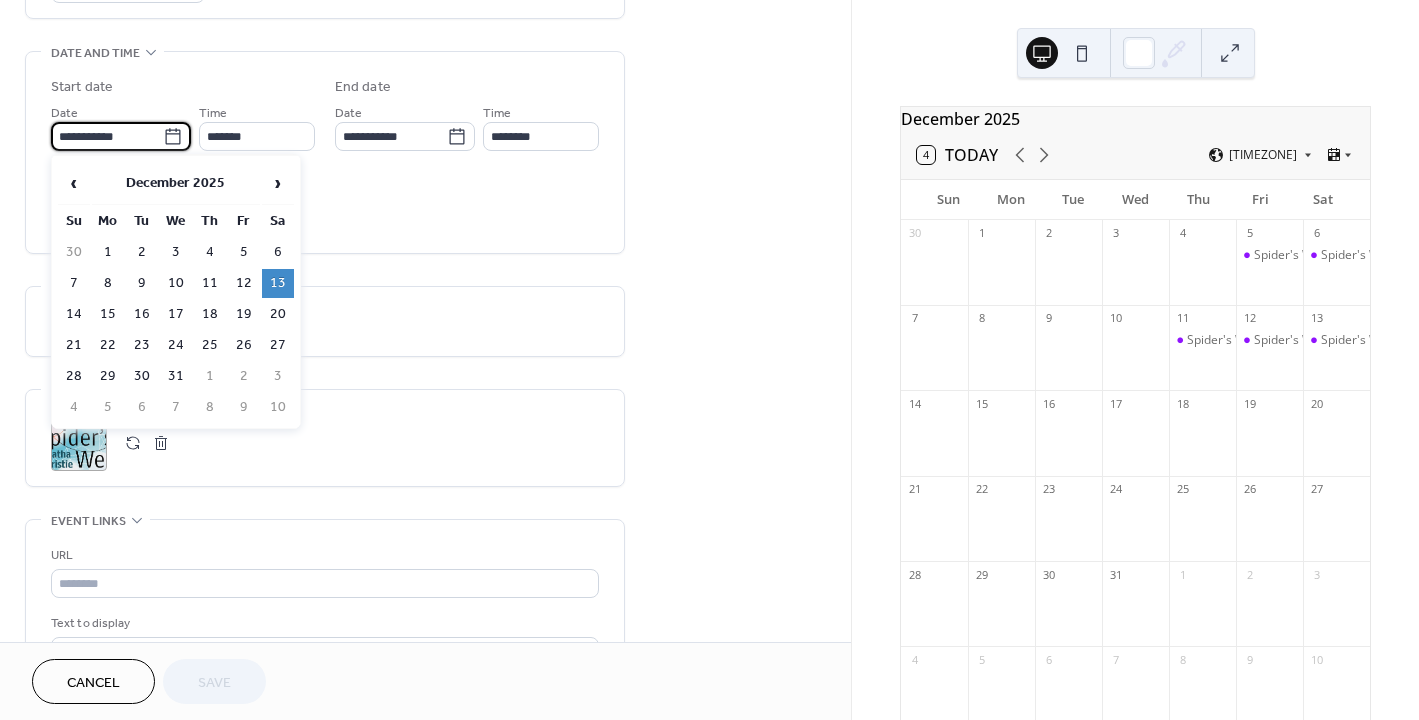 click on "**********" at bounding box center (107, 136) 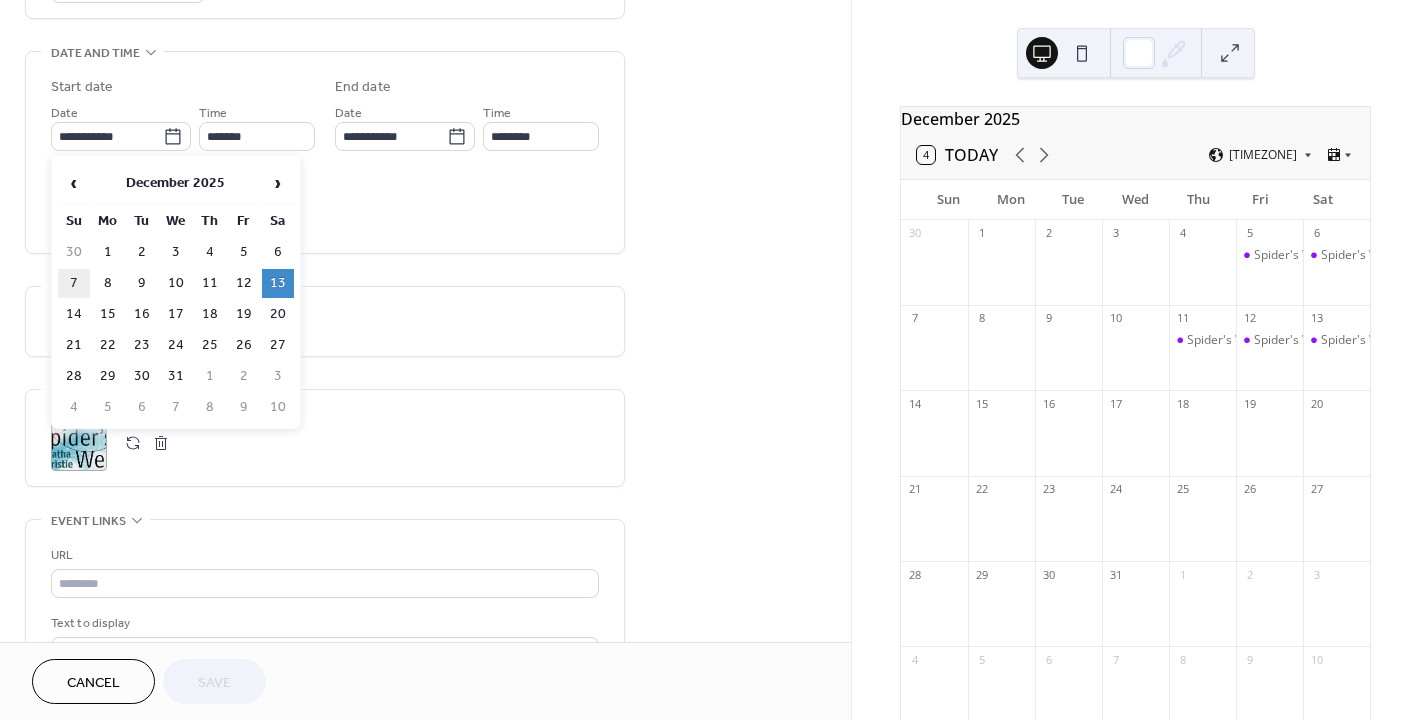 click on "7" at bounding box center (74, 283) 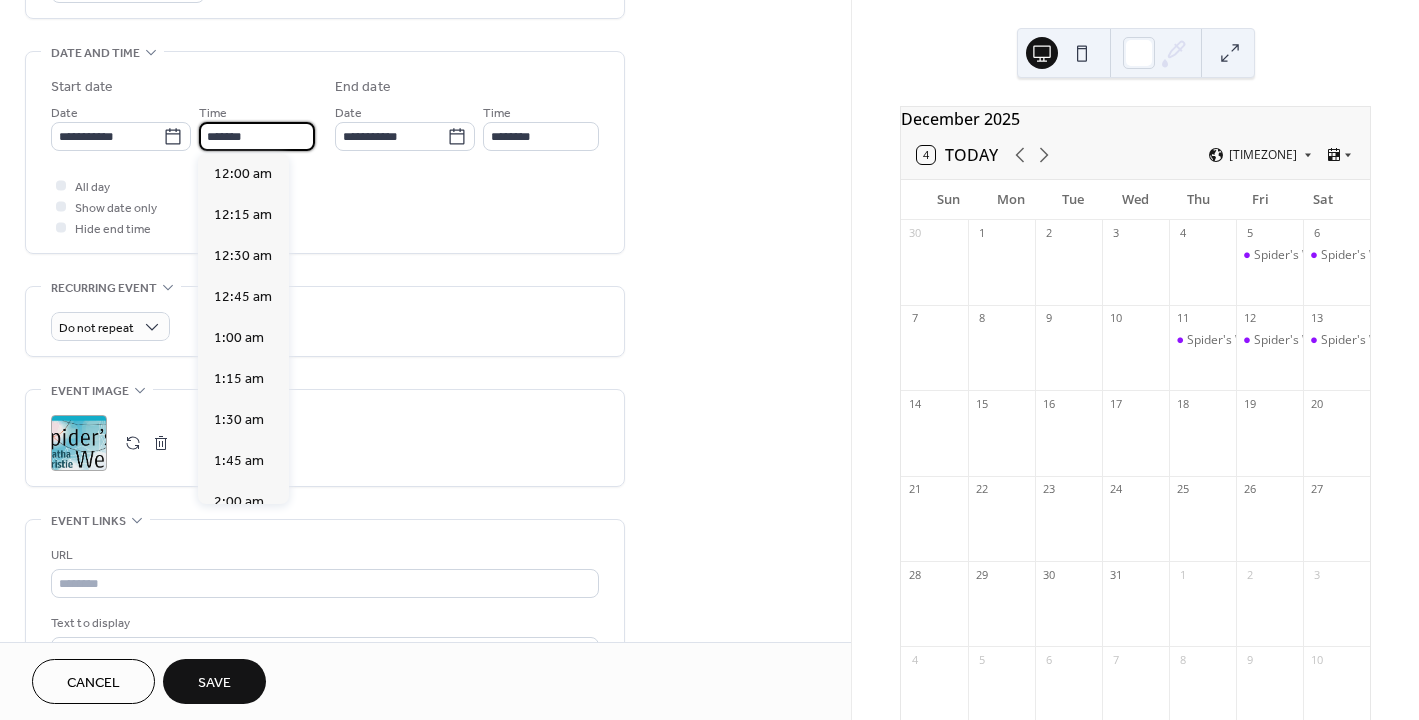 click on "*******" at bounding box center (257, 136) 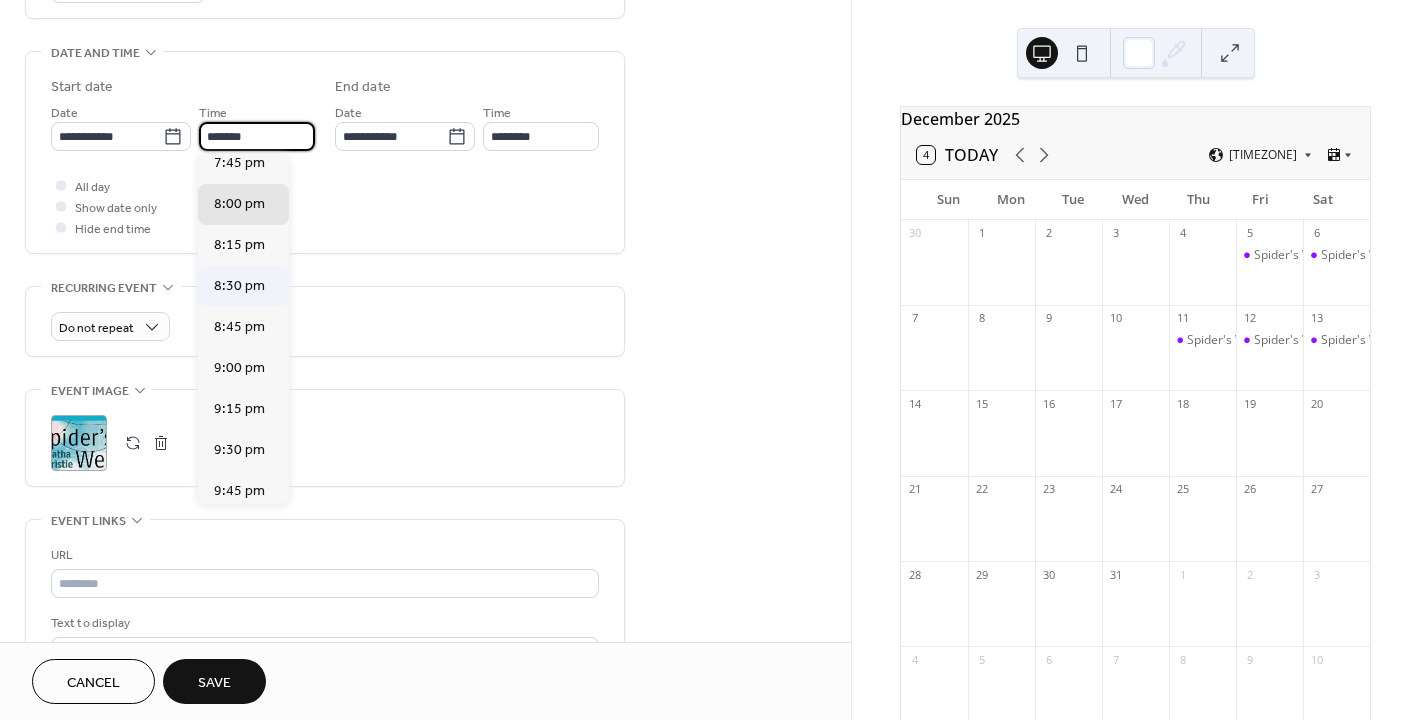 scroll, scrollTop: 2346, scrollLeft: 0, axis: vertical 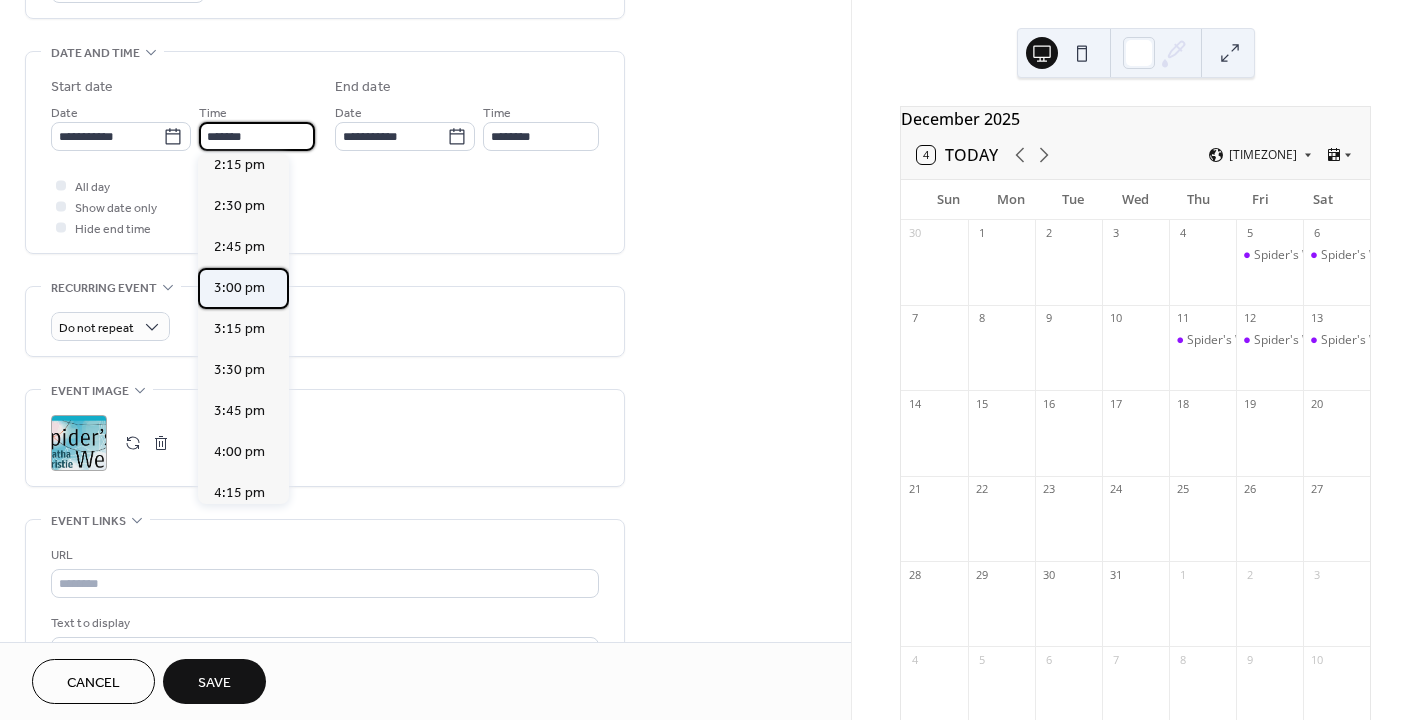 click on "3:00 pm" at bounding box center [239, 288] 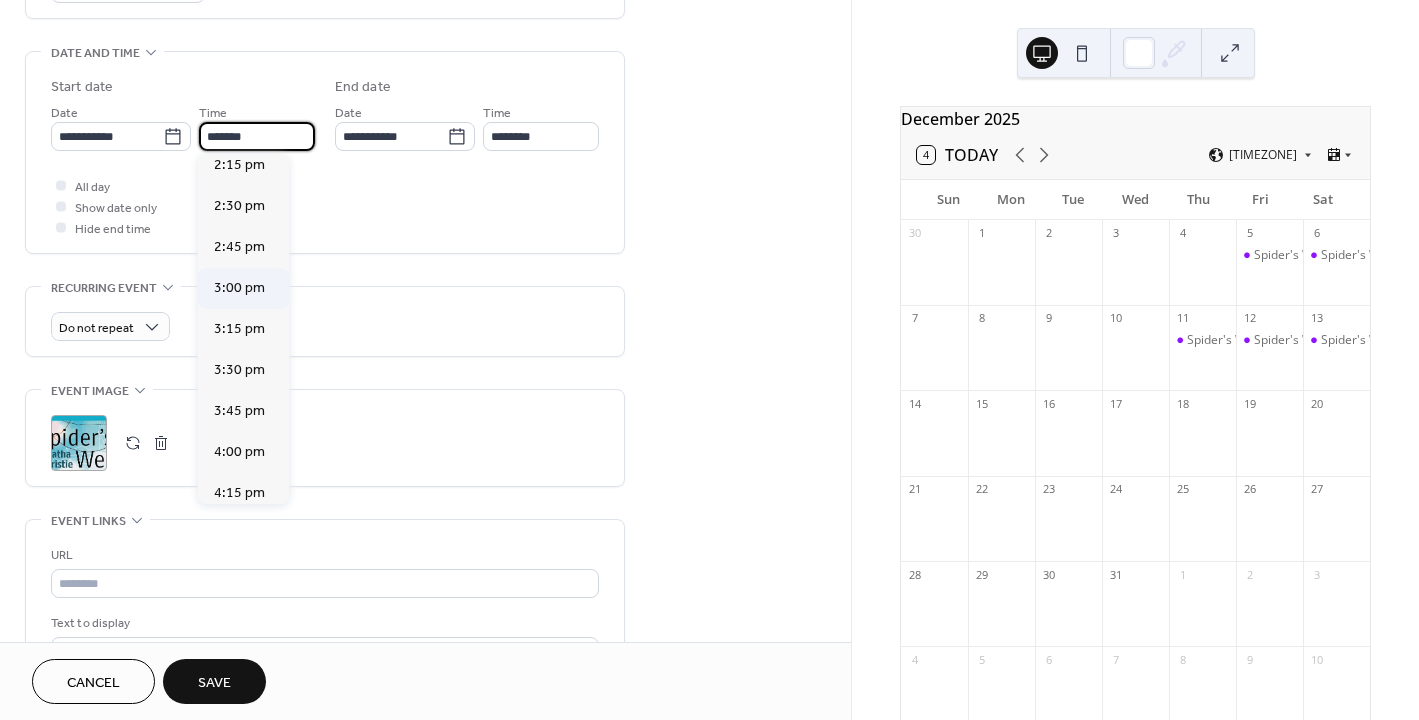 type on "*******" 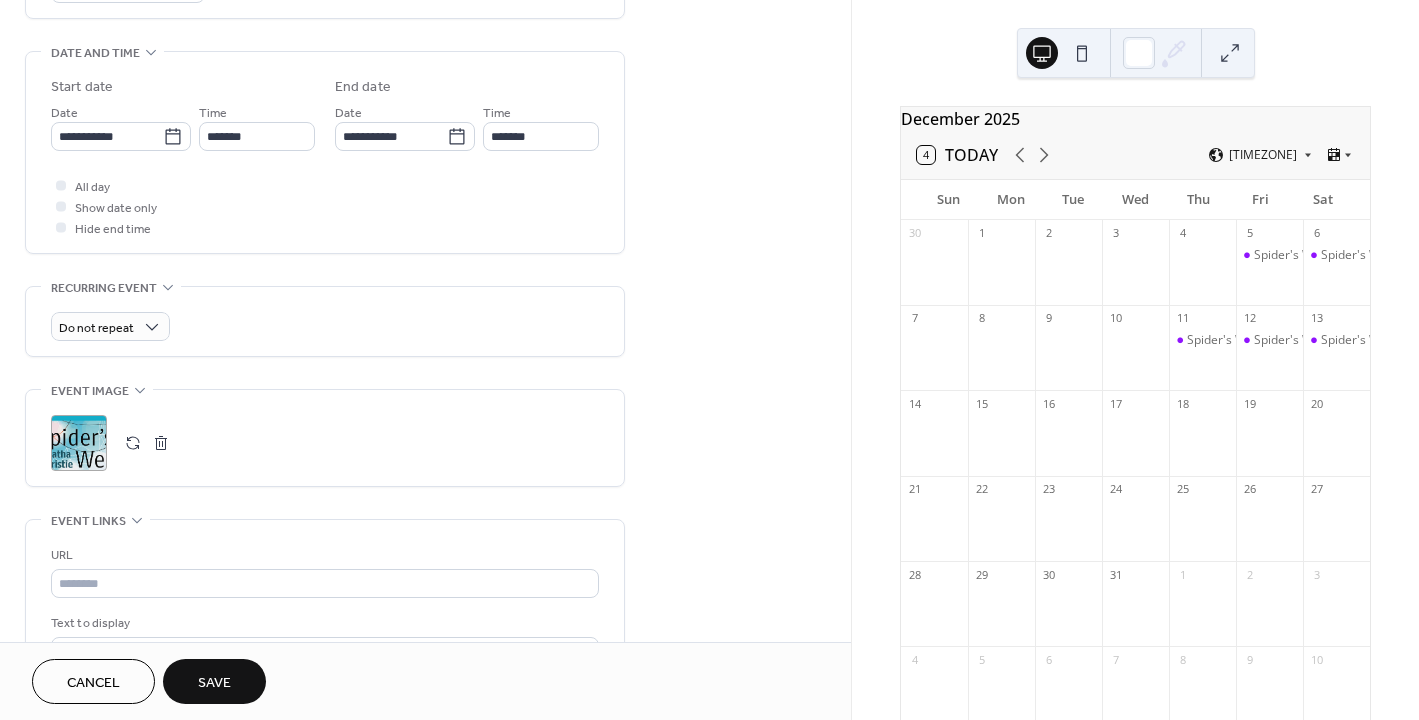 click on "Save" at bounding box center (214, 681) 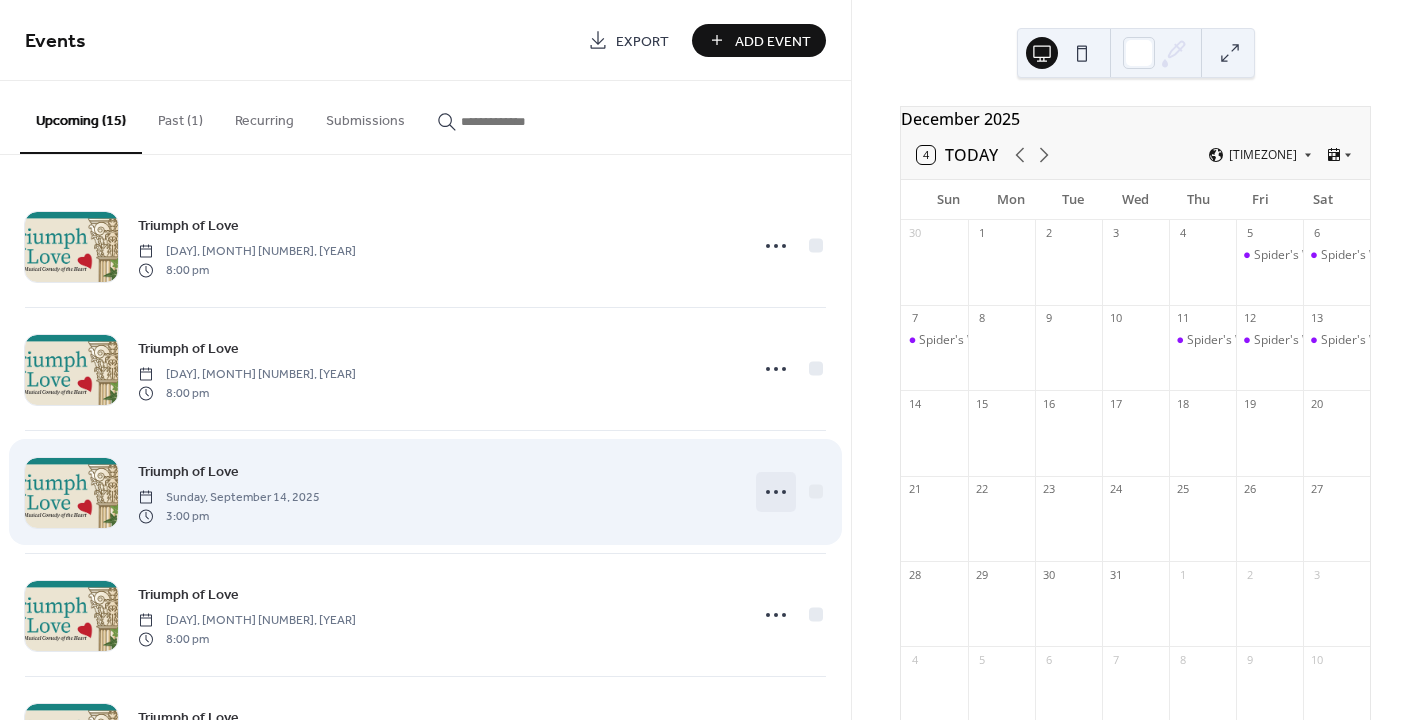 click 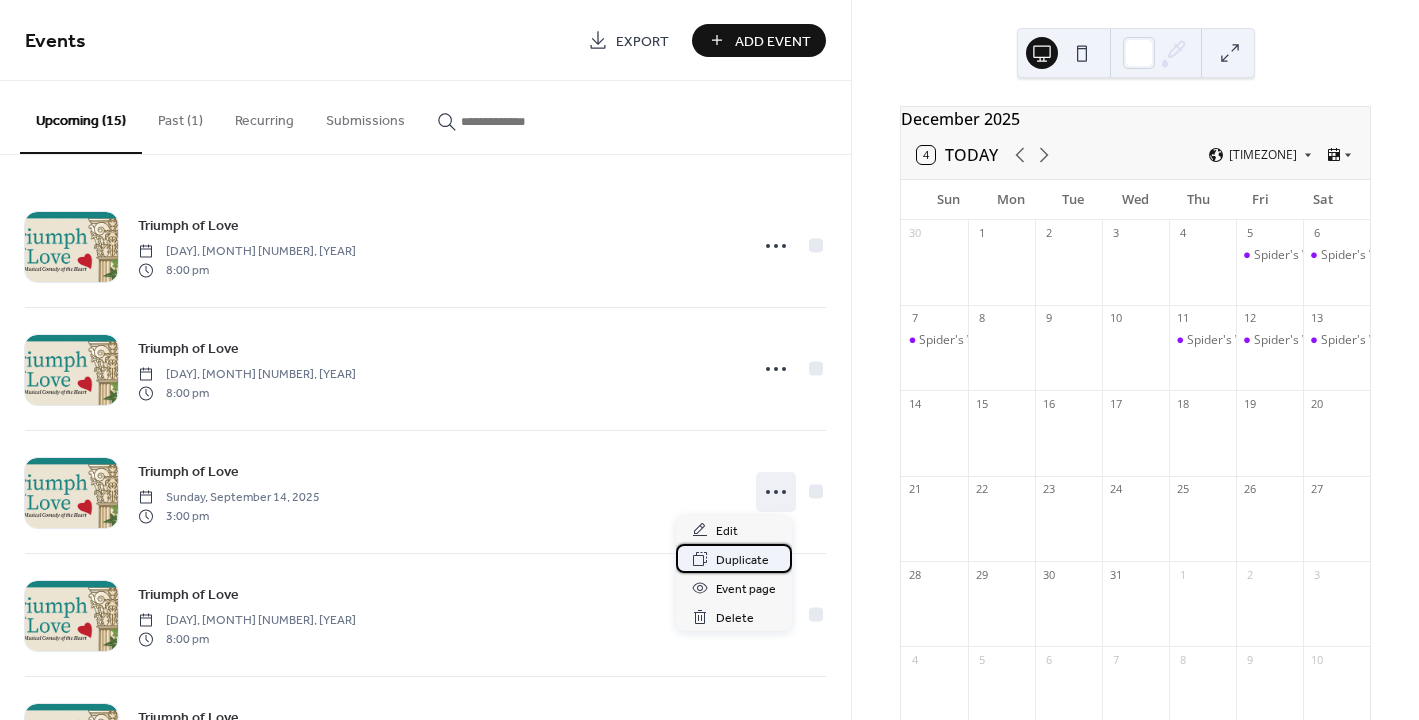 click on "Duplicate" at bounding box center [742, 560] 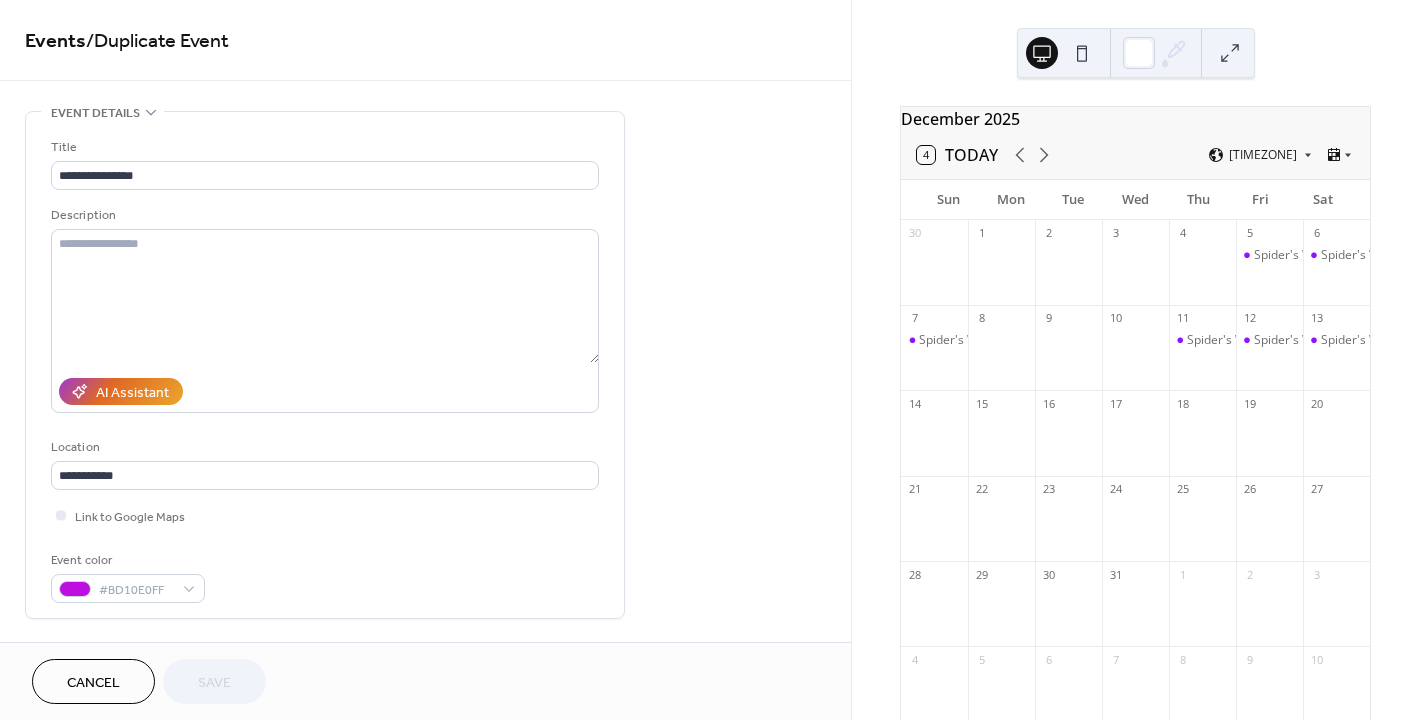 click on "Cancel" at bounding box center [93, 683] 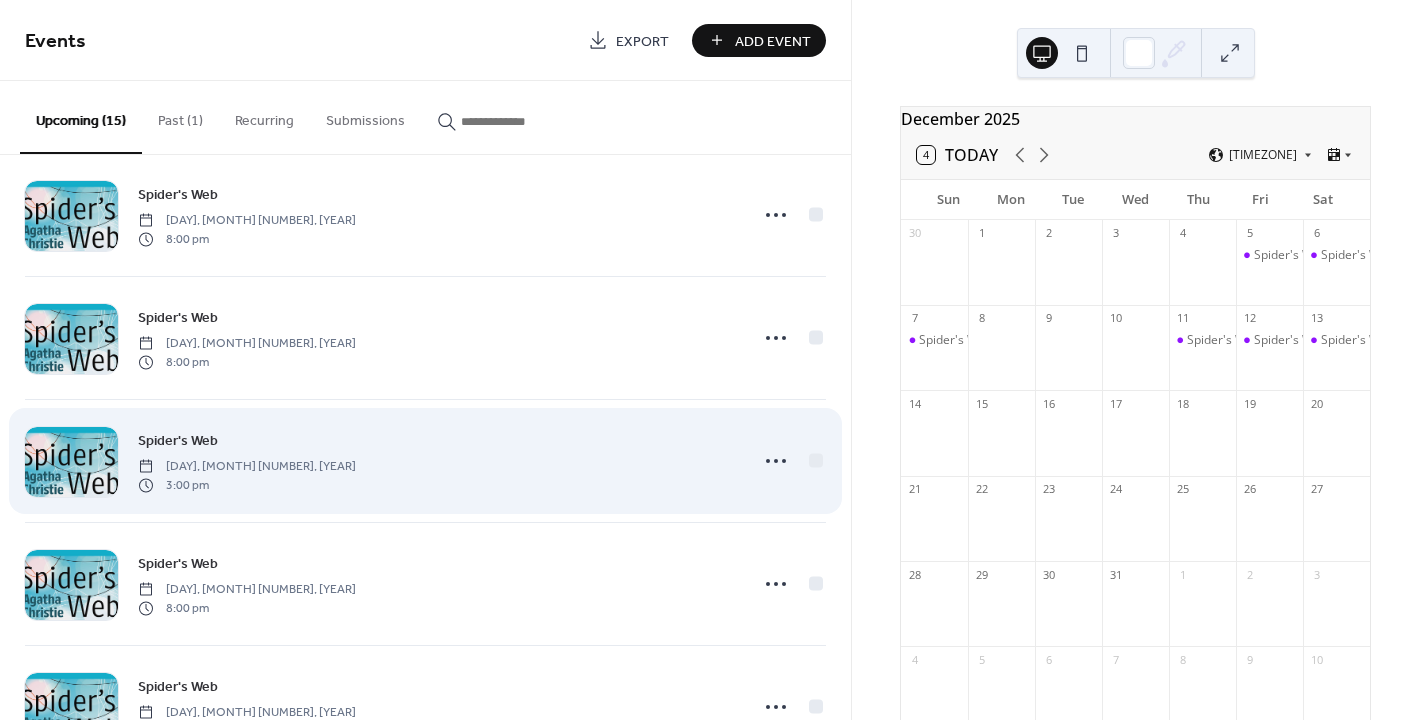 scroll, scrollTop: 1337, scrollLeft: 0, axis: vertical 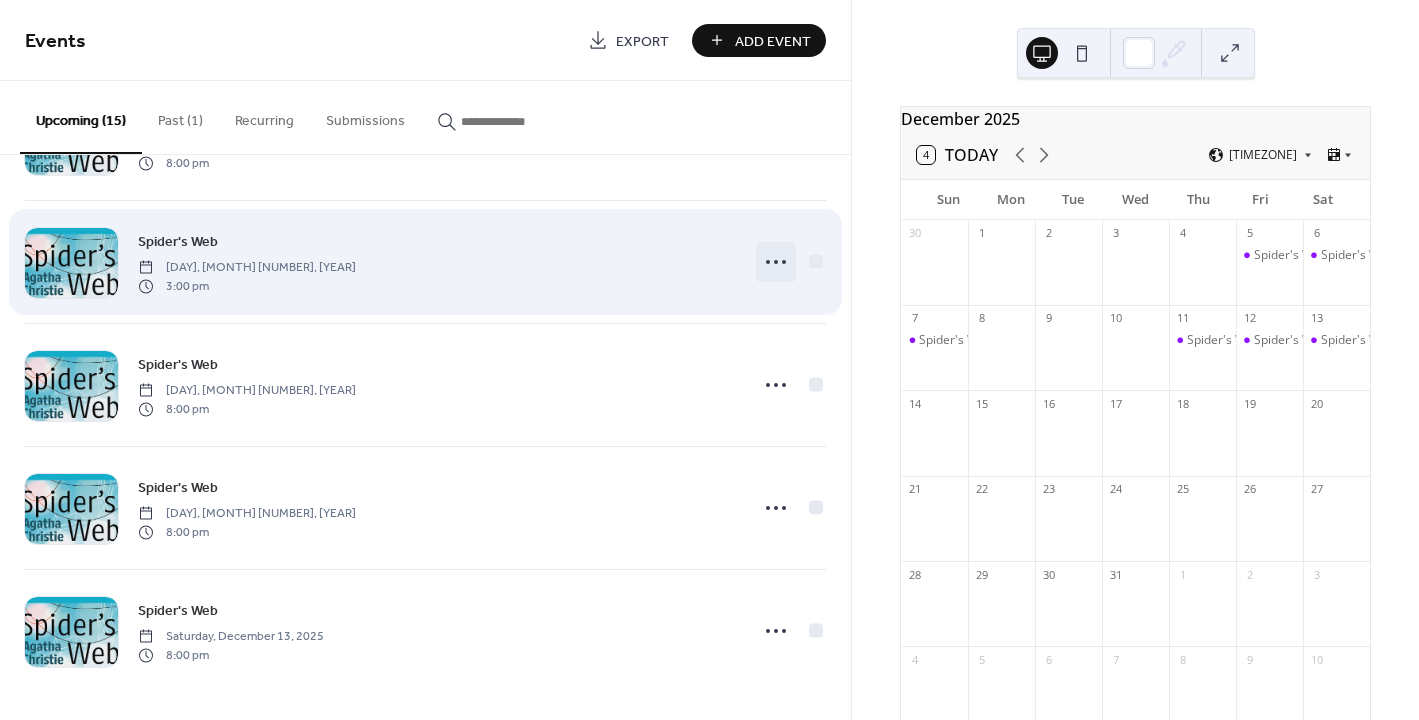 click 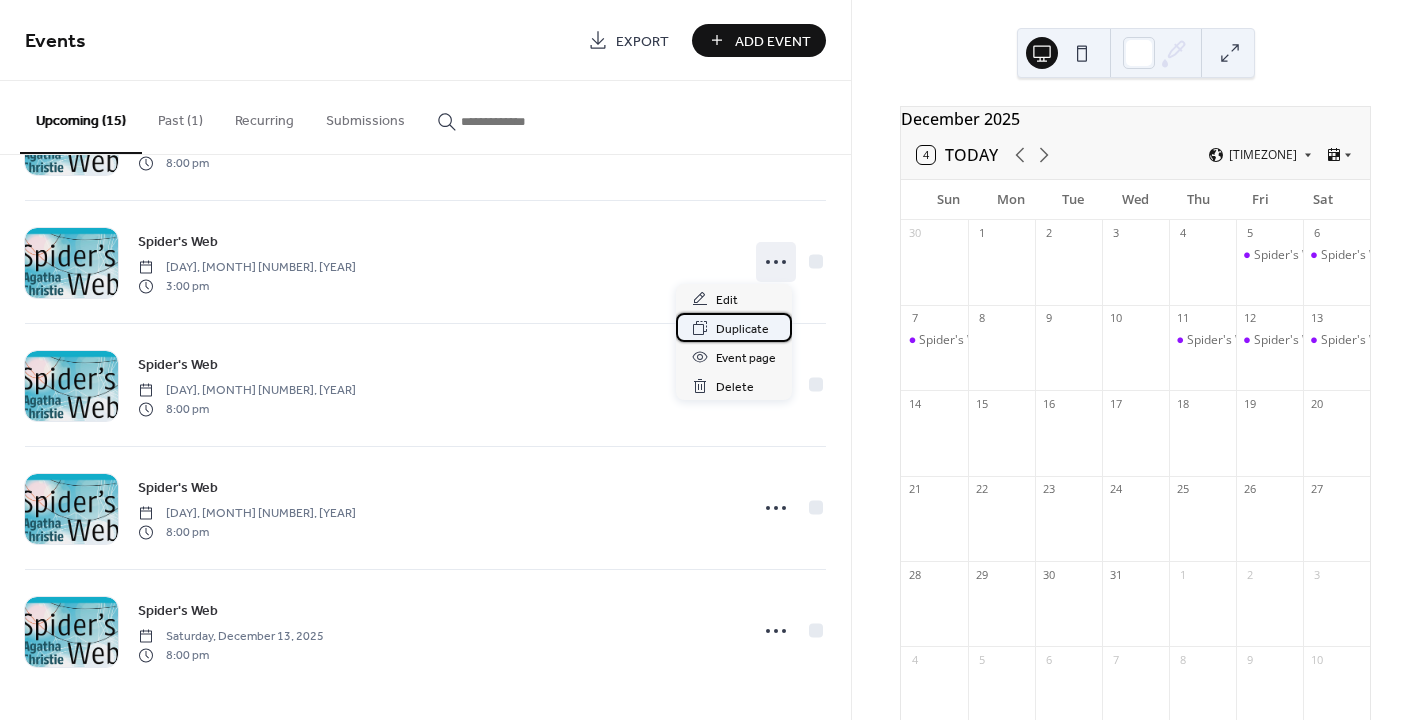 click on "Duplicate" at bounding box center (742, 329) 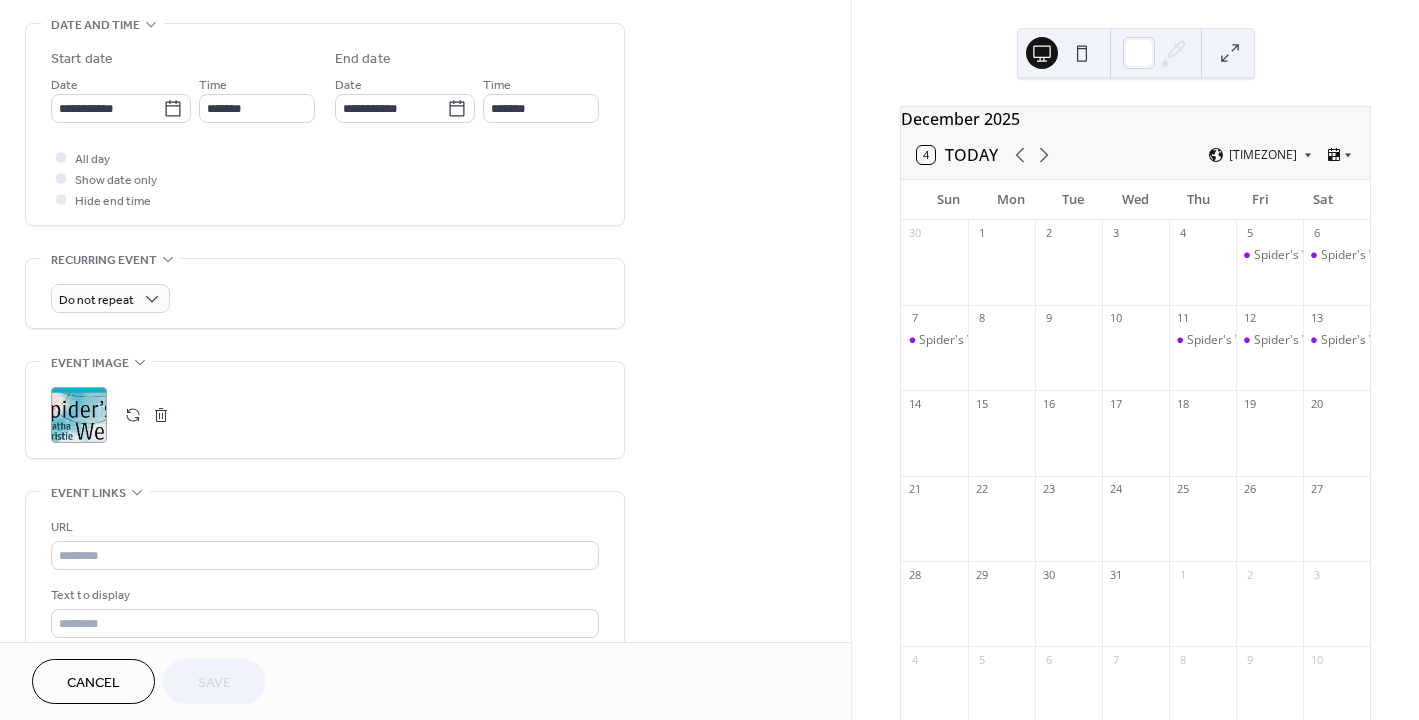 scroll, scrollTop: 451, scrollLeft: 0, axis: vertical 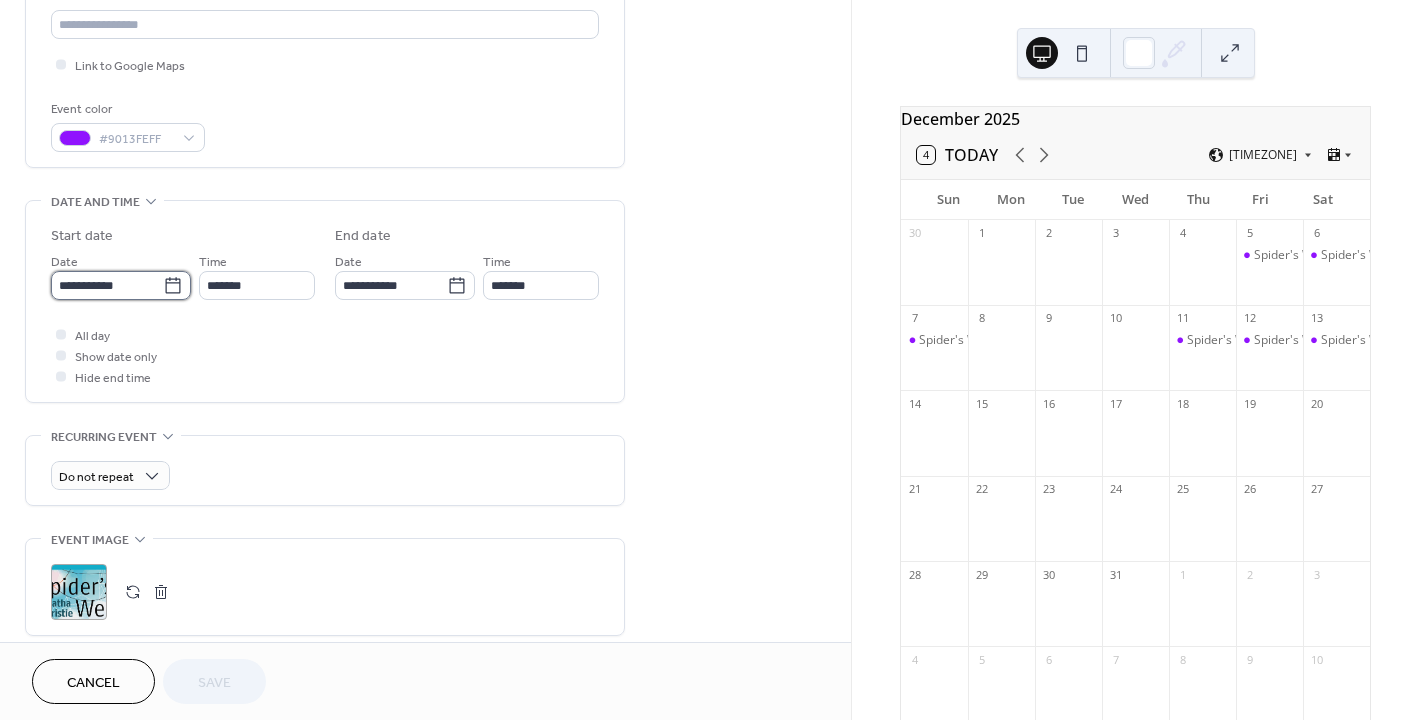 click on "**********" at bounding box center [107, 285] 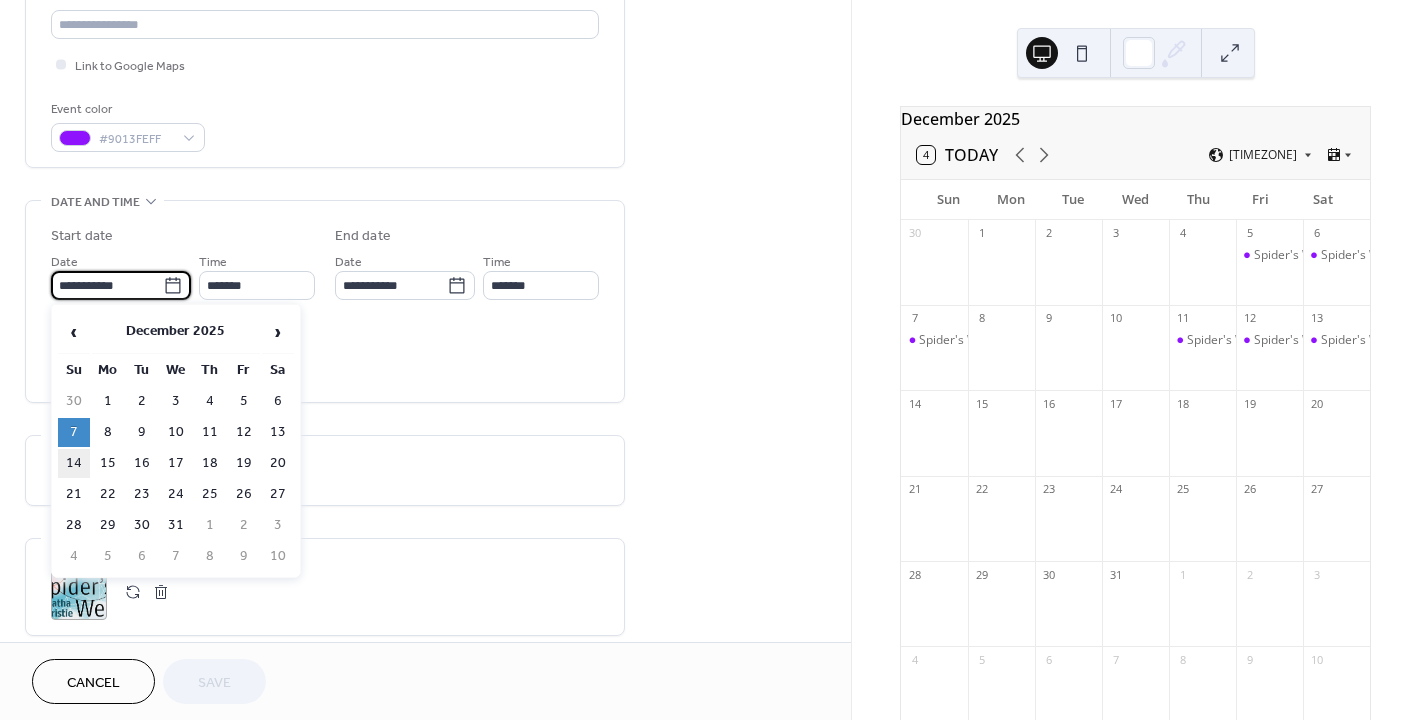 click on "14" at bounding box center [74, 463] 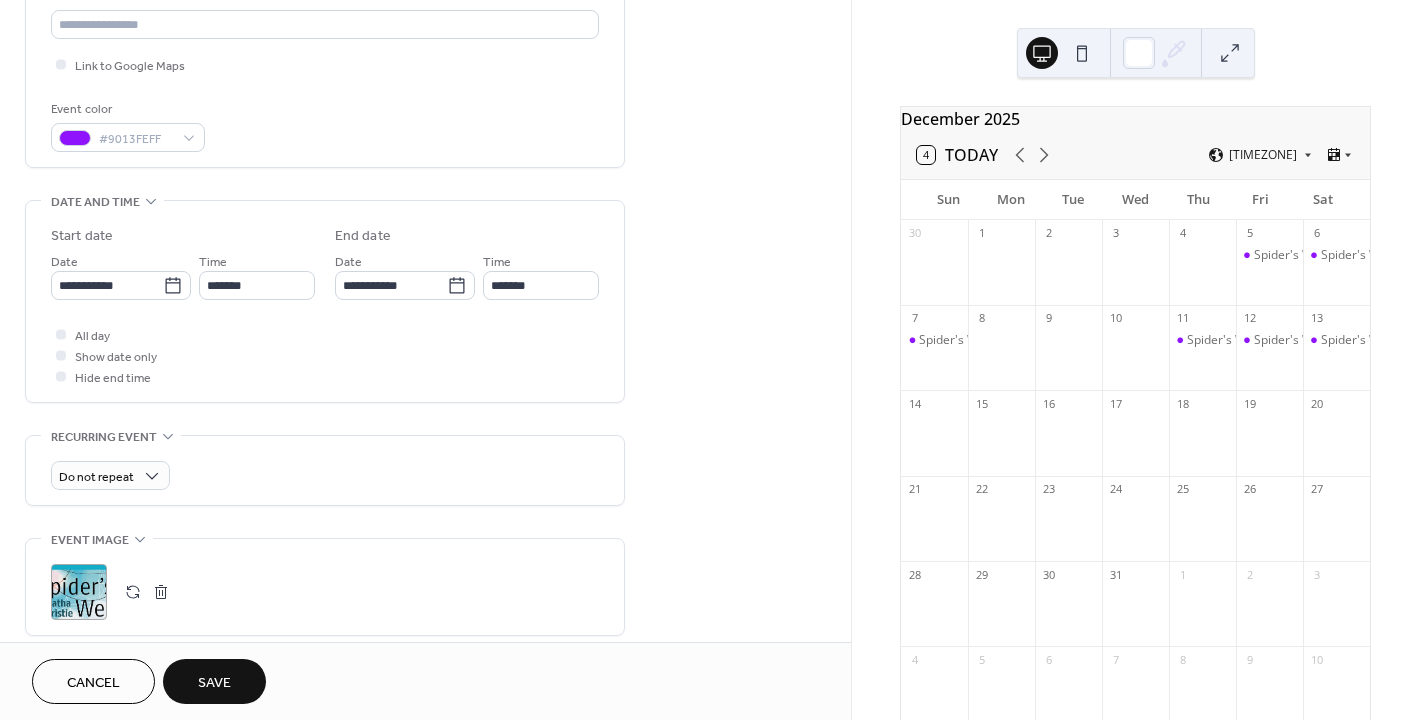 click on "Save" at bounding box center (214, 683) 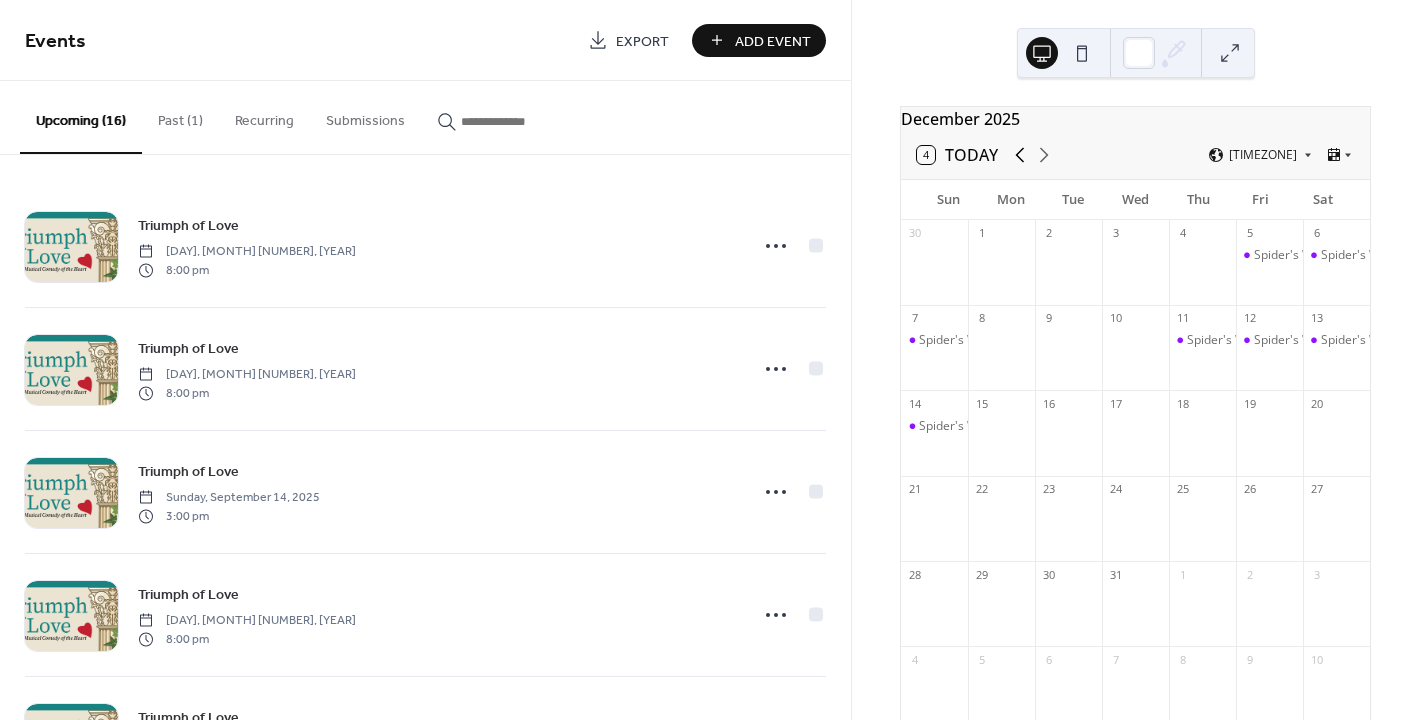 click 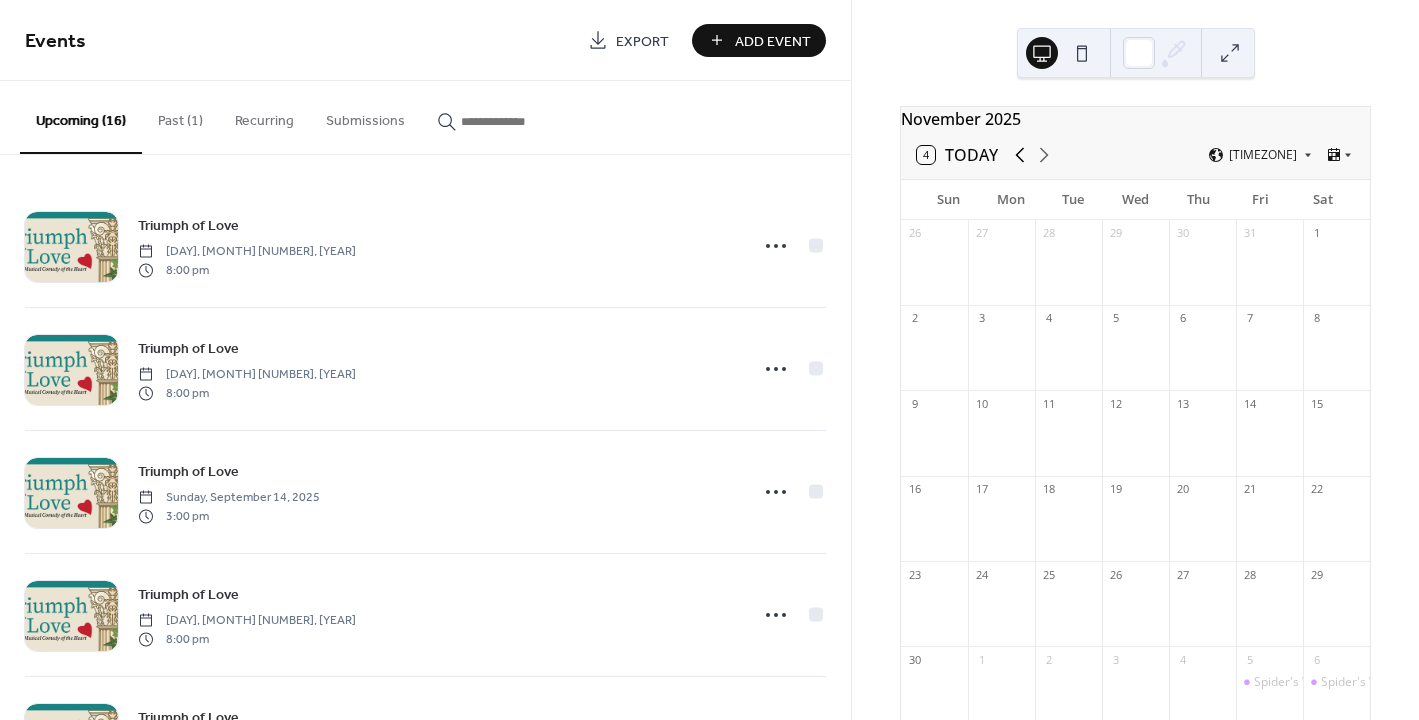 click 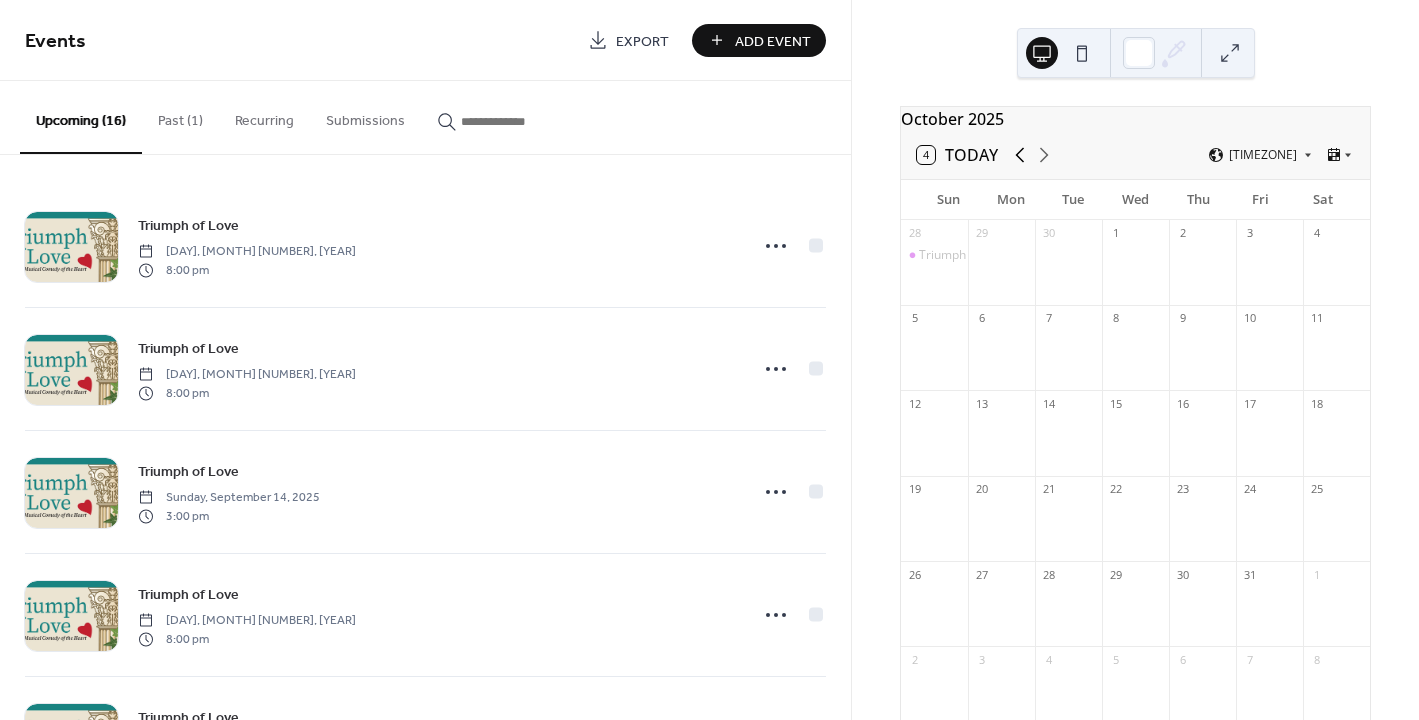 click 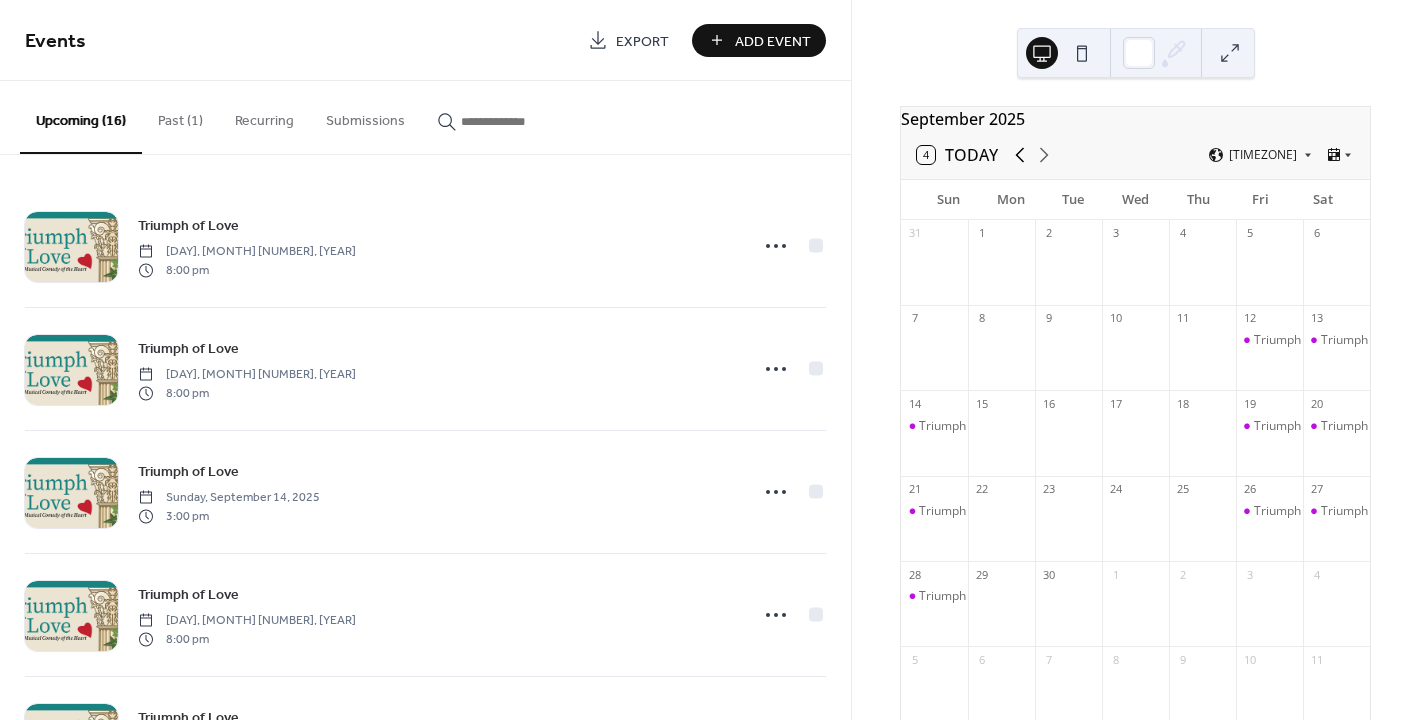 click 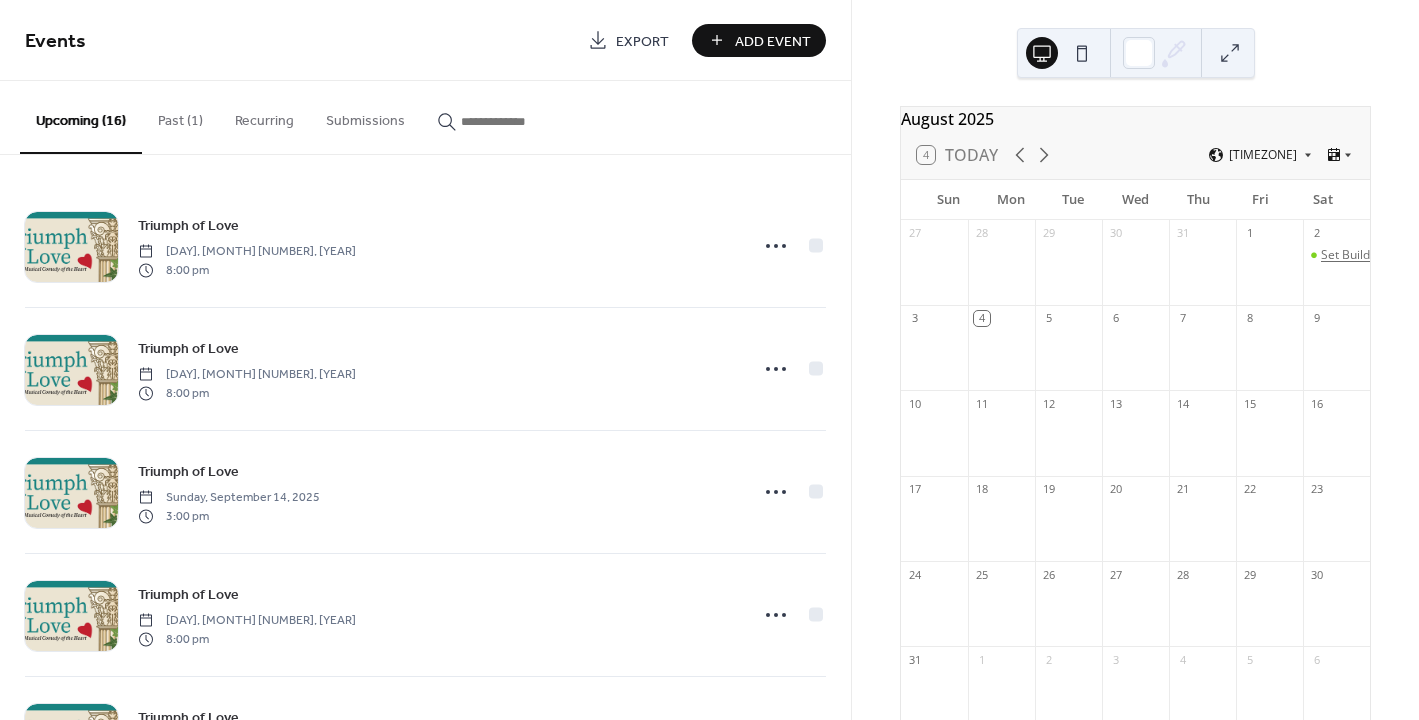 click on "Set Build" at bounding box center (1345, 255) 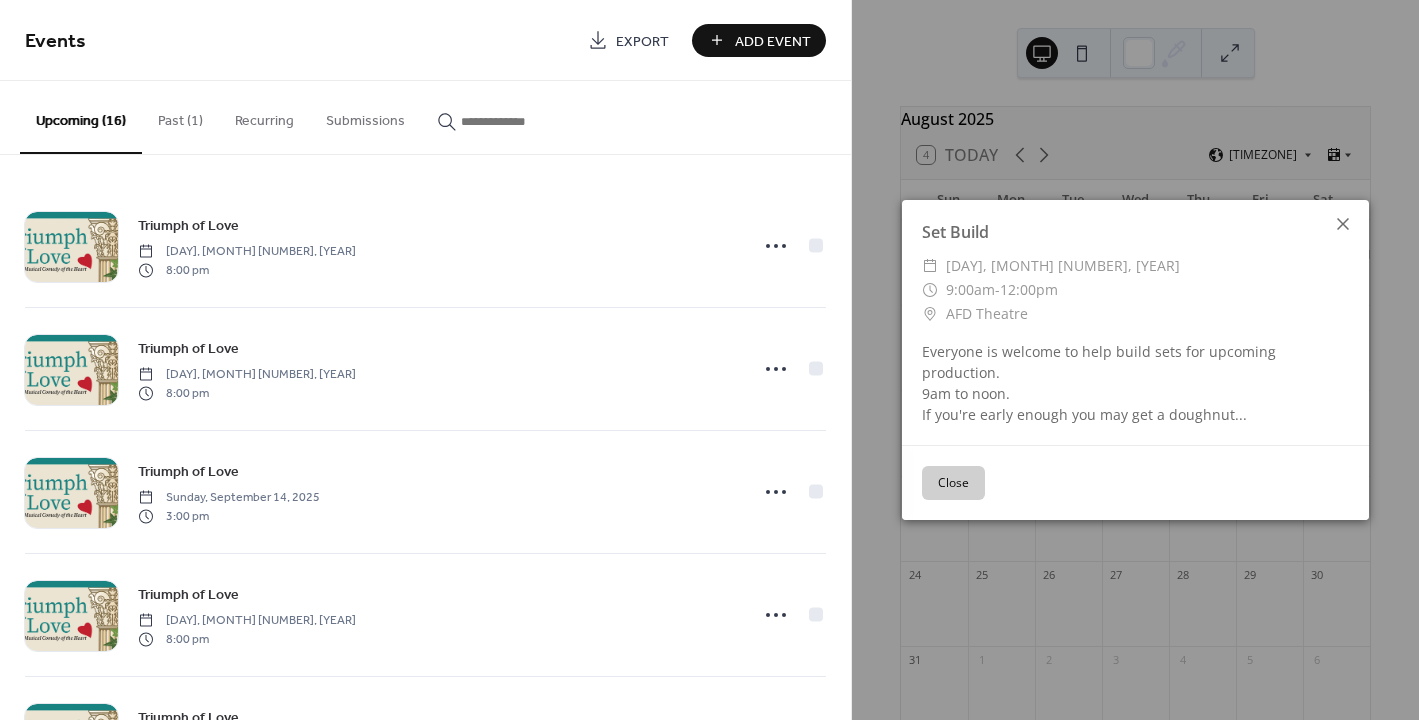 drag, startPoint x: 1341, startPoint y: 236, endPoint x: 930, endPoint y: 305, distance: 416.75174 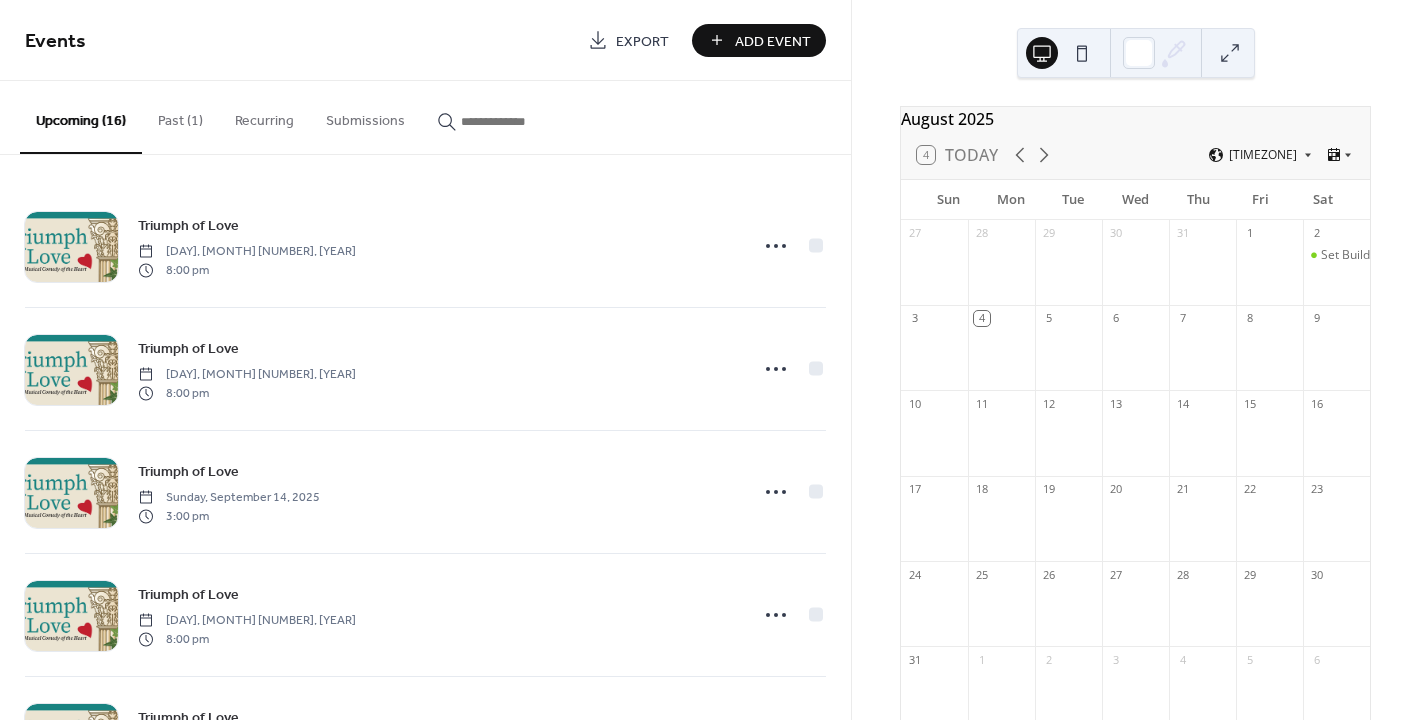 click on "Past (1)" at bounding box center (180, 116) 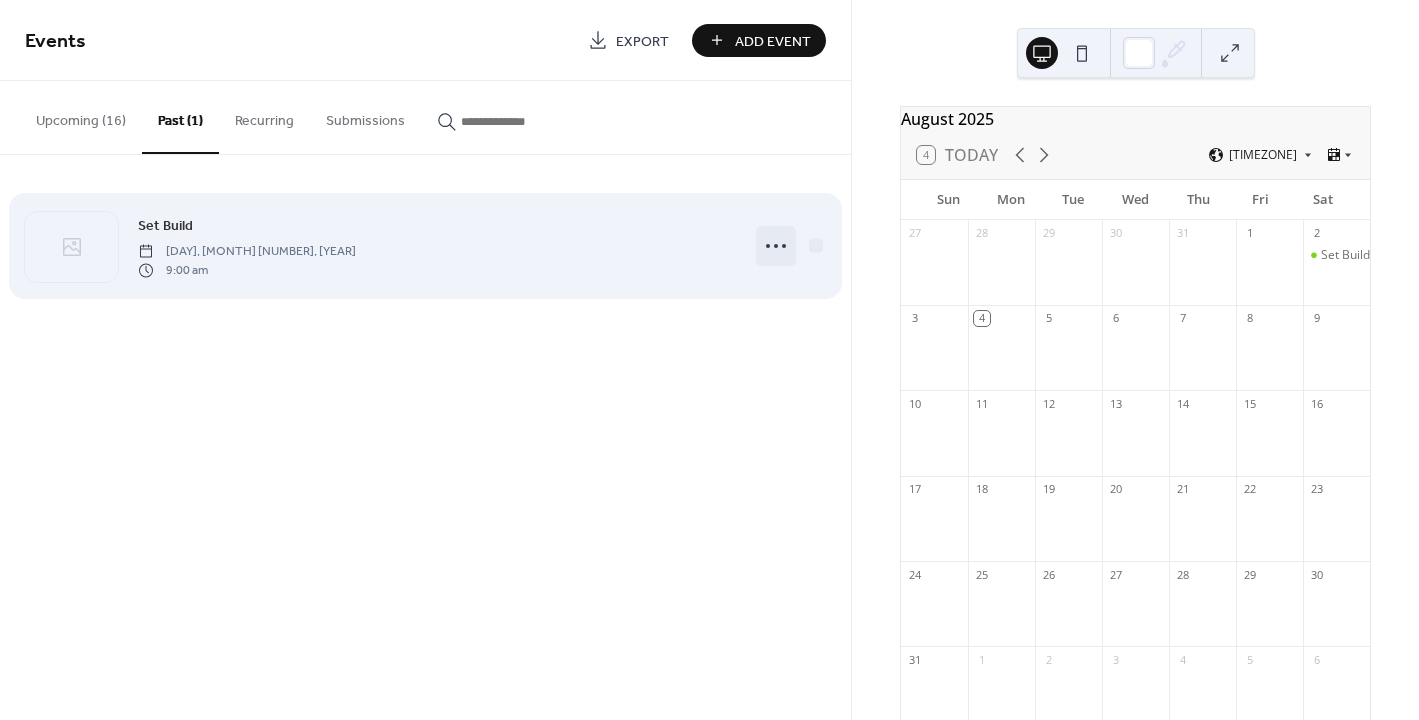 click 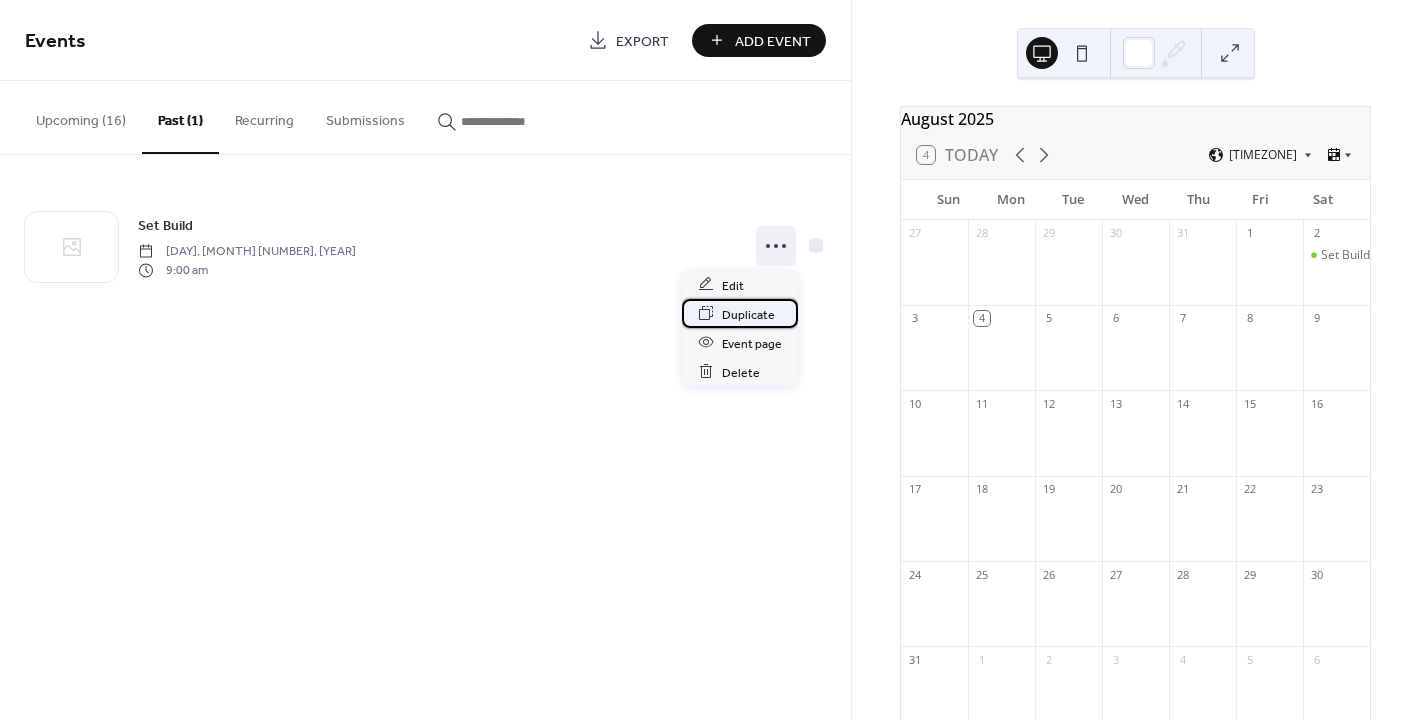 click on "Duplicate" at bounding box center (748, 314) 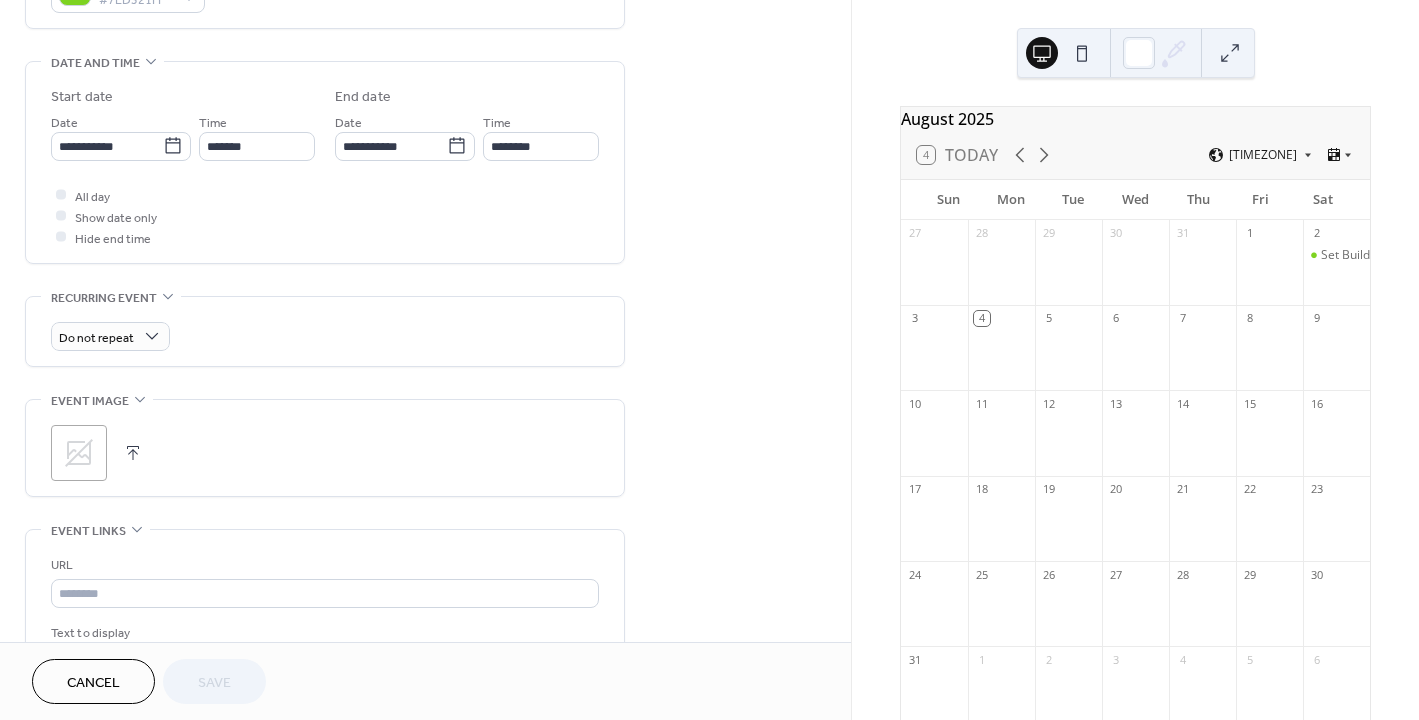scroll, scrollTop: 593, scrollLeft: 0, axis: vertical 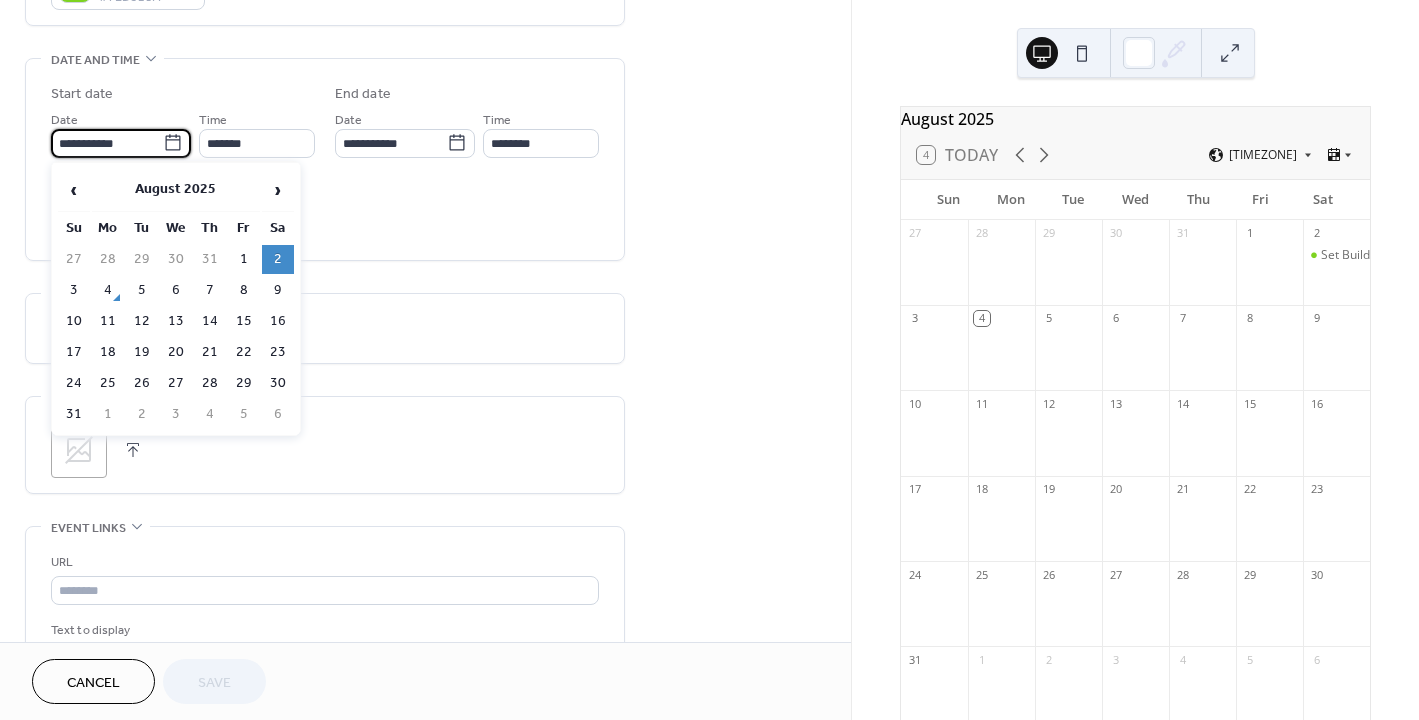 click on "**********" at bounding box center [107, 143] 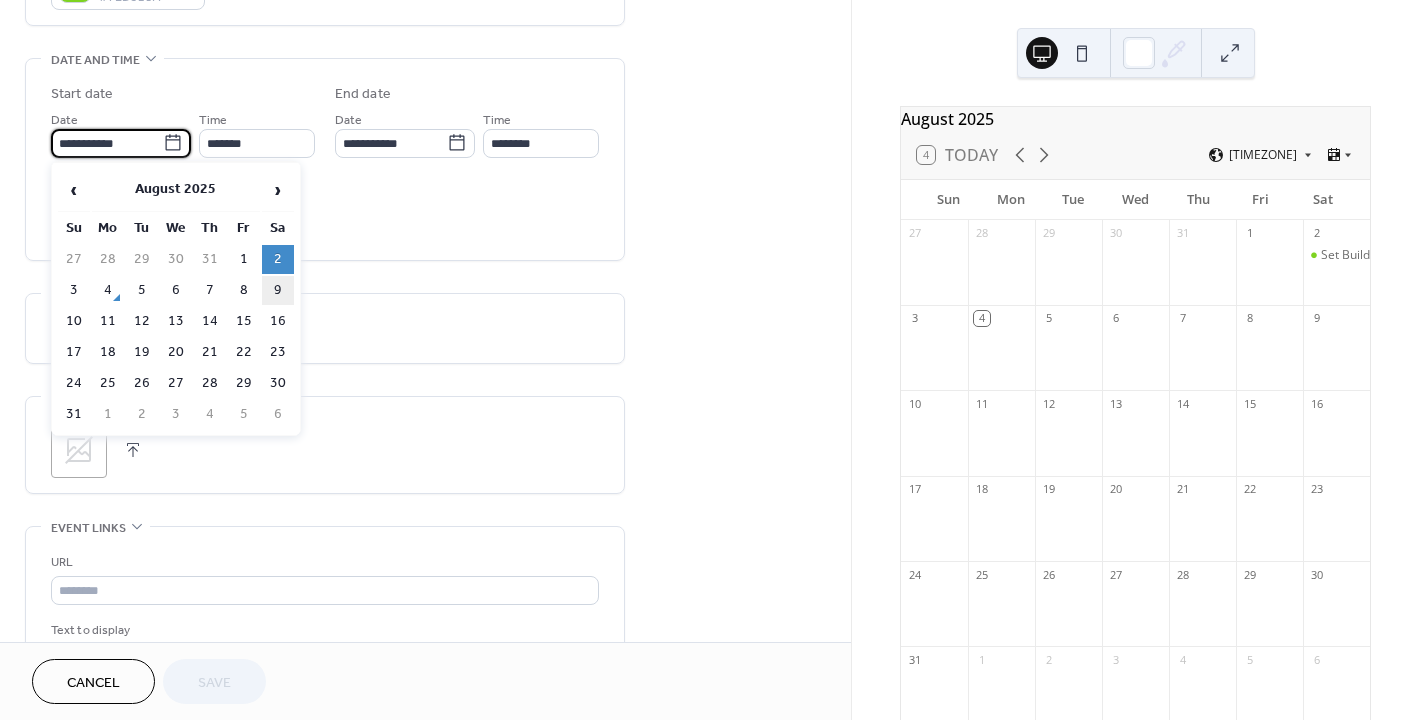 click on "9" at bounding box center [278, 290] 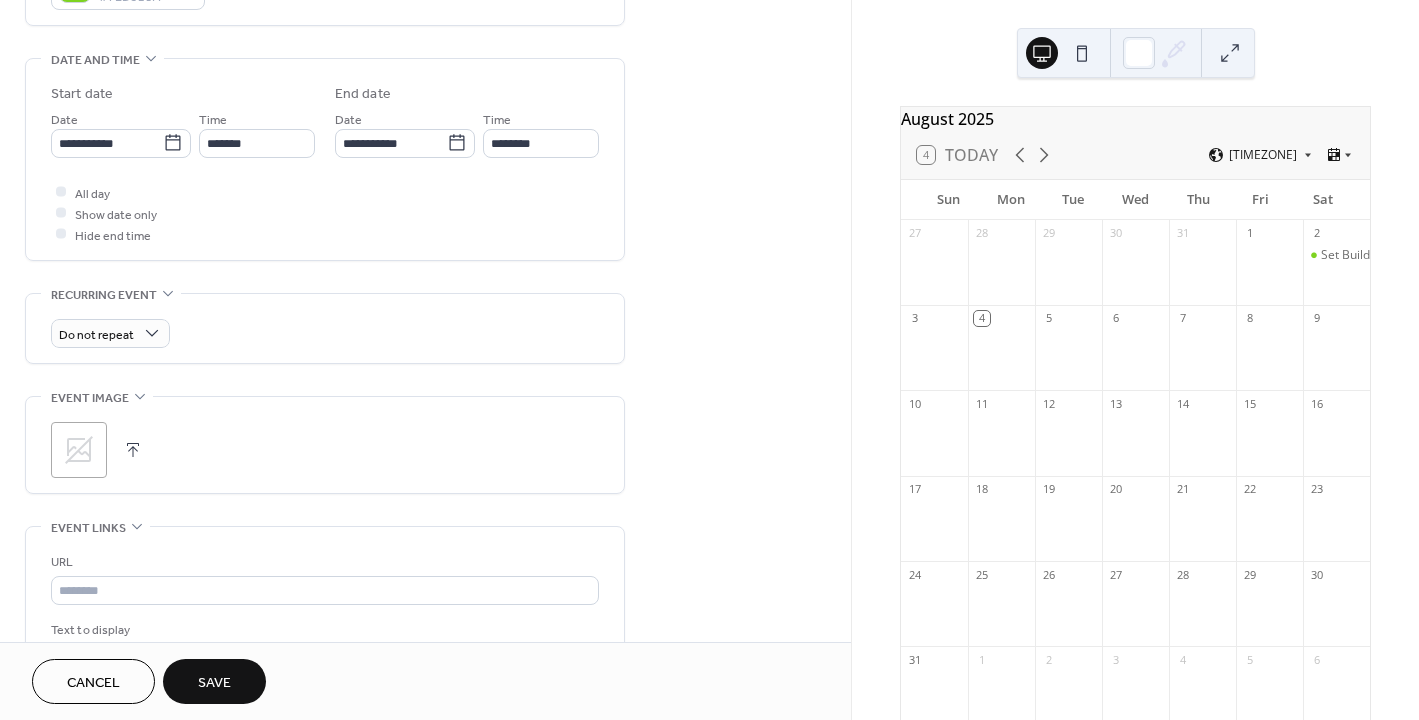 click 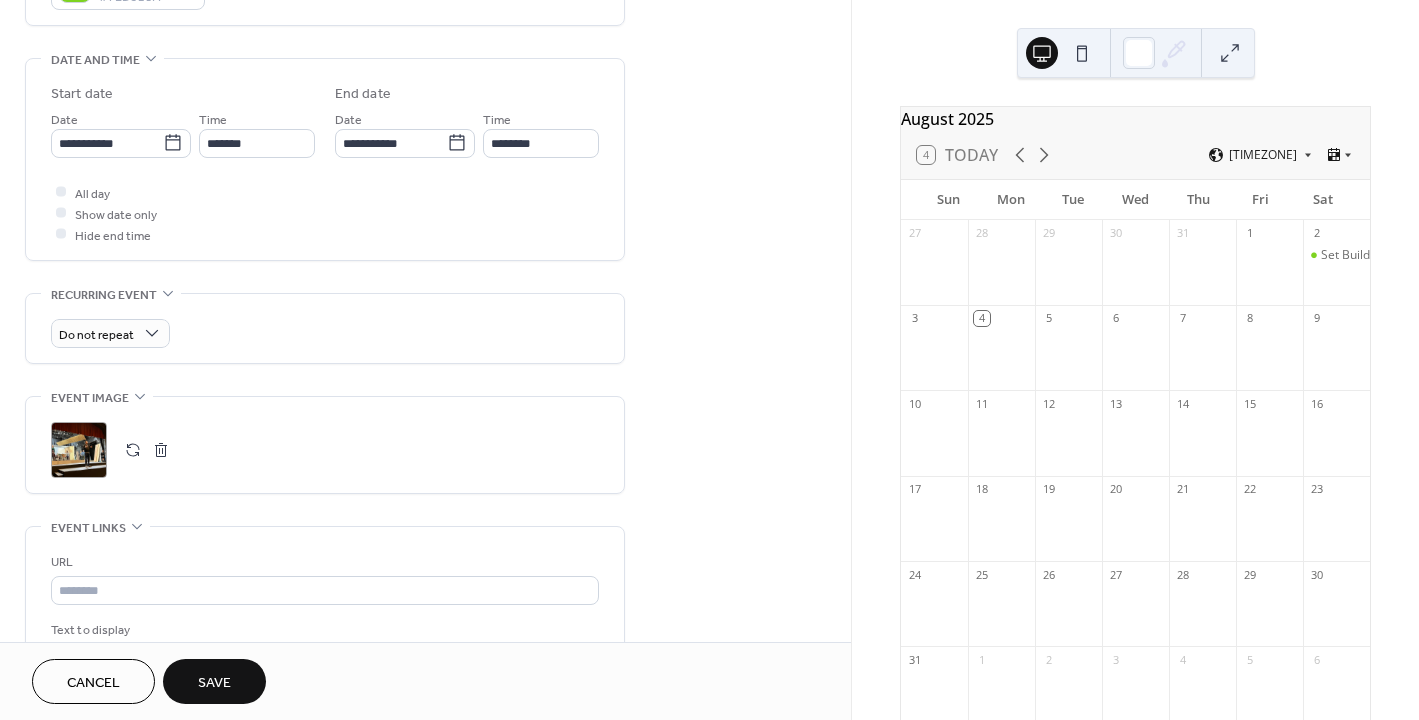 click on "Save" at bounding box center [214, 683] 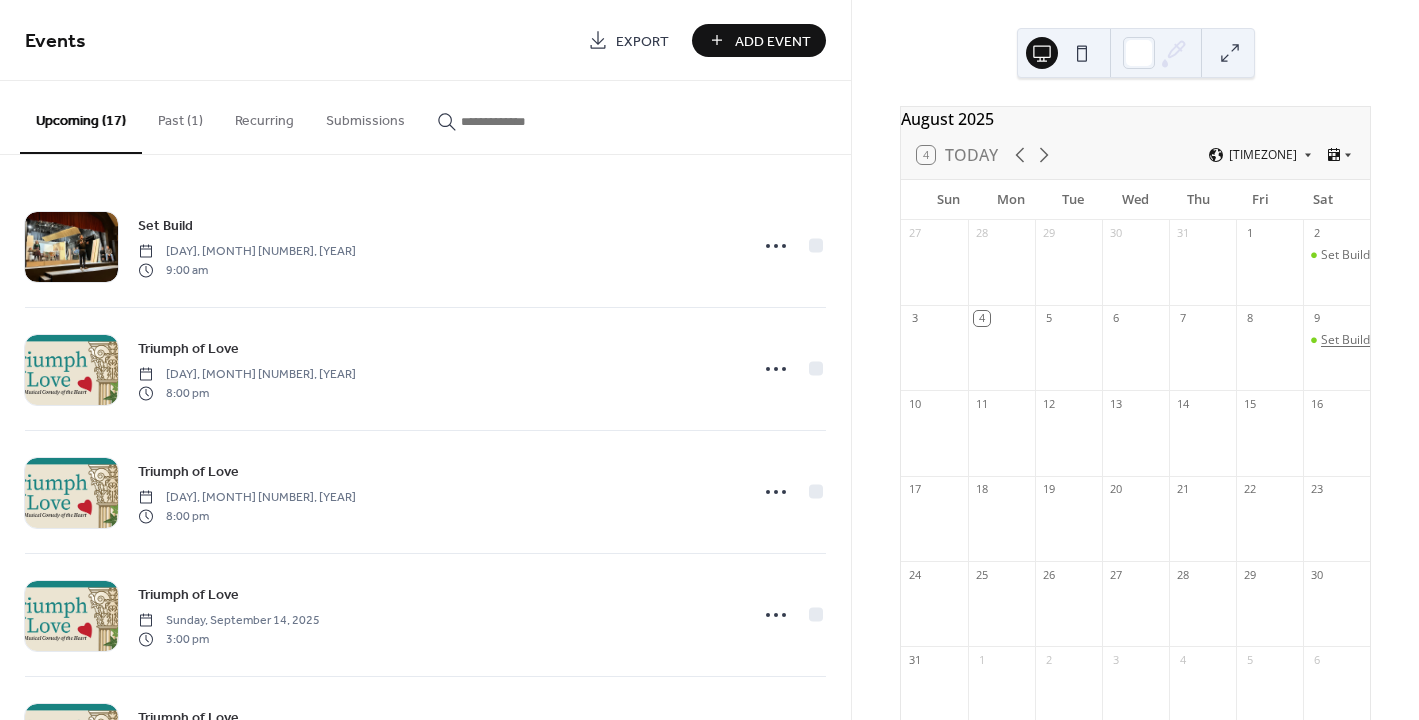 click on "Set Build" at bounding box center [1345, 340] 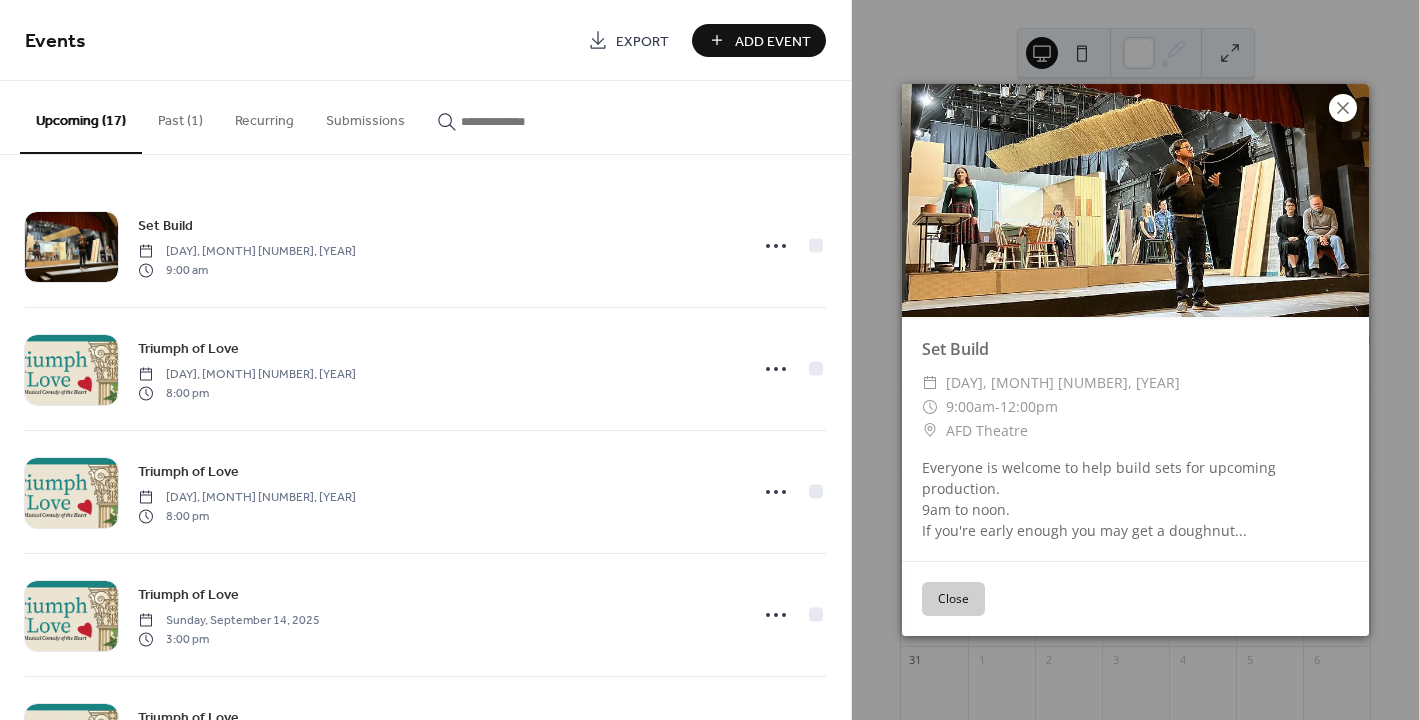 click 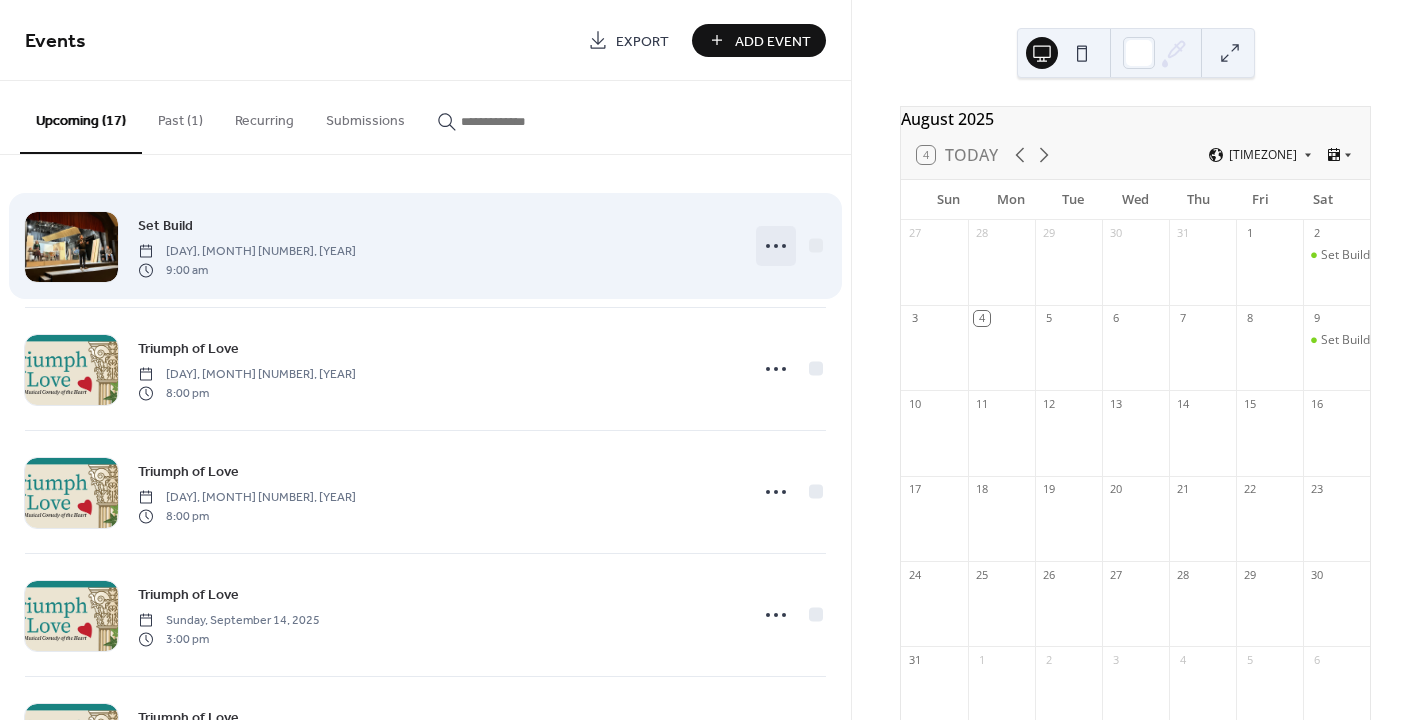 click 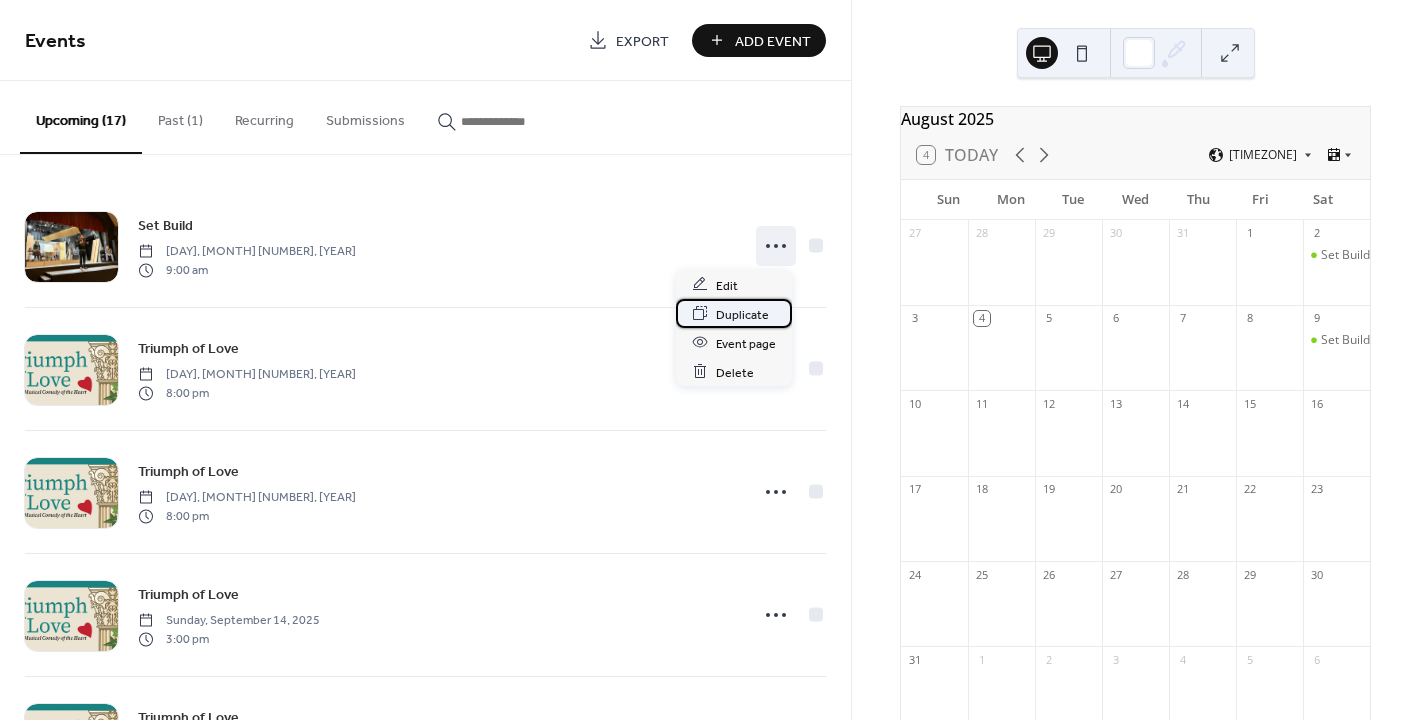 click on "Duplicate" at bounding box center [742, 314] 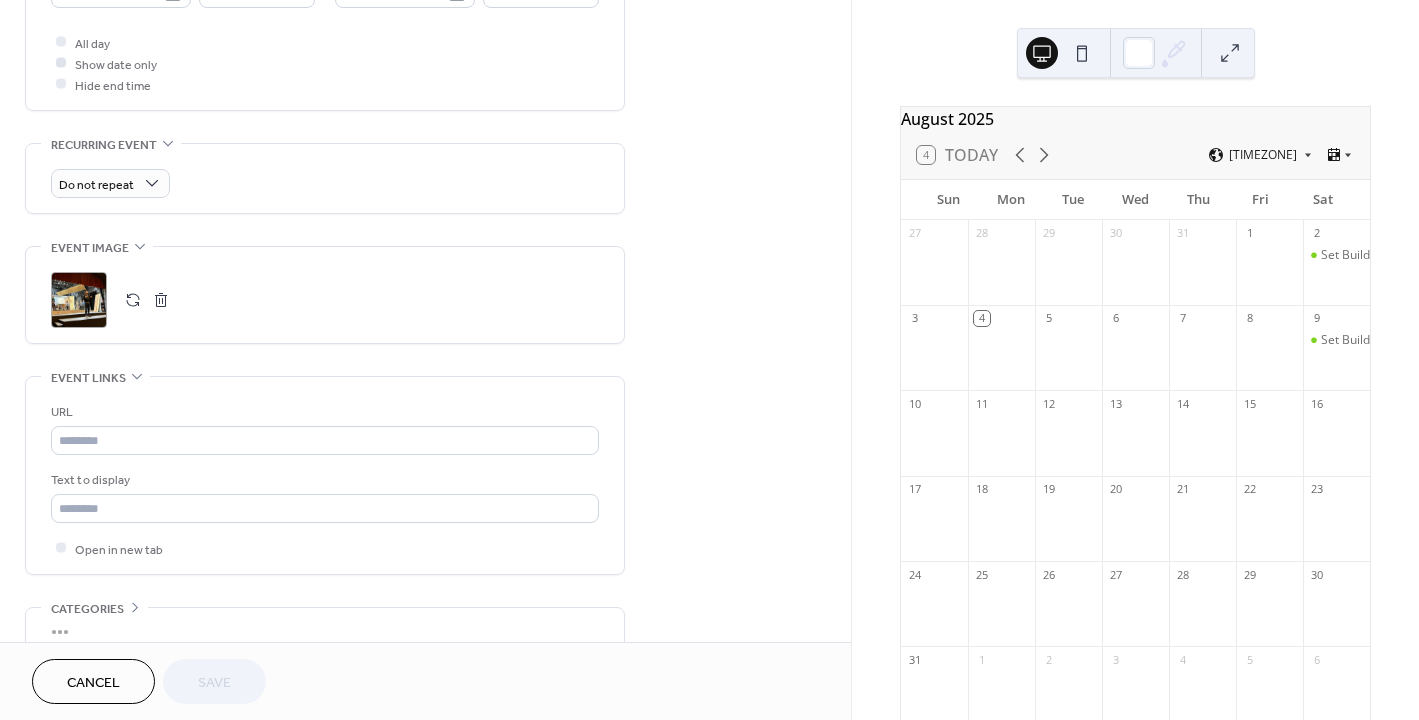 scroll, scrollTop: 456, scrollLeft: 0, axis: vertical 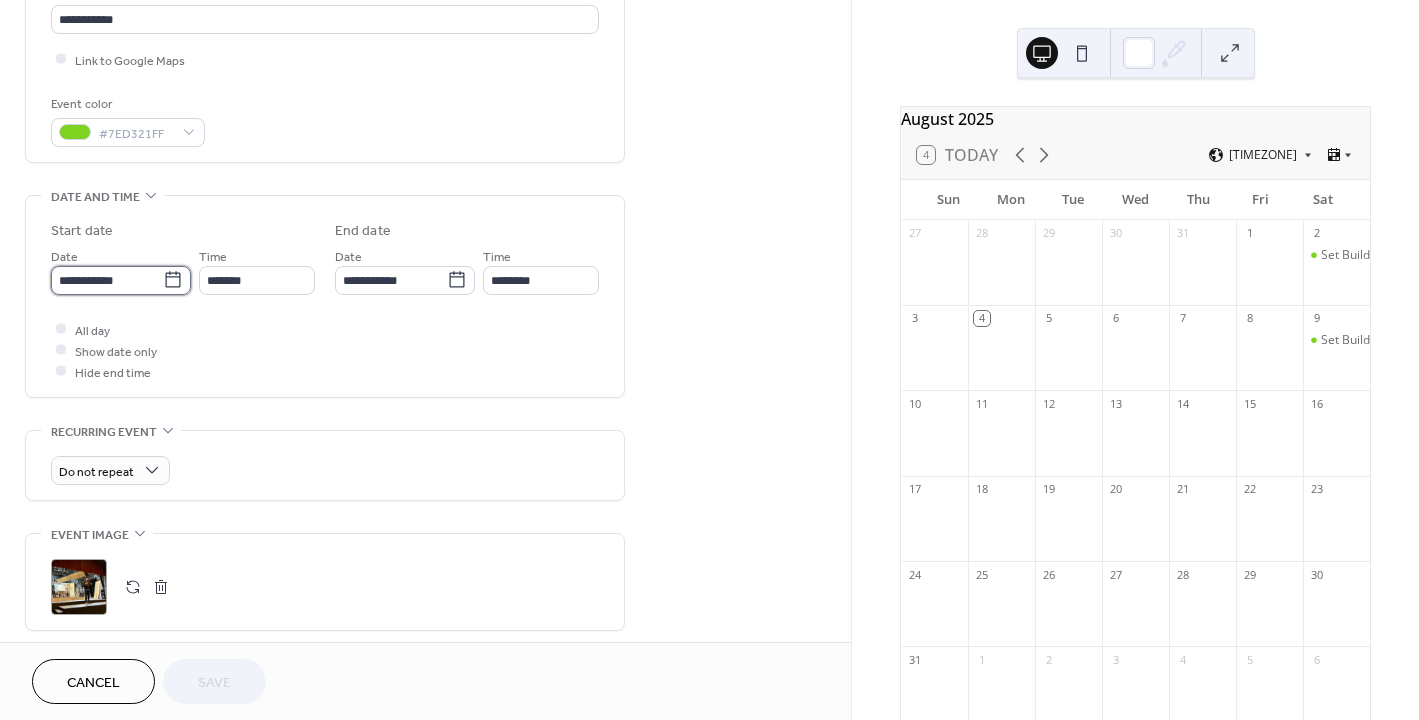 click on "**********" at bounding box center (107, 280) 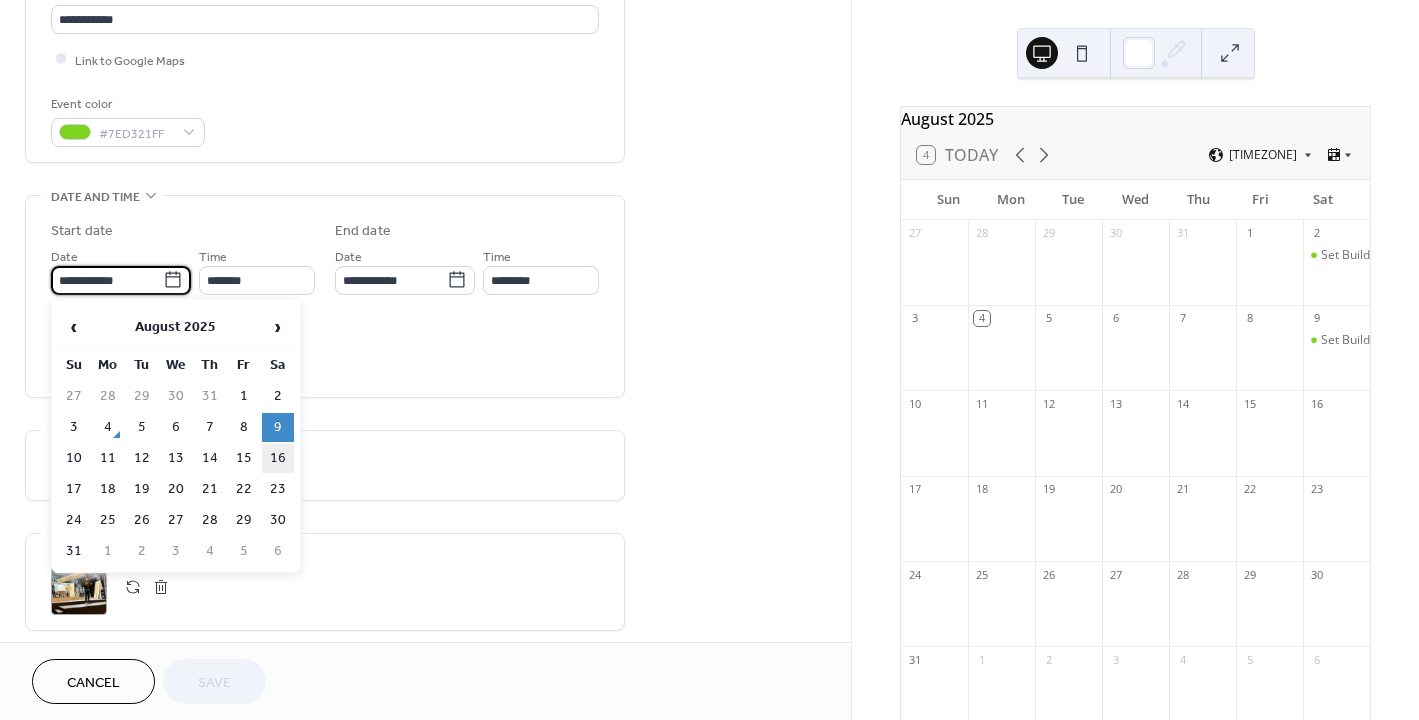 click on "16" at bounding box center [278, 458] 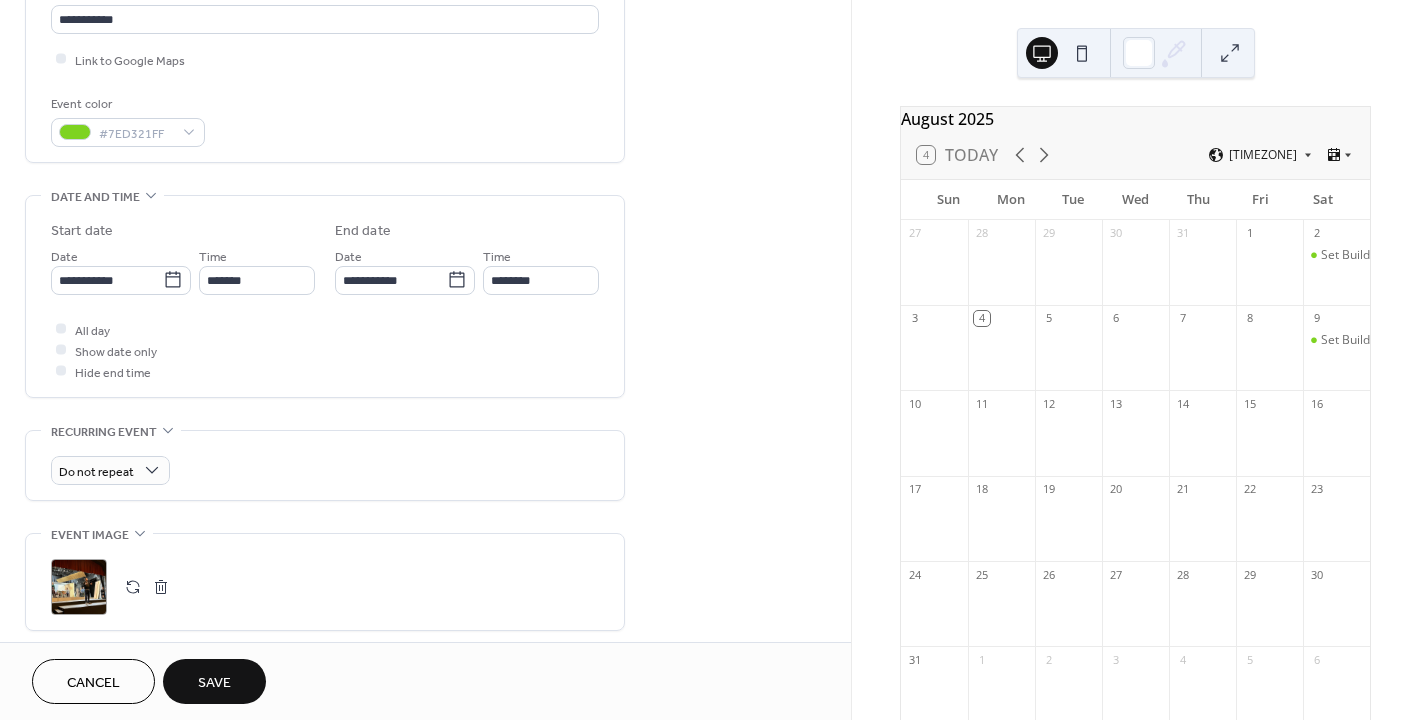 click on "Save" at bounding box center [214, 683] 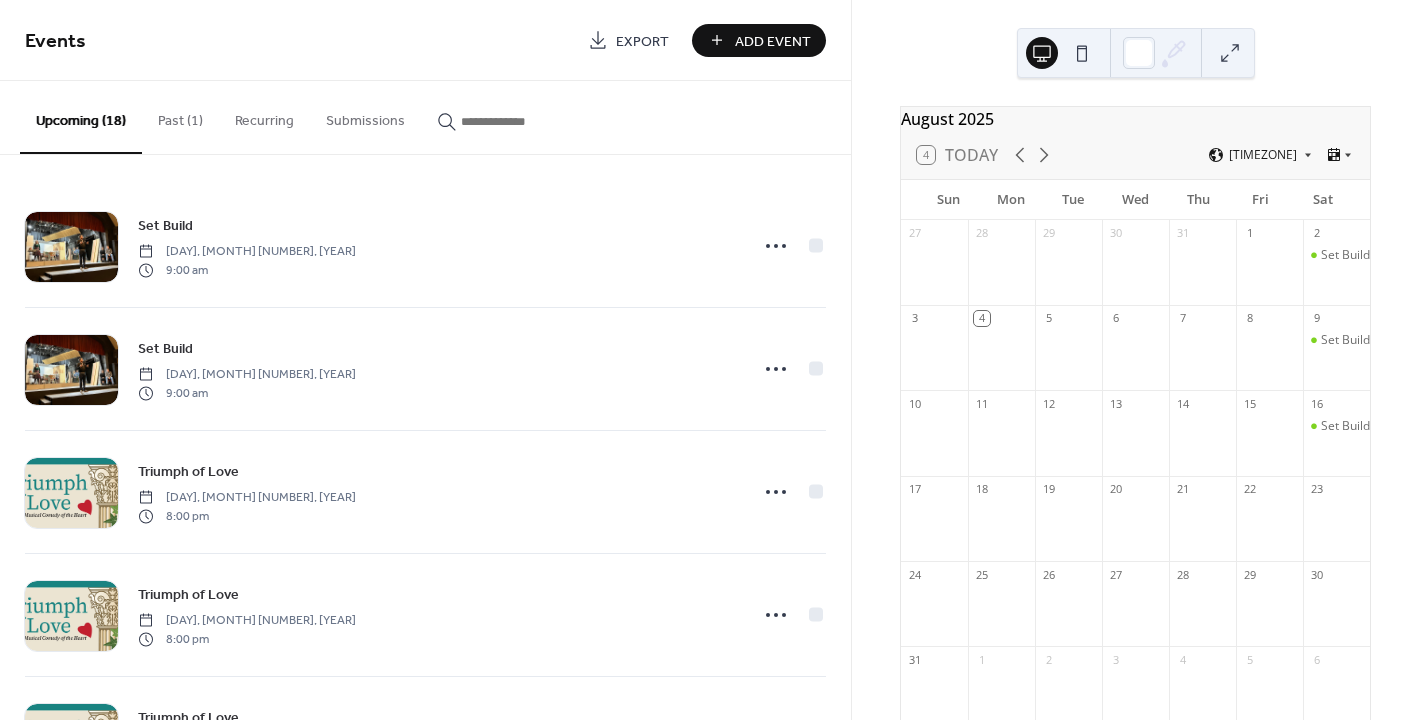 click on "Add Event" at bounding box center [773, 41] 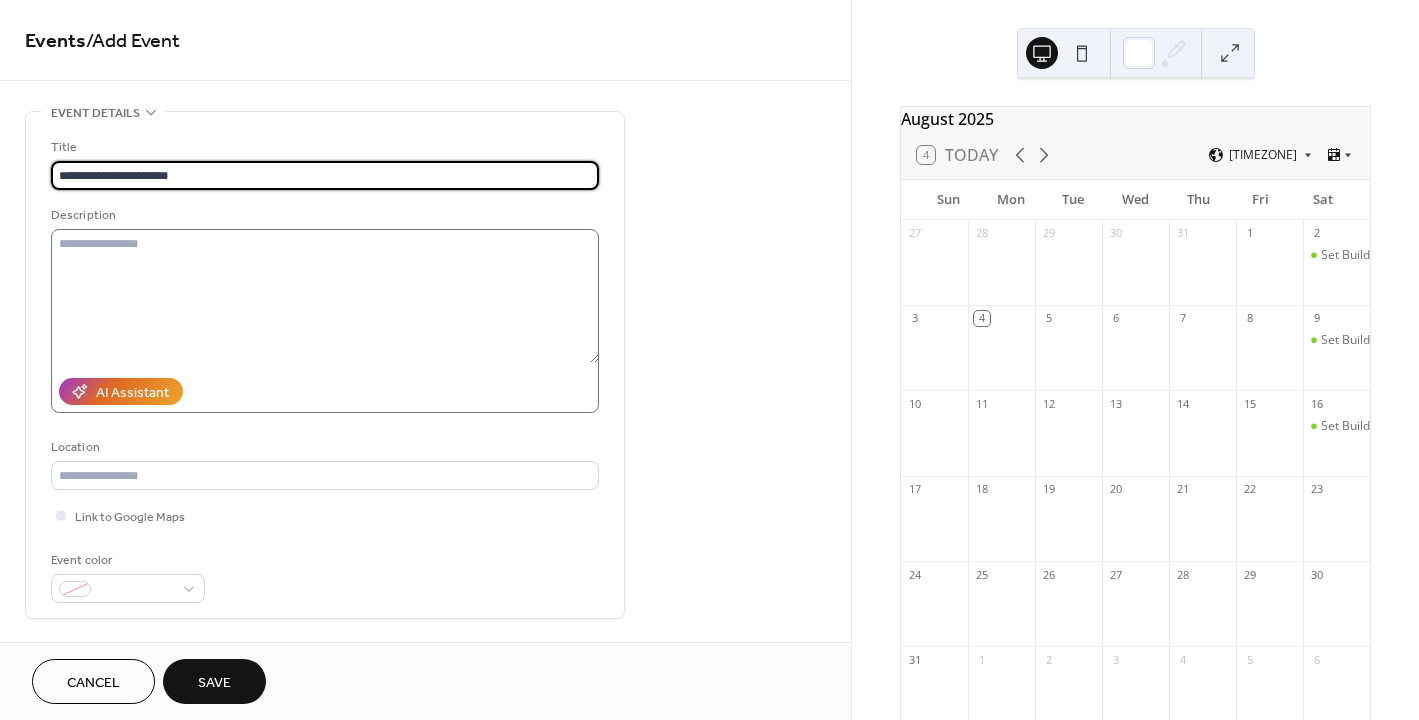 type on "**********" 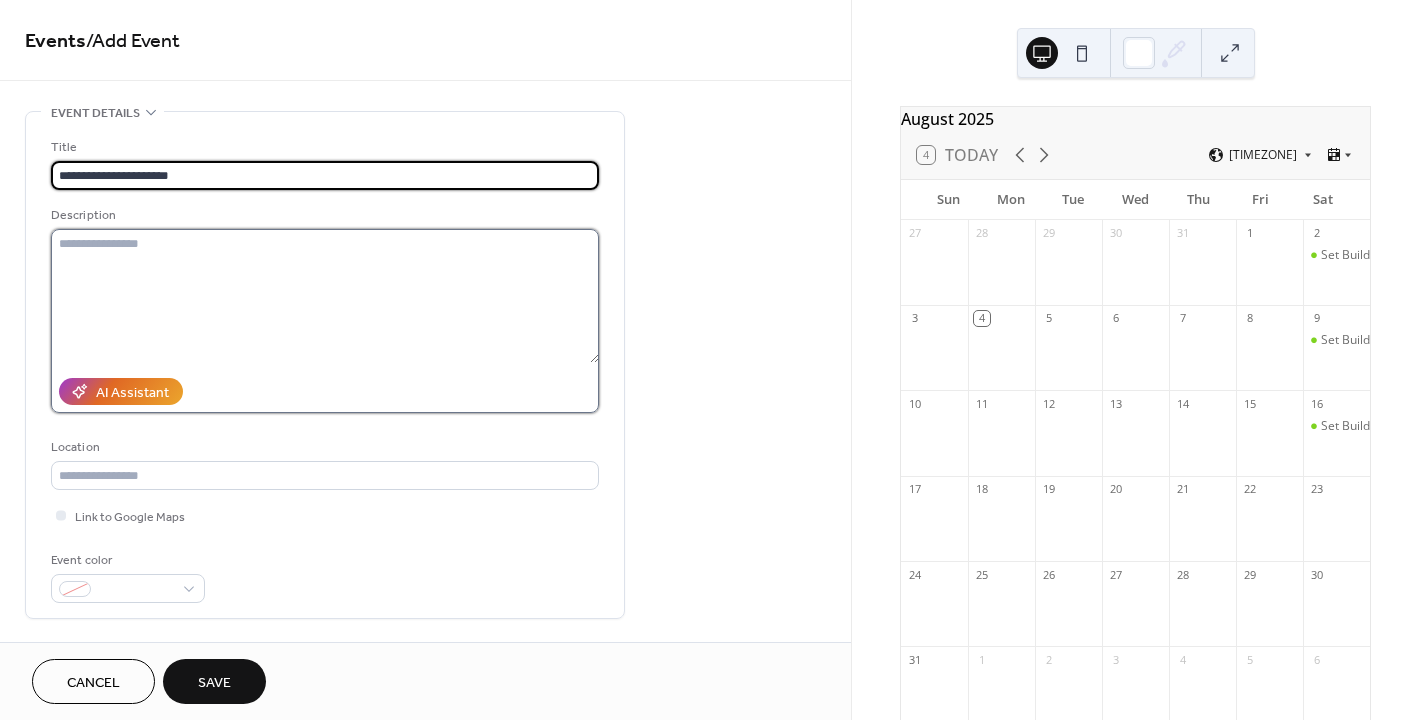 click at bounding box center (325, 296) 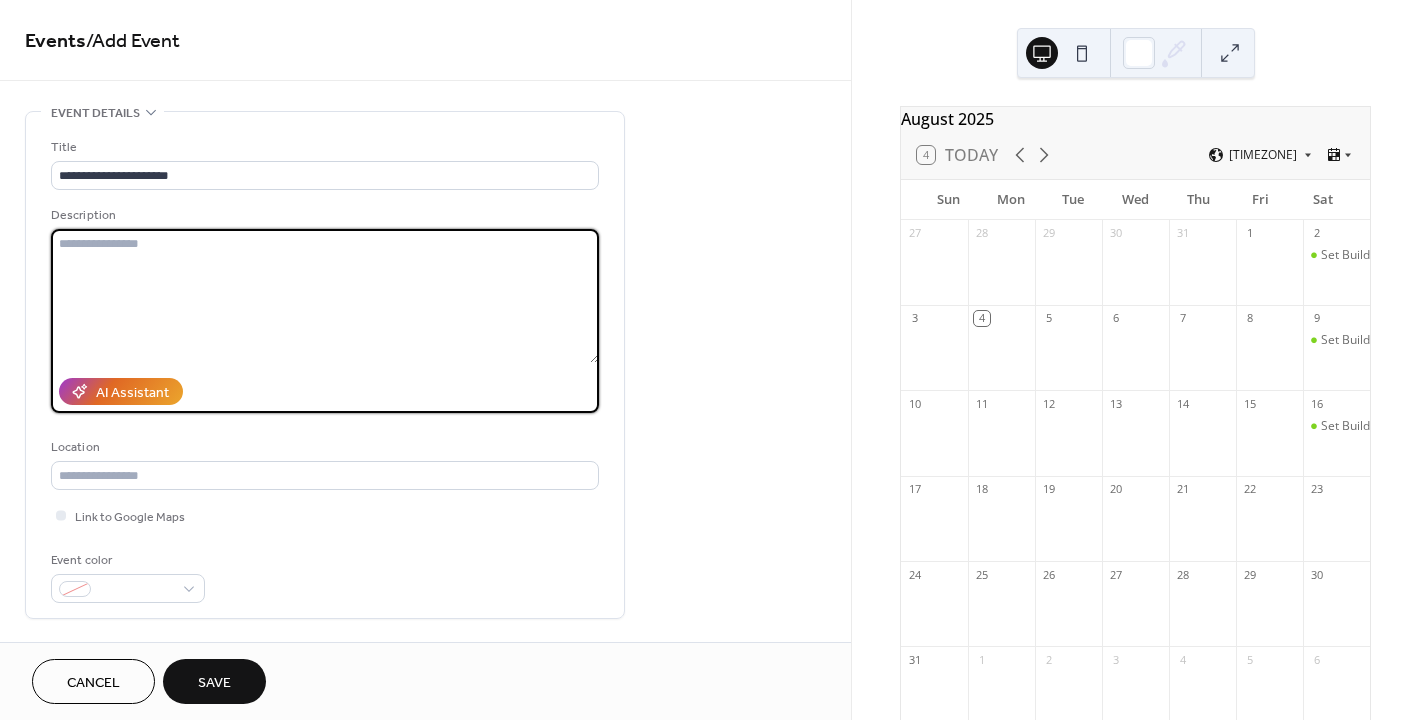 paste on "**********" 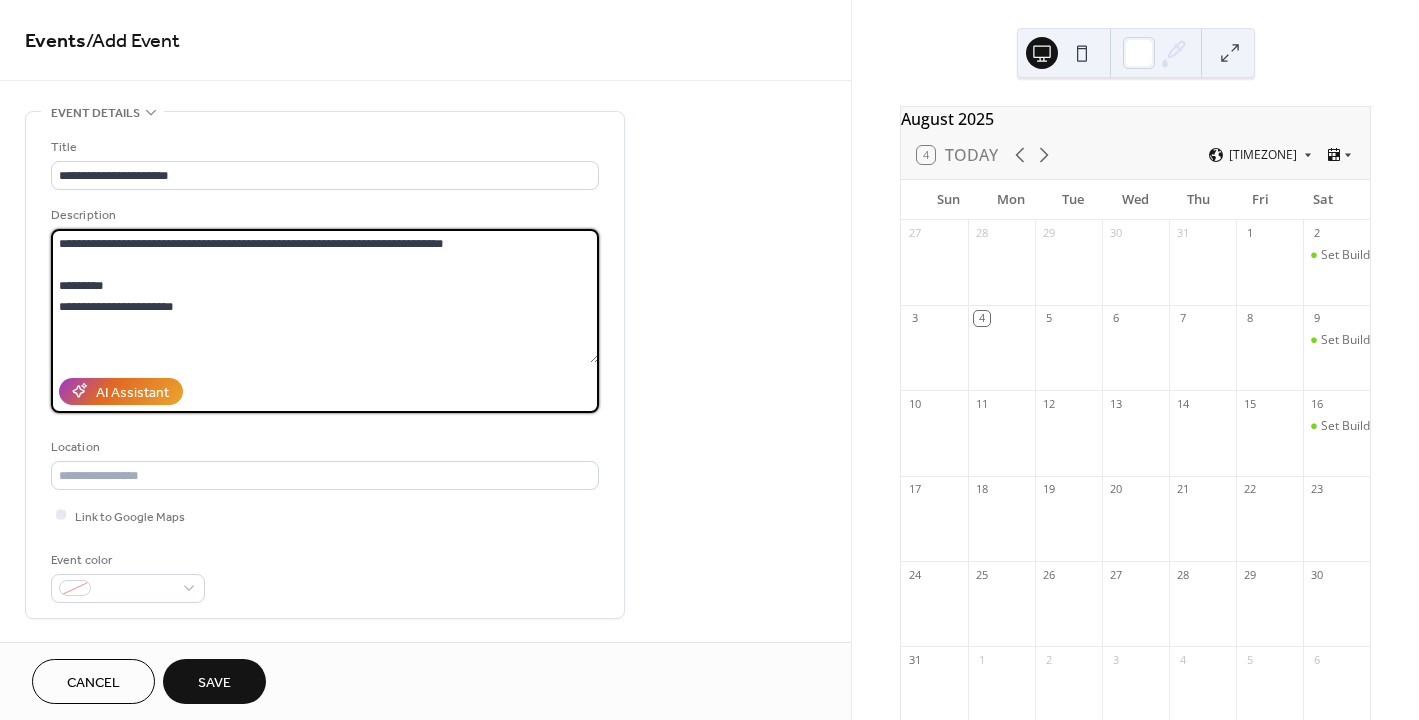 click on "**********" at bounding box center (325, 296) 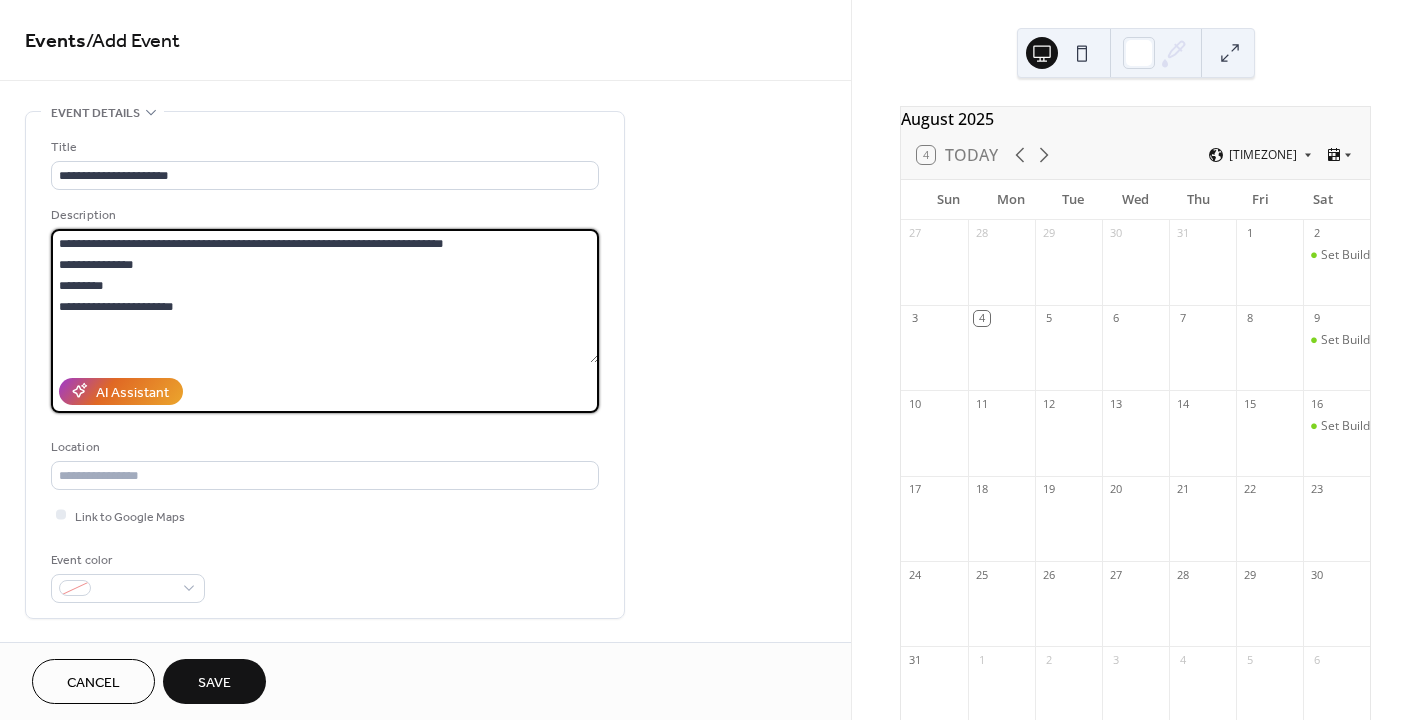 paste on "**********" 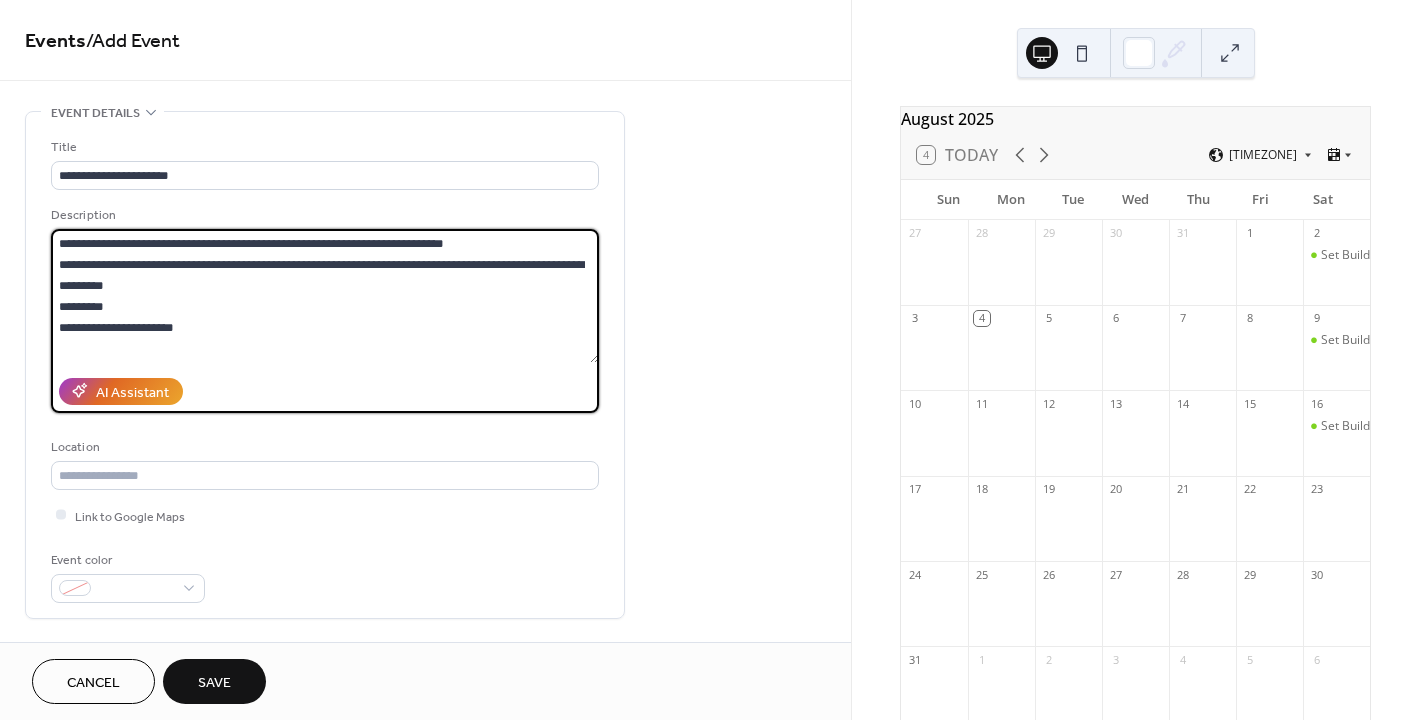 drag, startPoint x: 121, startPoint y: 332, endPoint x: 205, endPoint y: 350, distance: 85.90693 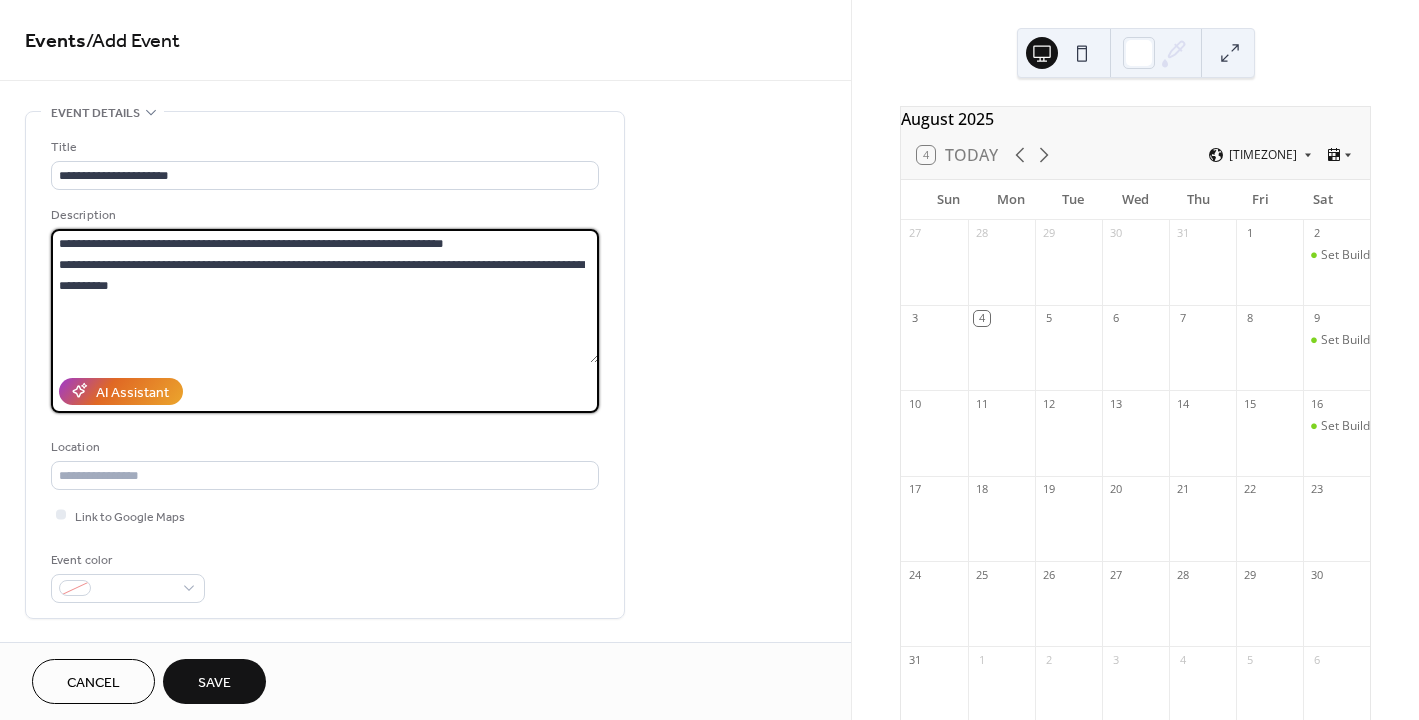 click on "**********" at bounding box center (325, 296) 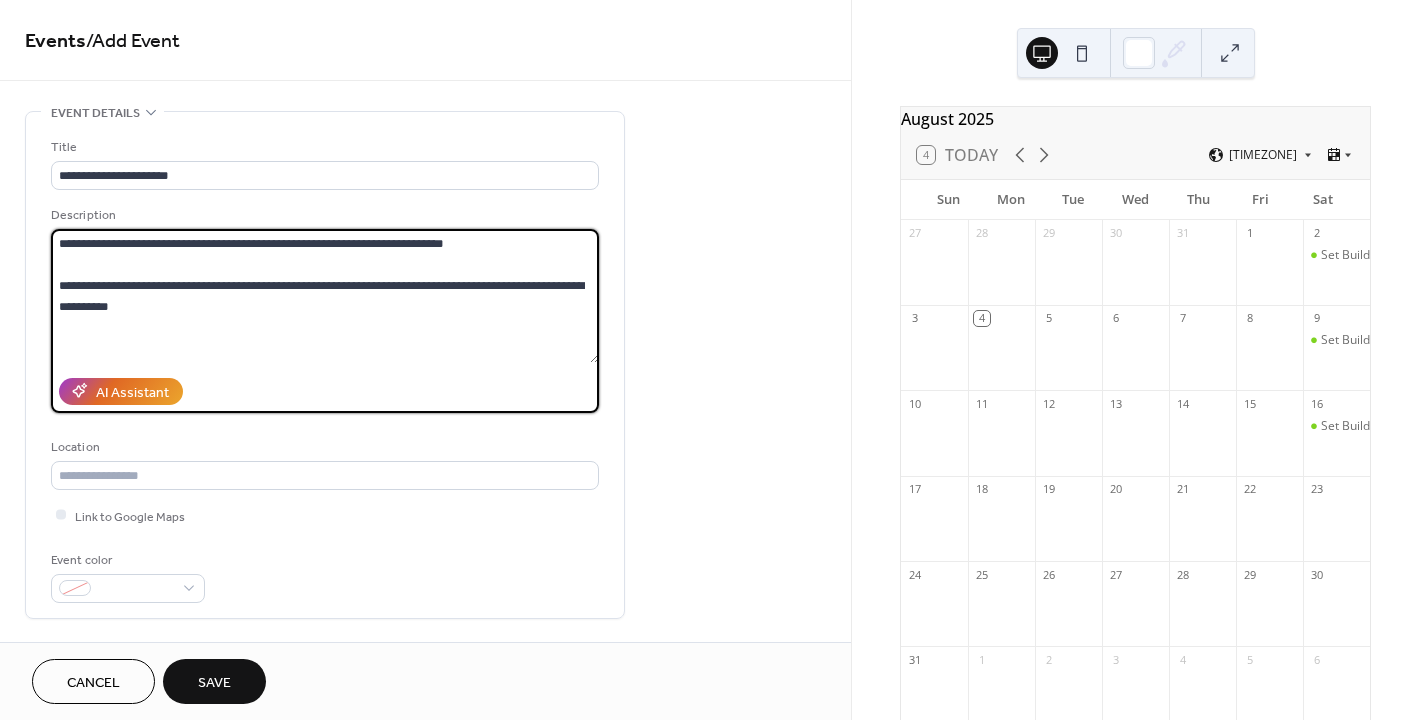 paste on "**********" 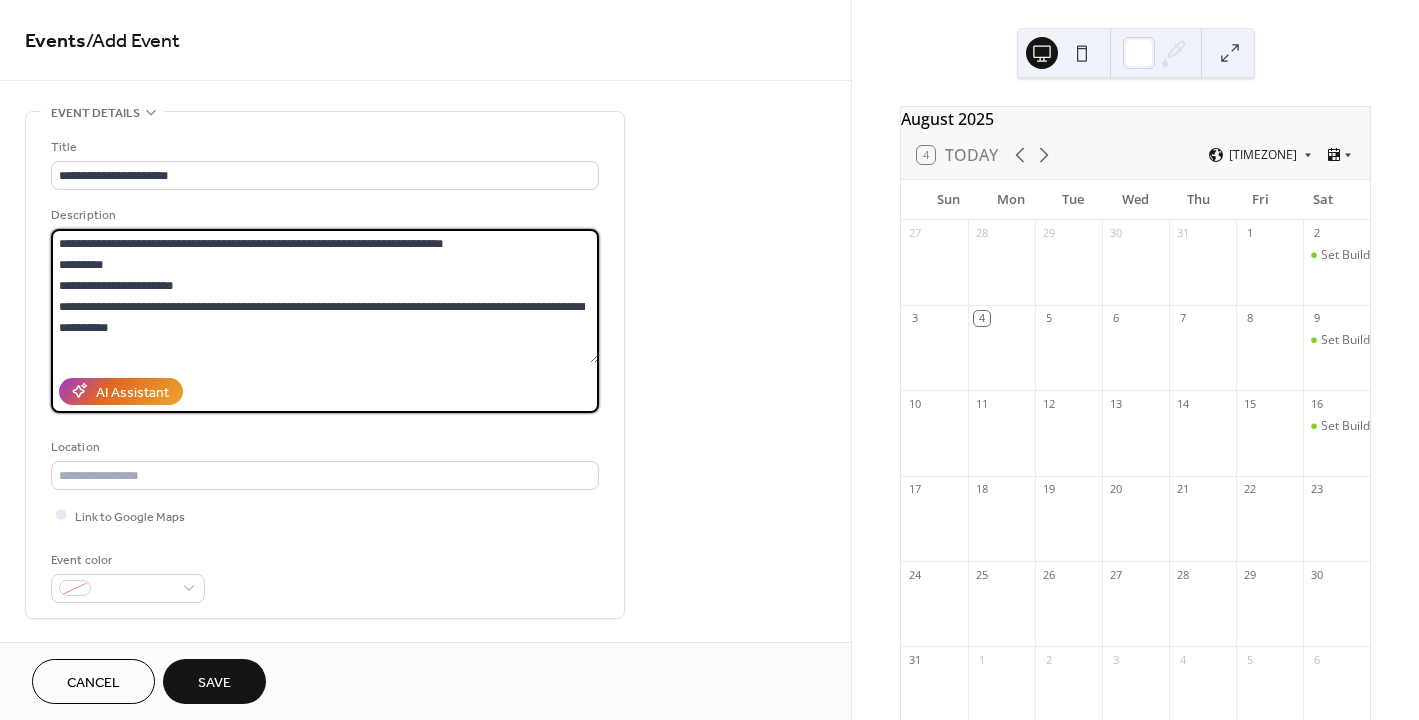 click on "**********" at bounding box center (325, 296) 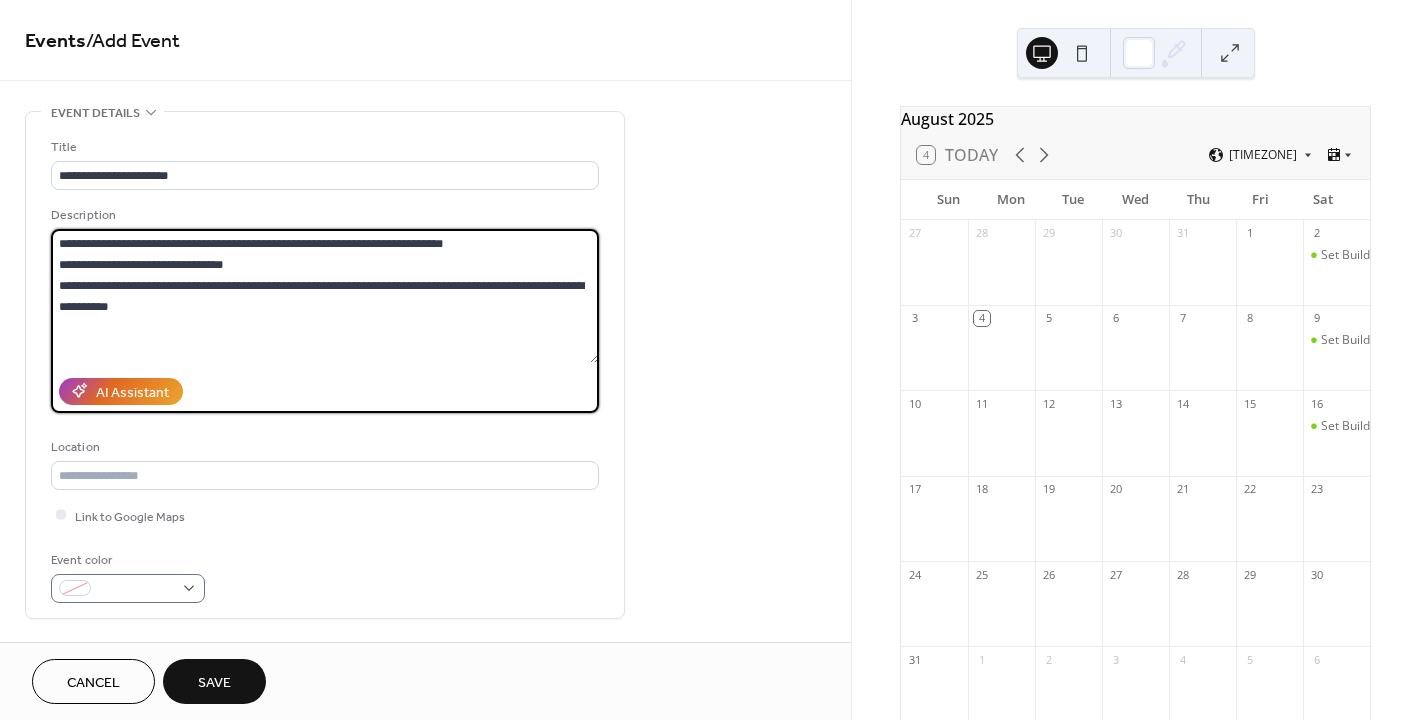 type on "**********" 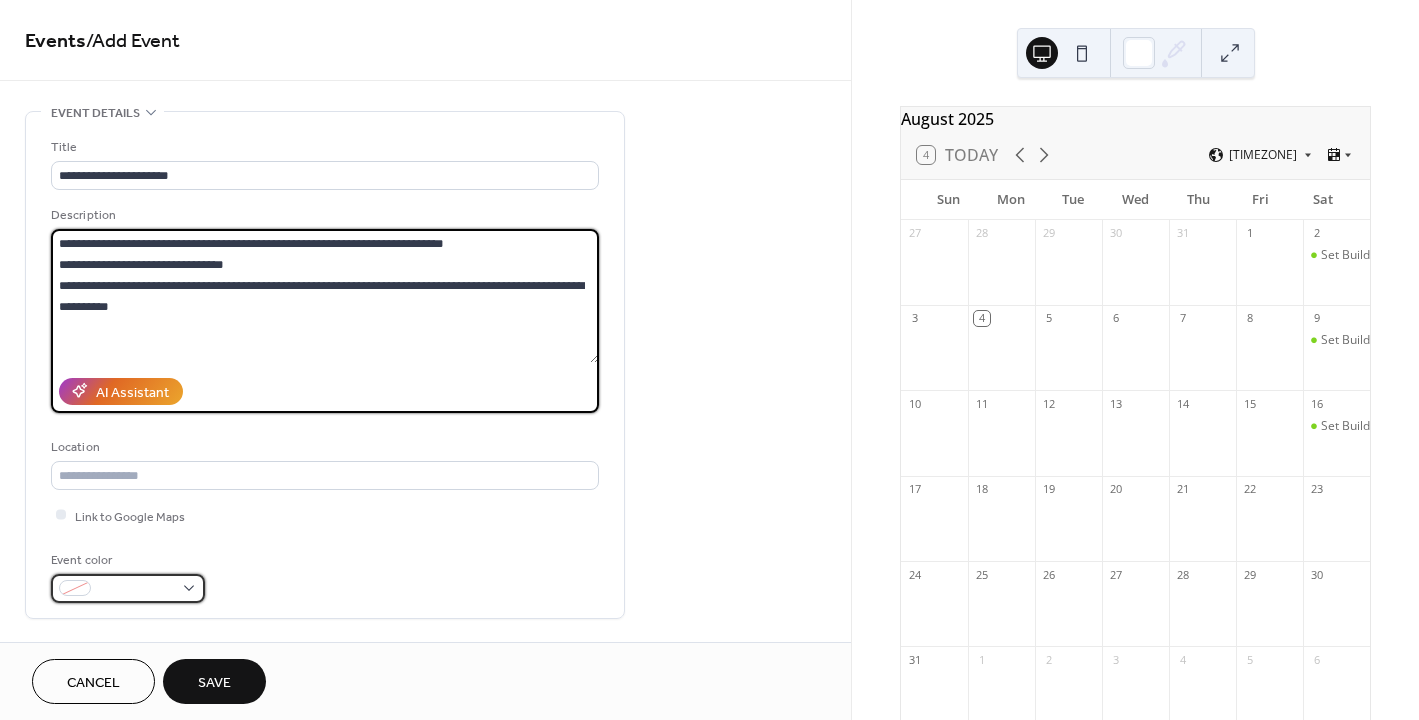 click at bounding box center (128, 588) 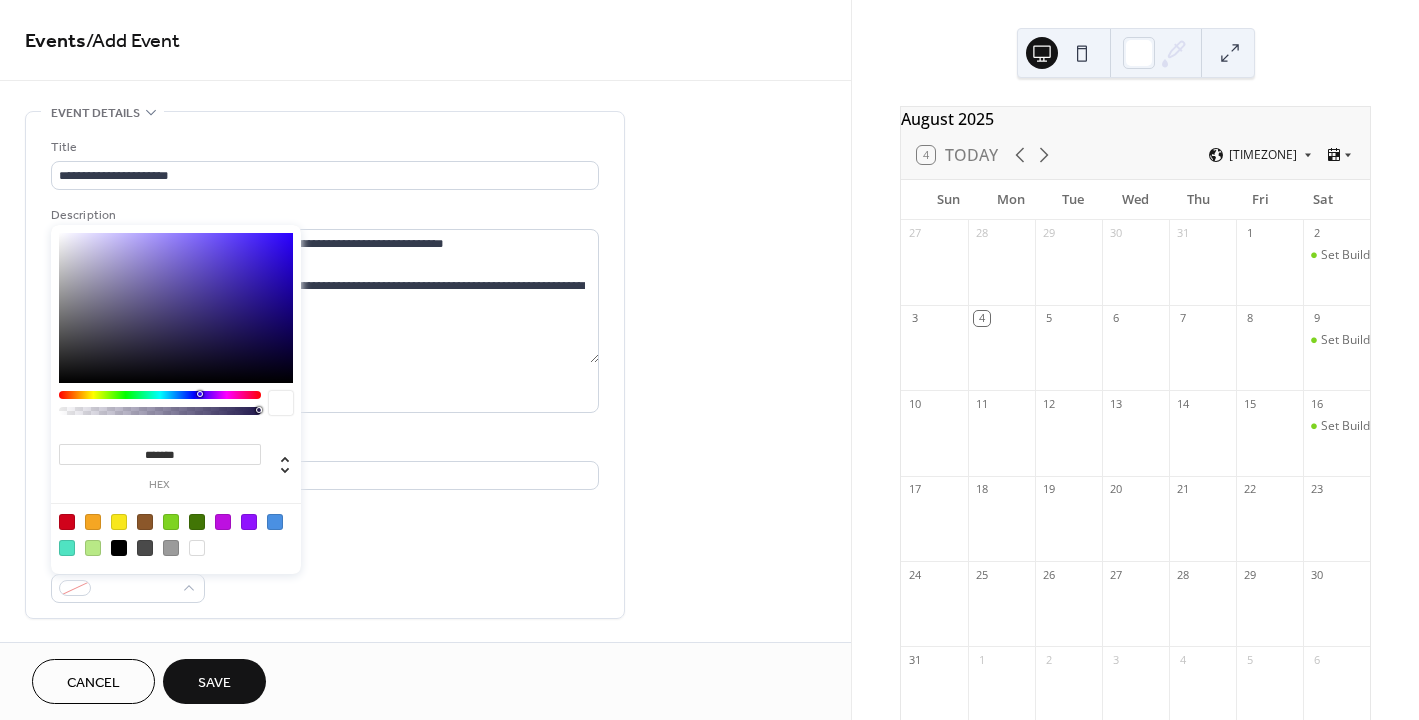 click at bounding box center (67, 548) 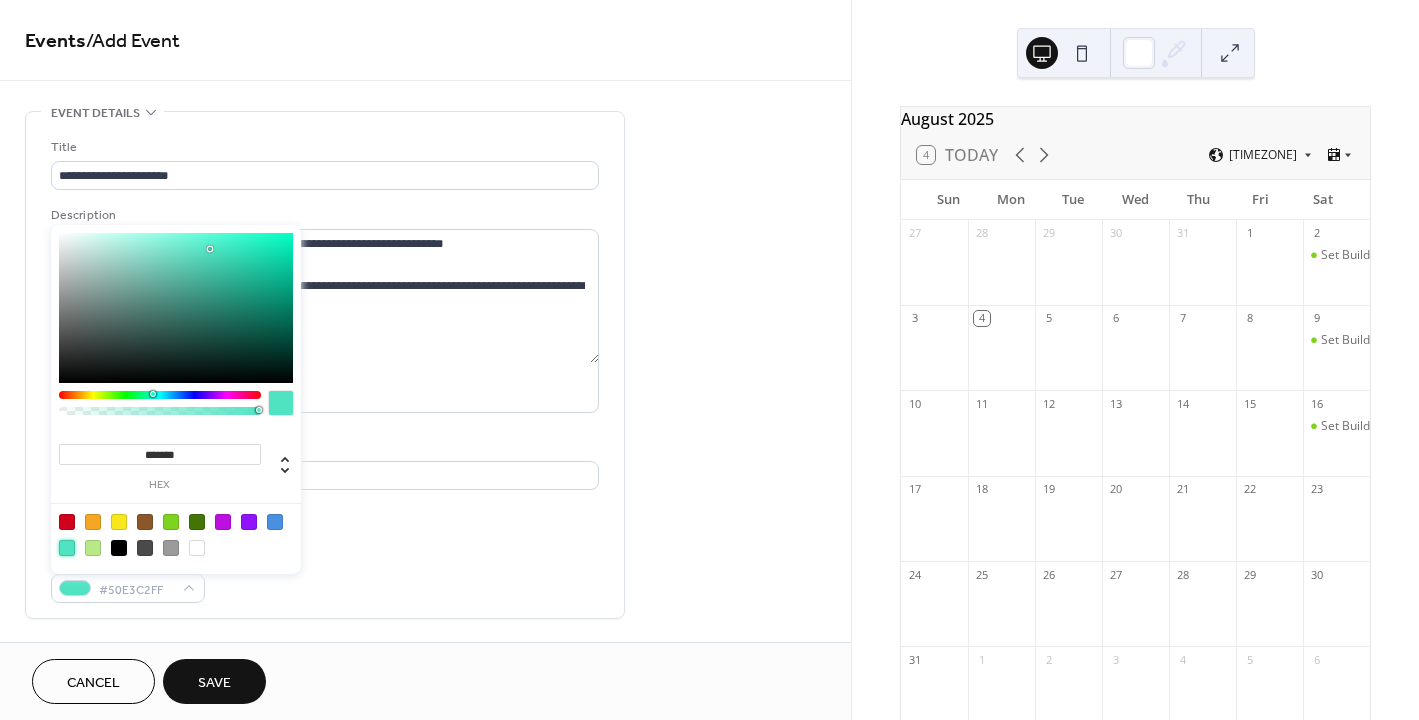 click on "Event color #50E3C2FF" at bounding box center [325, 576] 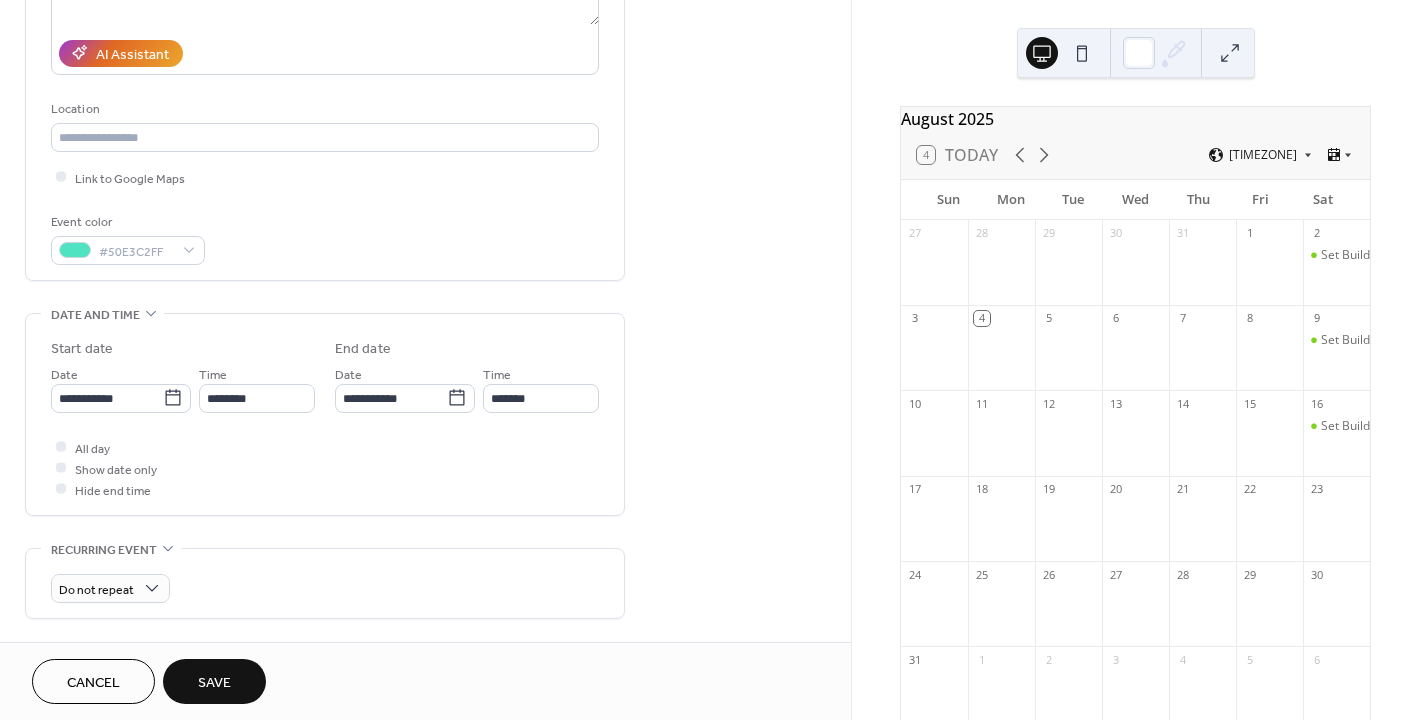scroll, scrollTop: 342, scrollLeft: 0, axis: vertical 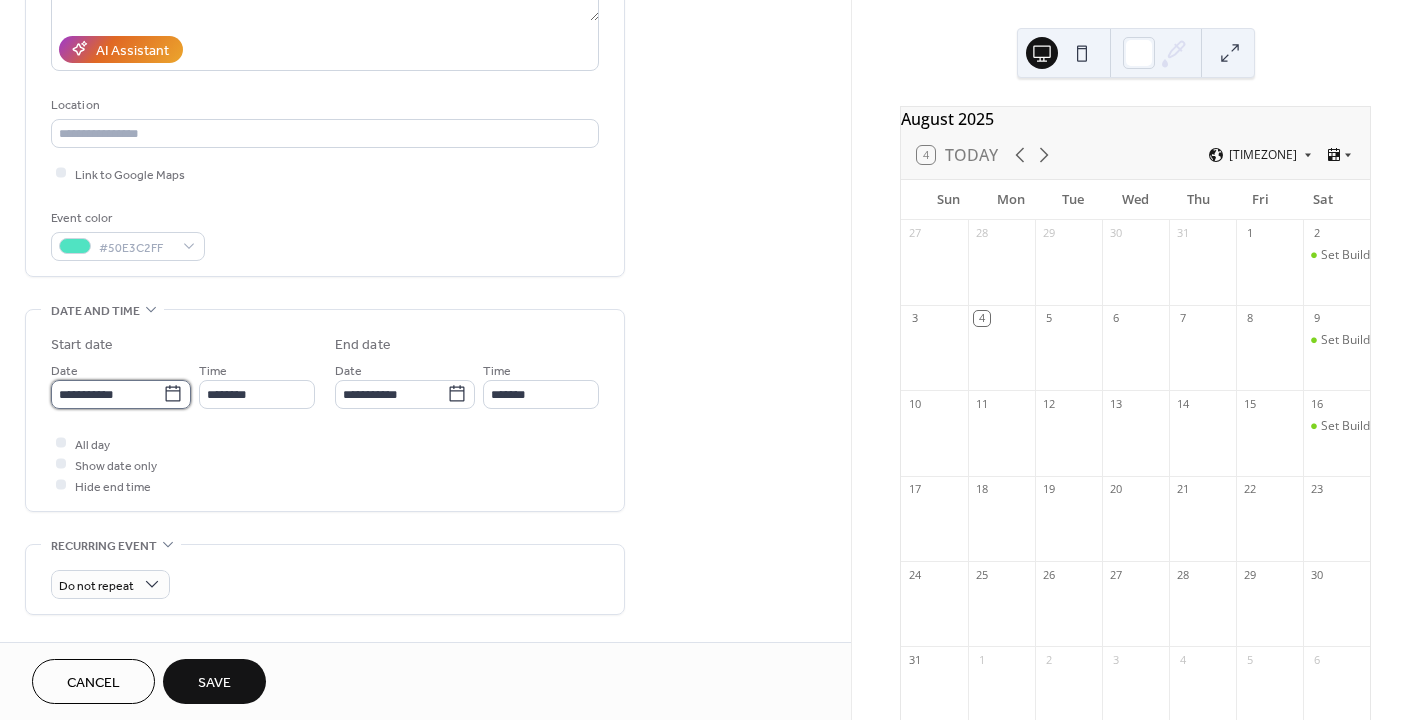 click on "**********" at bounding box center (107, 394) 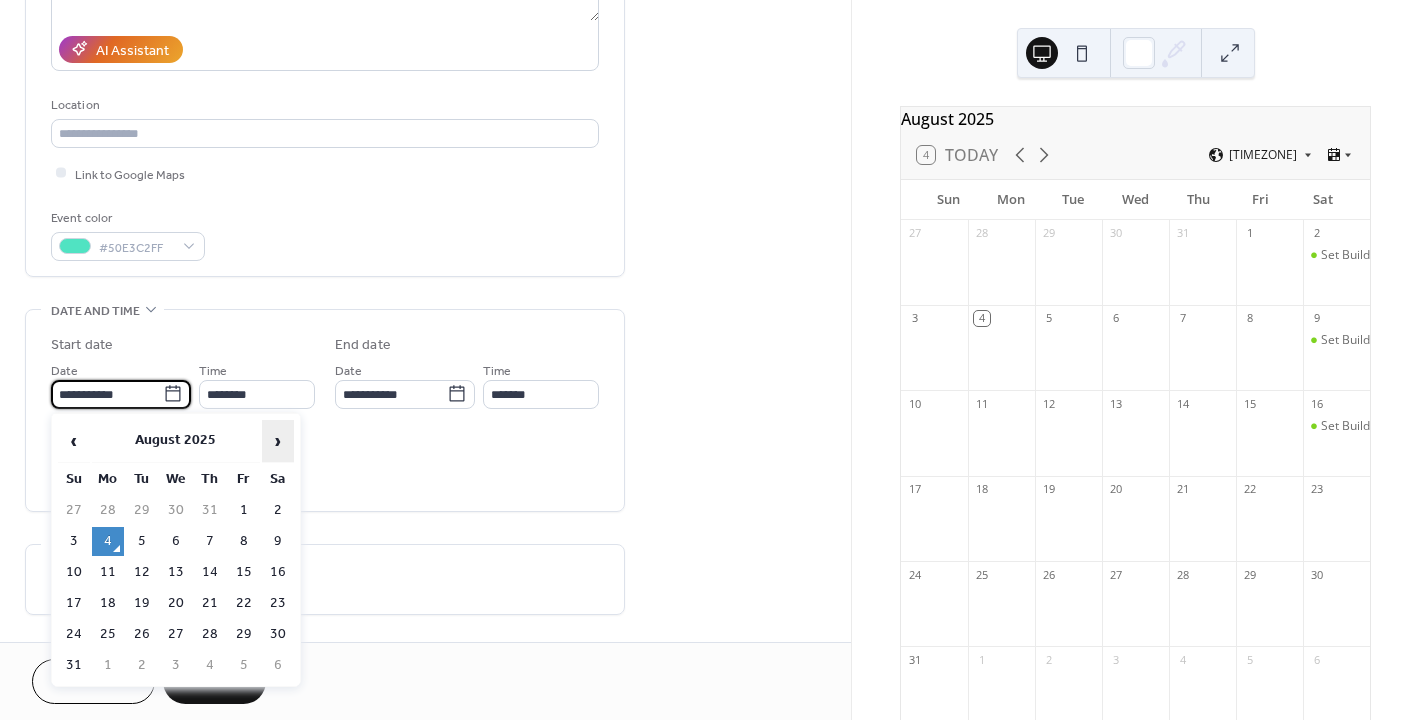 click on "›" at bounding box center (278, 441) 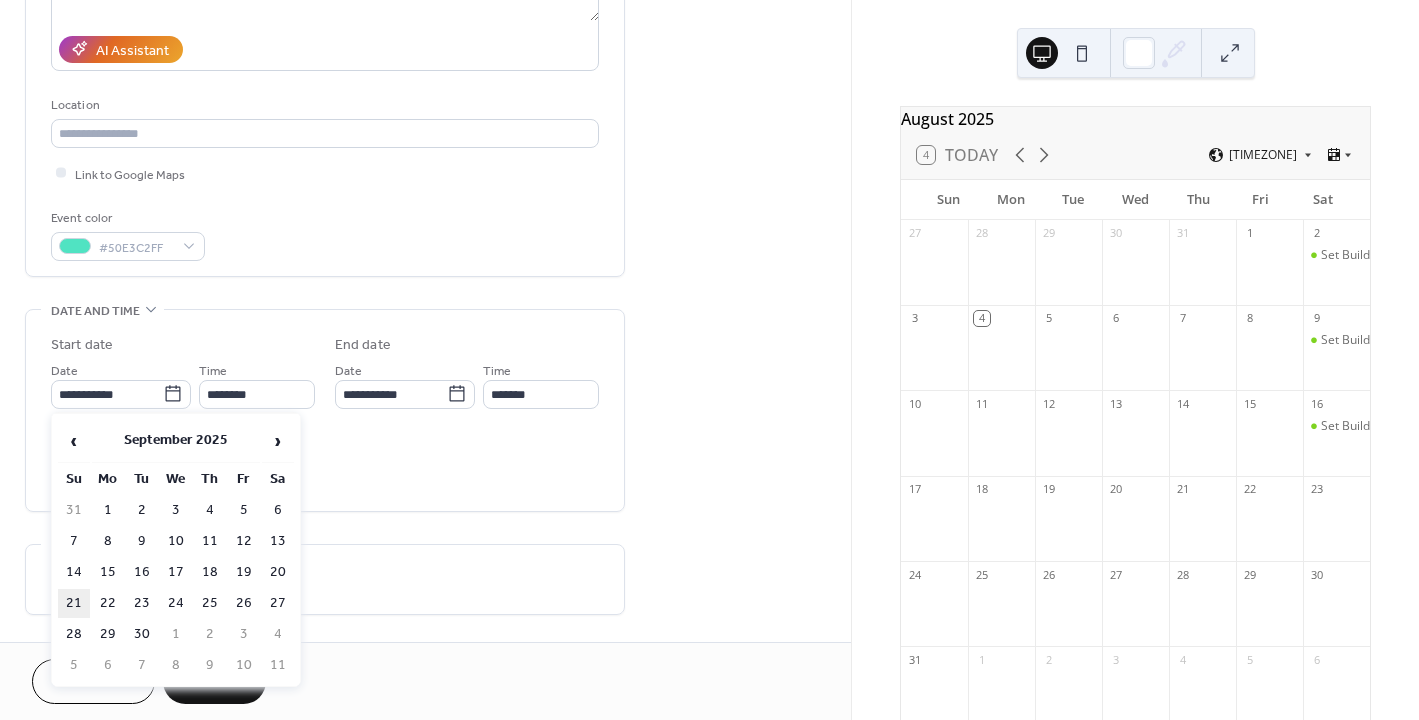 click on "21" at bounding box center (74, 603) 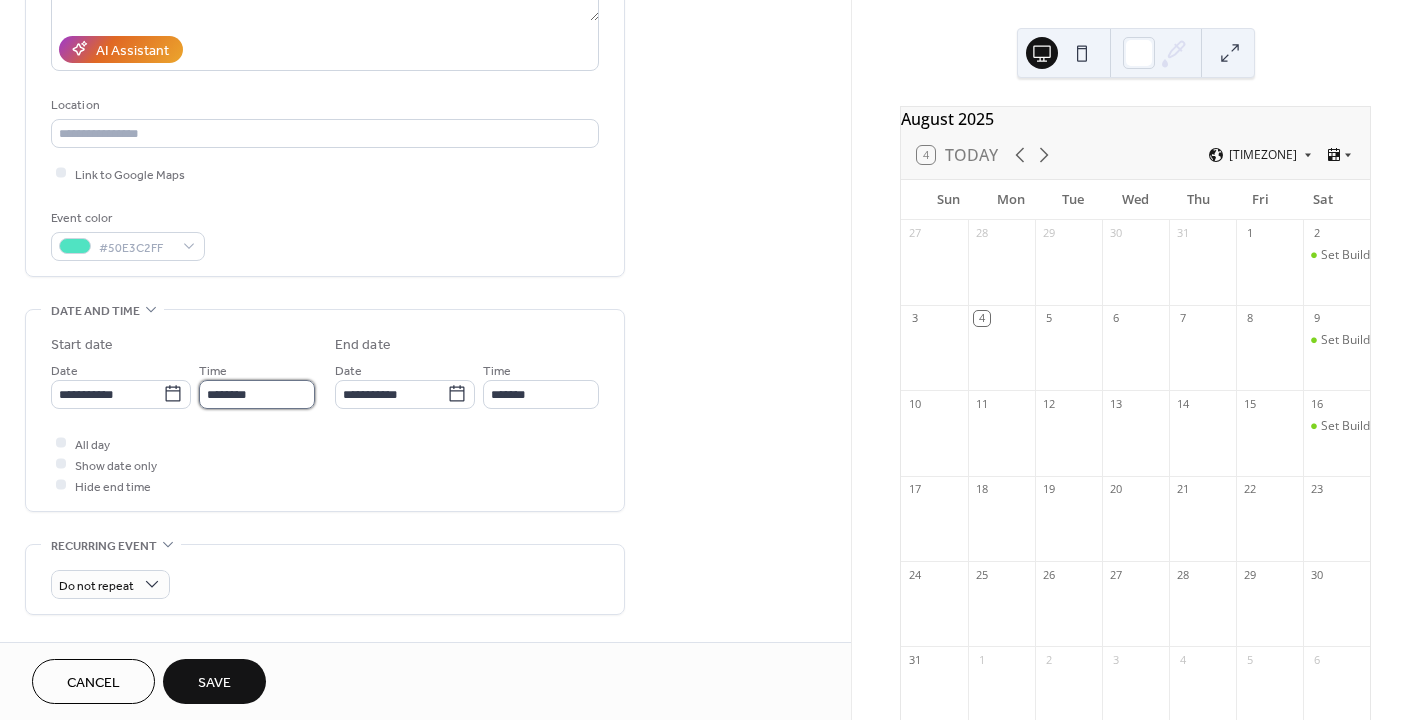 click on "********" at bounding box center (257, 394) 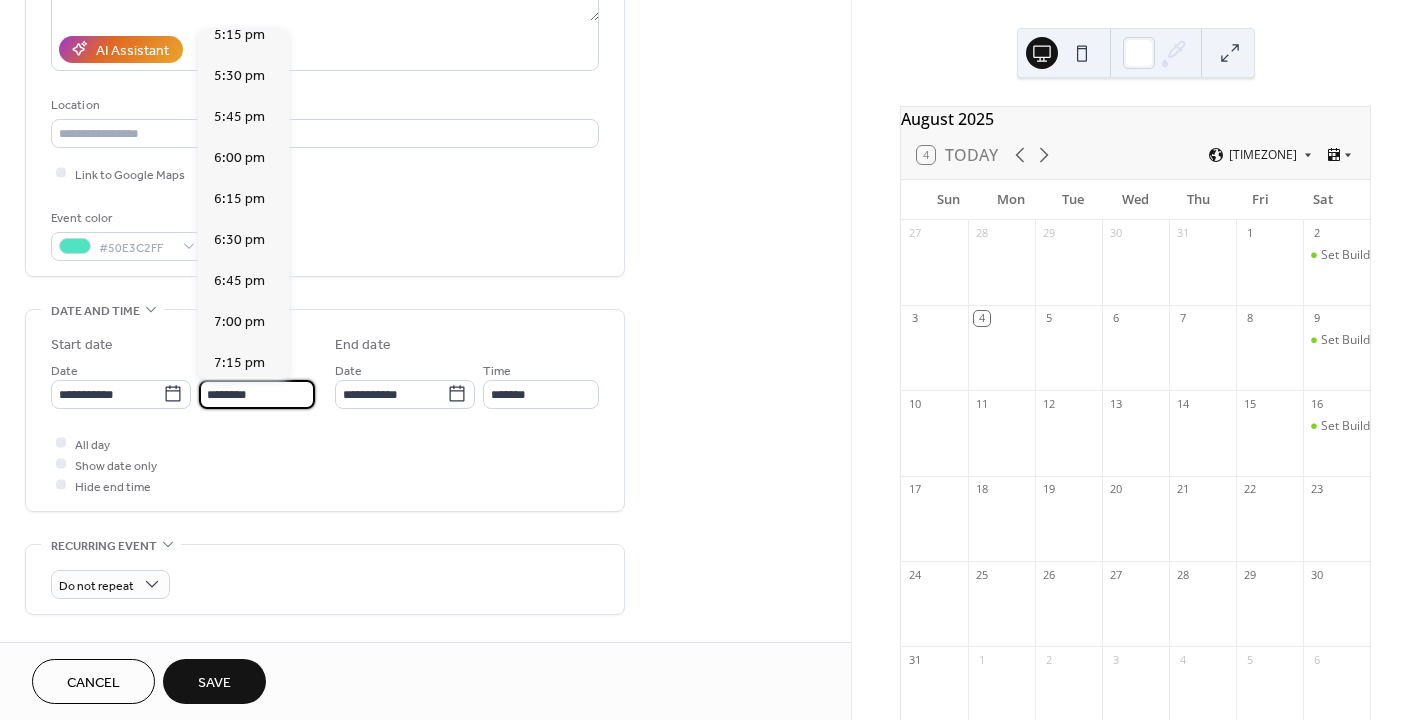 scroll, scrollTop: 2928, scrollLeft: 0, axis: vertical 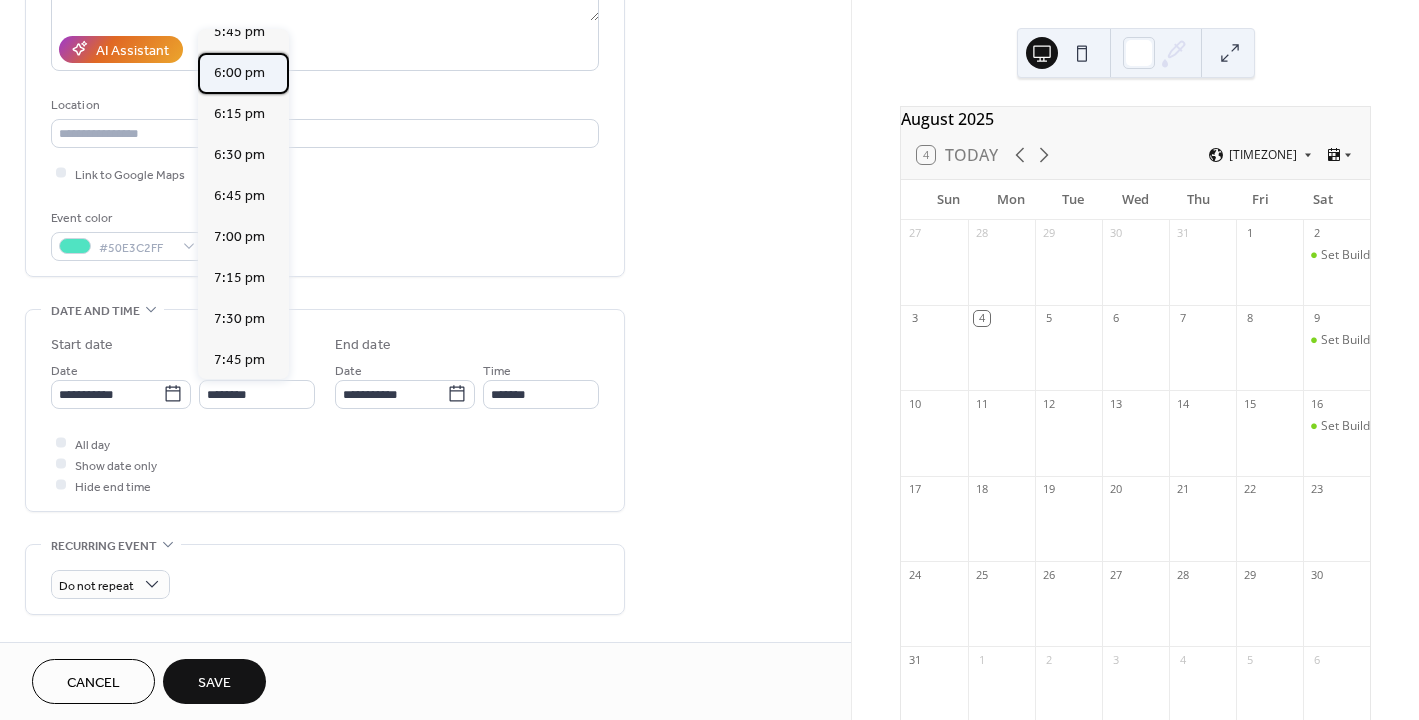 click on "6:00 pm" at bounding box center (239, 72) 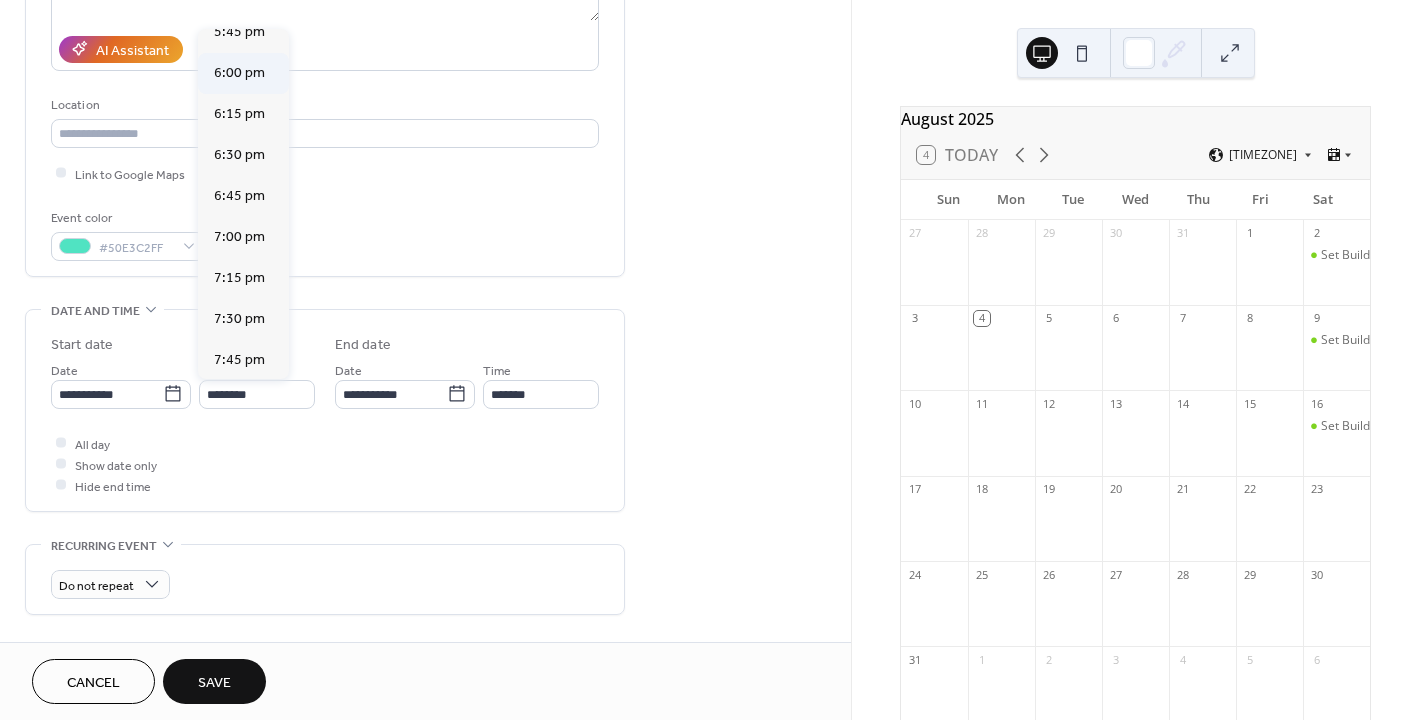 type on "*******" 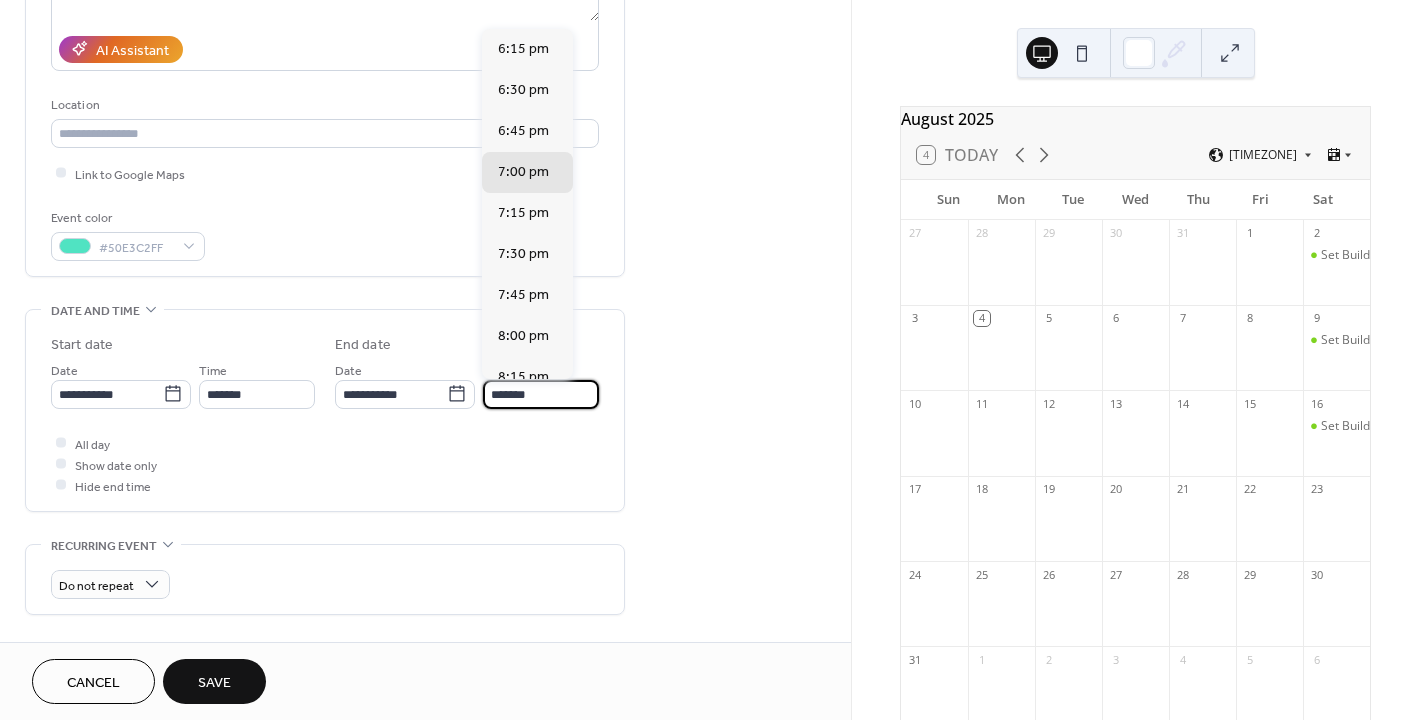 click on "*******" at bounding box center [541, 394] 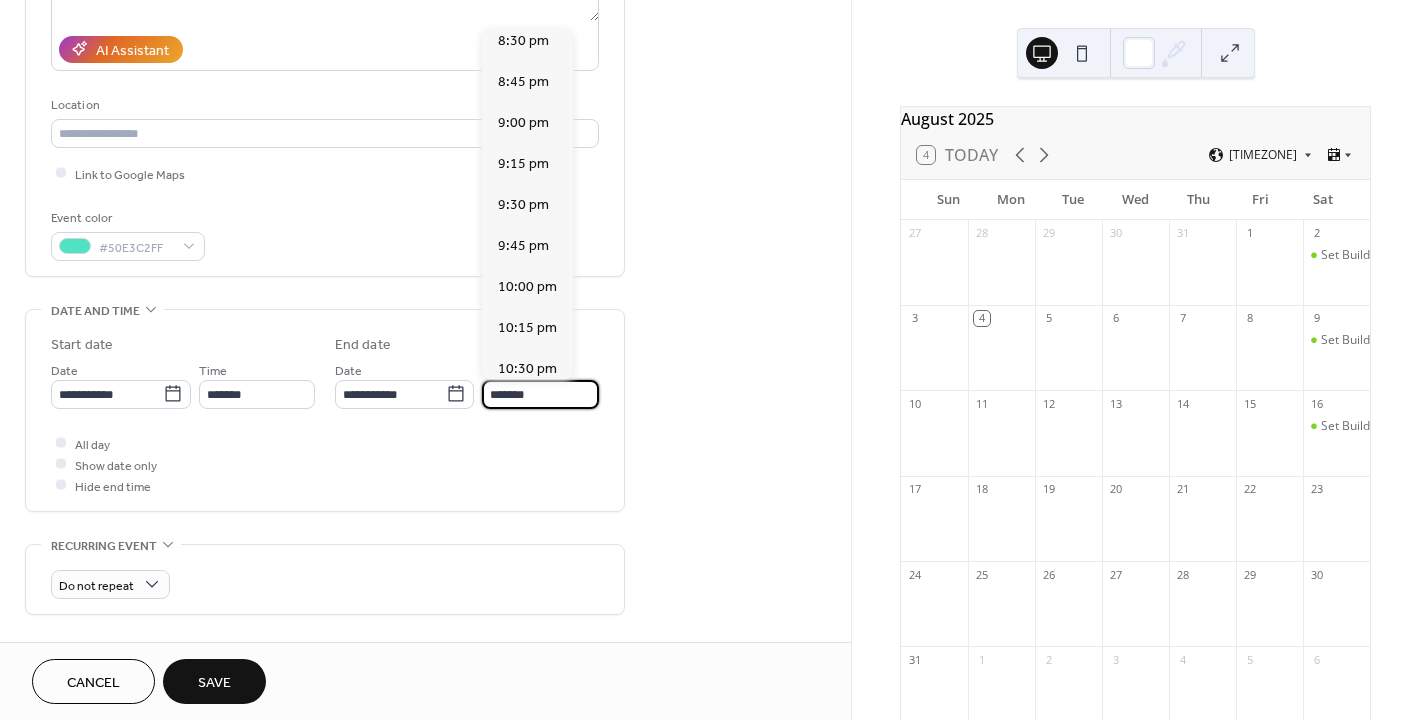 scroll, scrollTop: 583, scrollLeft: 0, axis: vertical 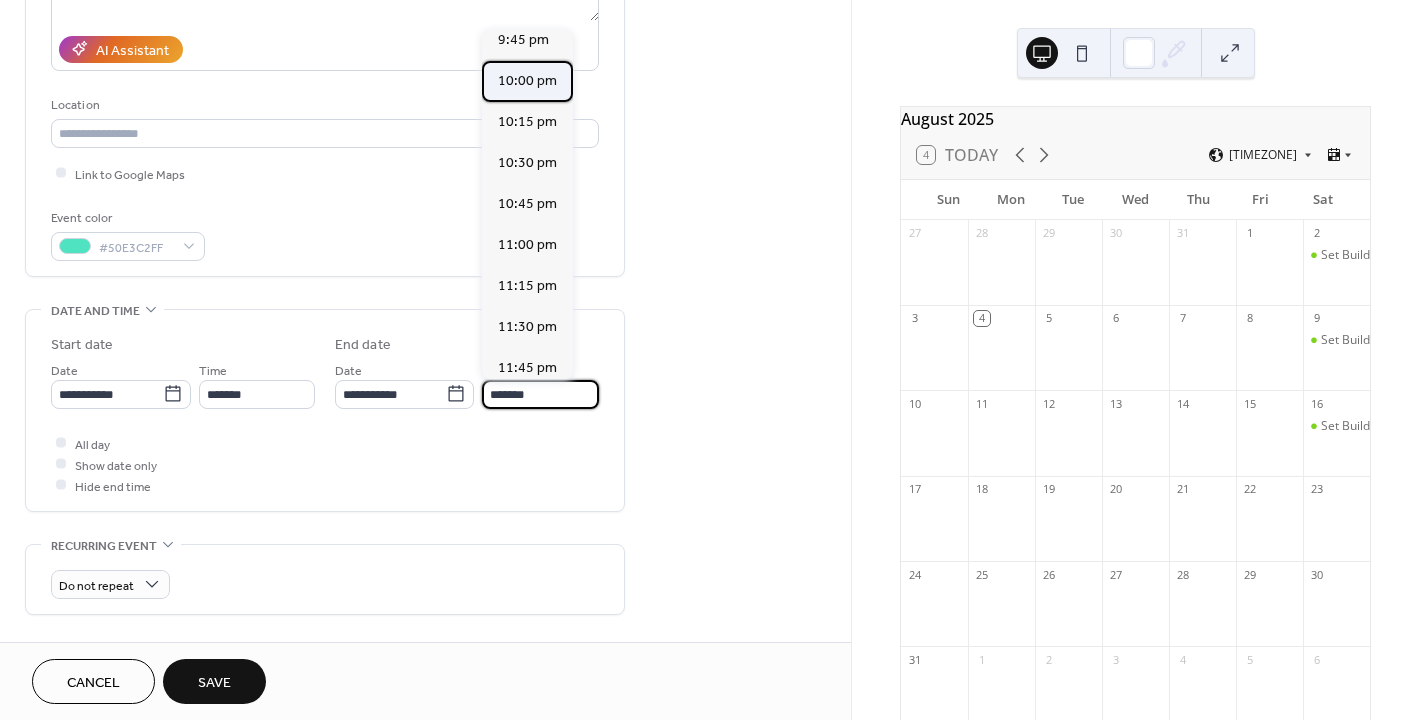 click on "10:00 pm" at bounding box center (527, 80) 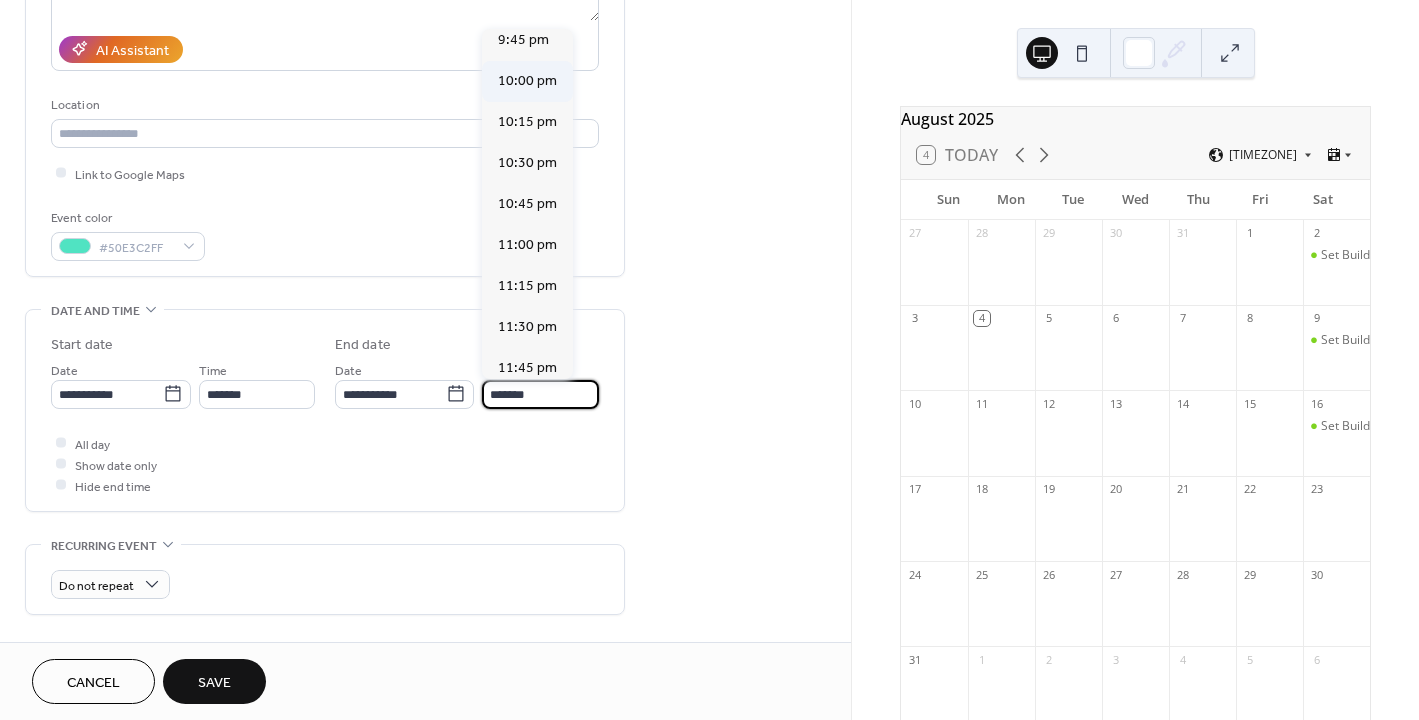 scroll, scrollTop: 0, scrollLeft: 0, axis: both 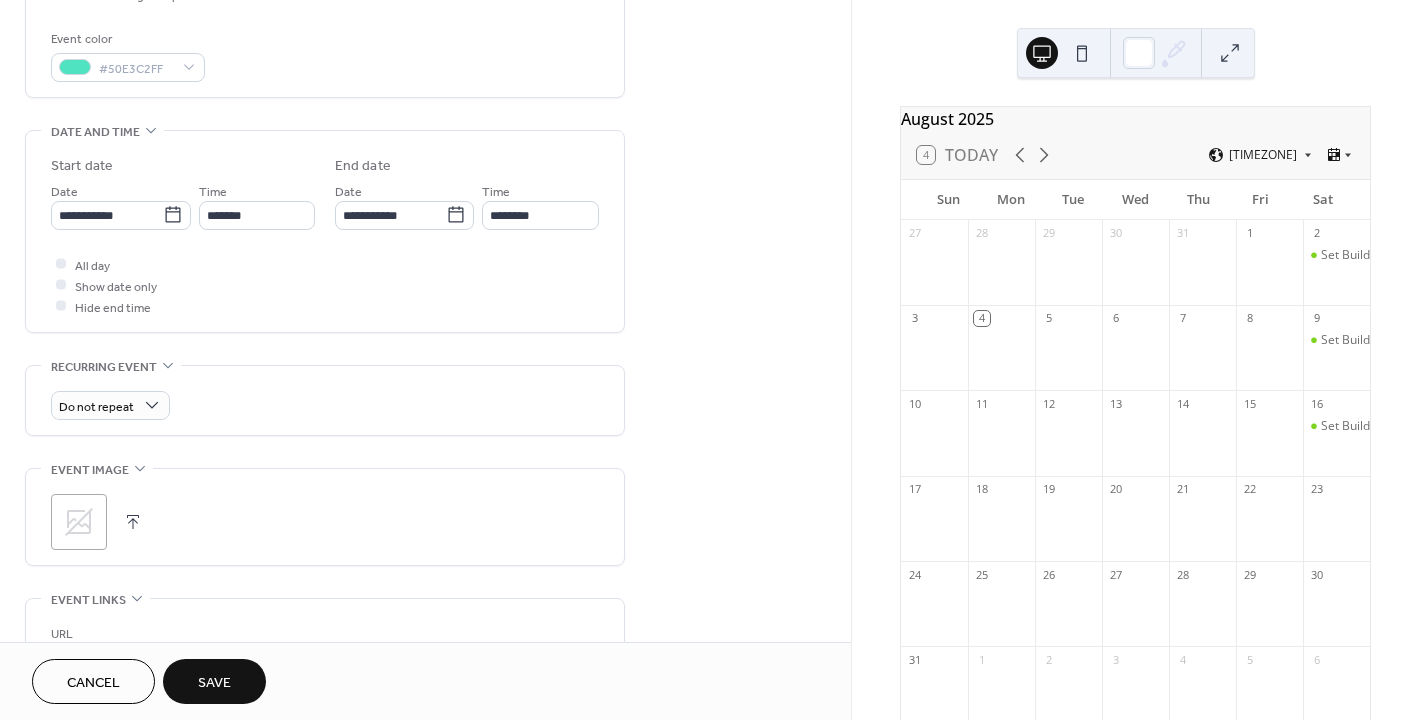 click 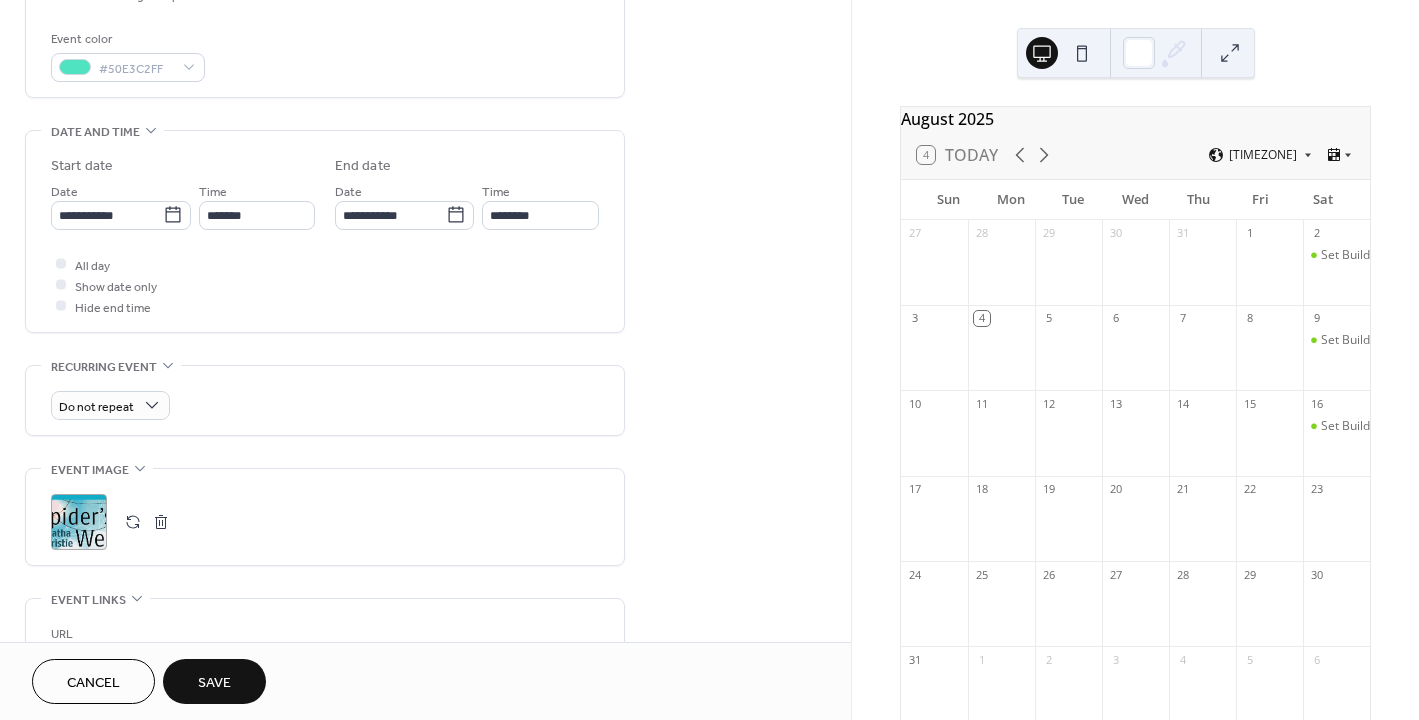 click on "Save" at bounding box center (214, 681) 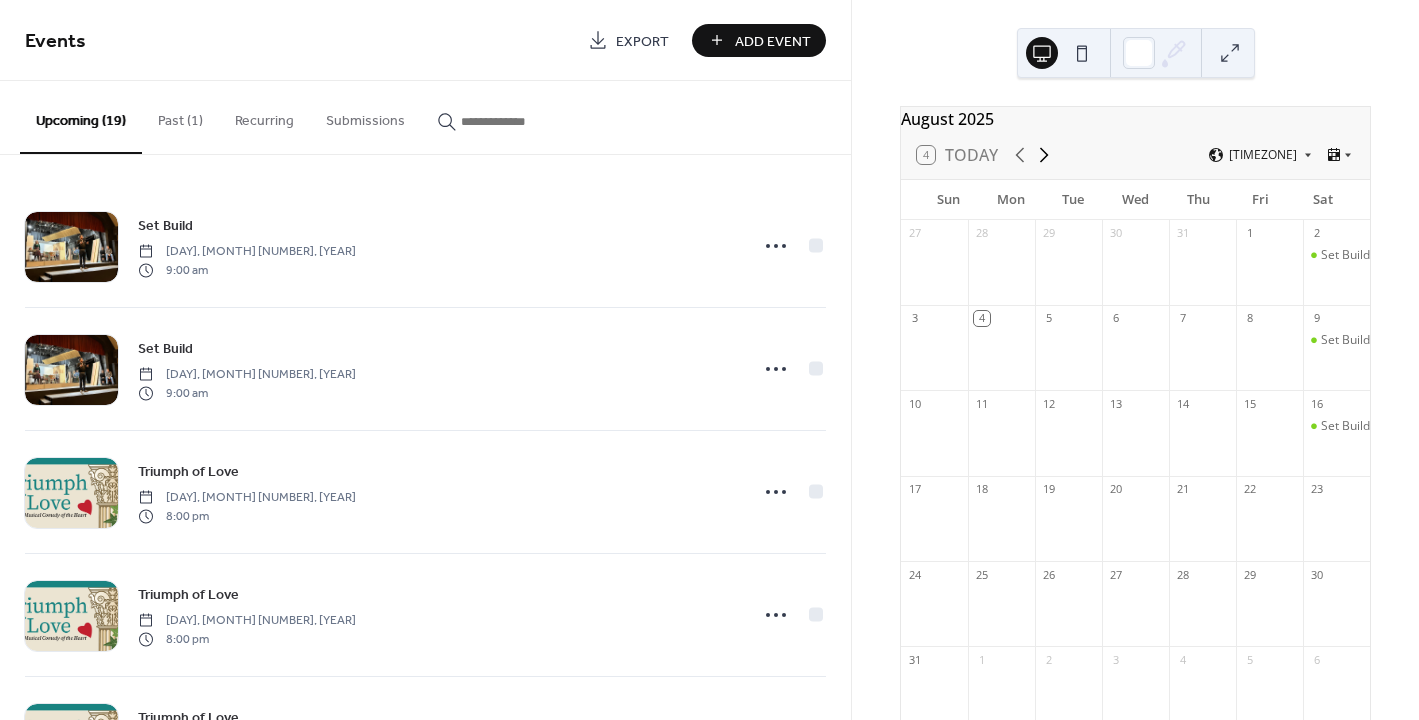 click 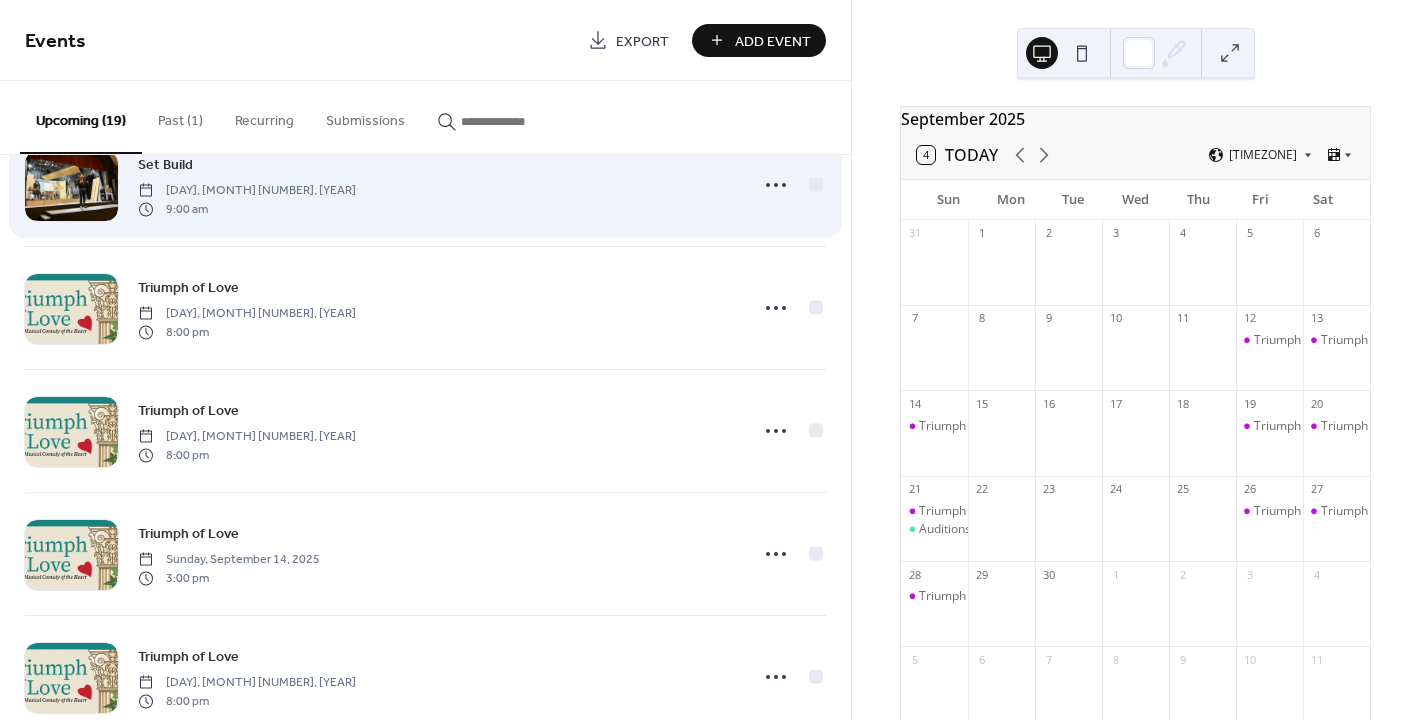 scroll, scrollTop: 837, scrollLeft: 0, axis: vertical 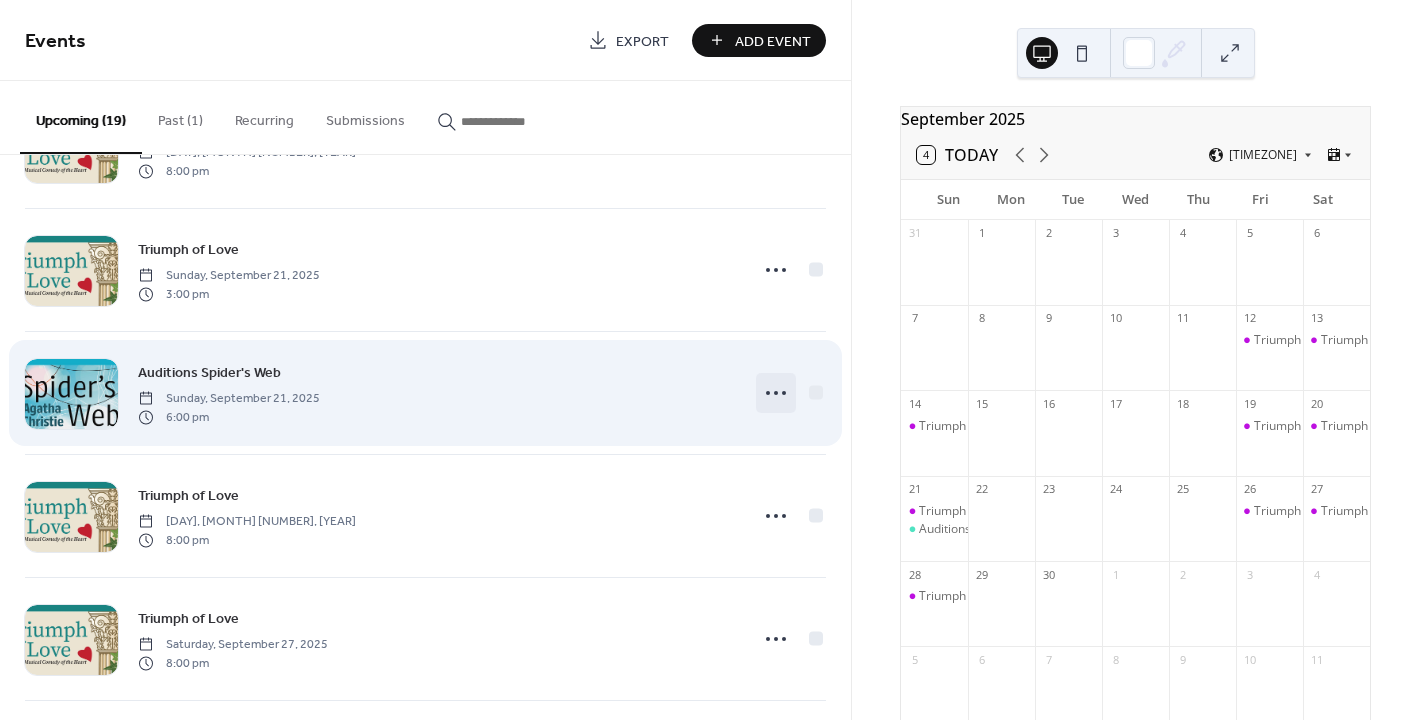 click 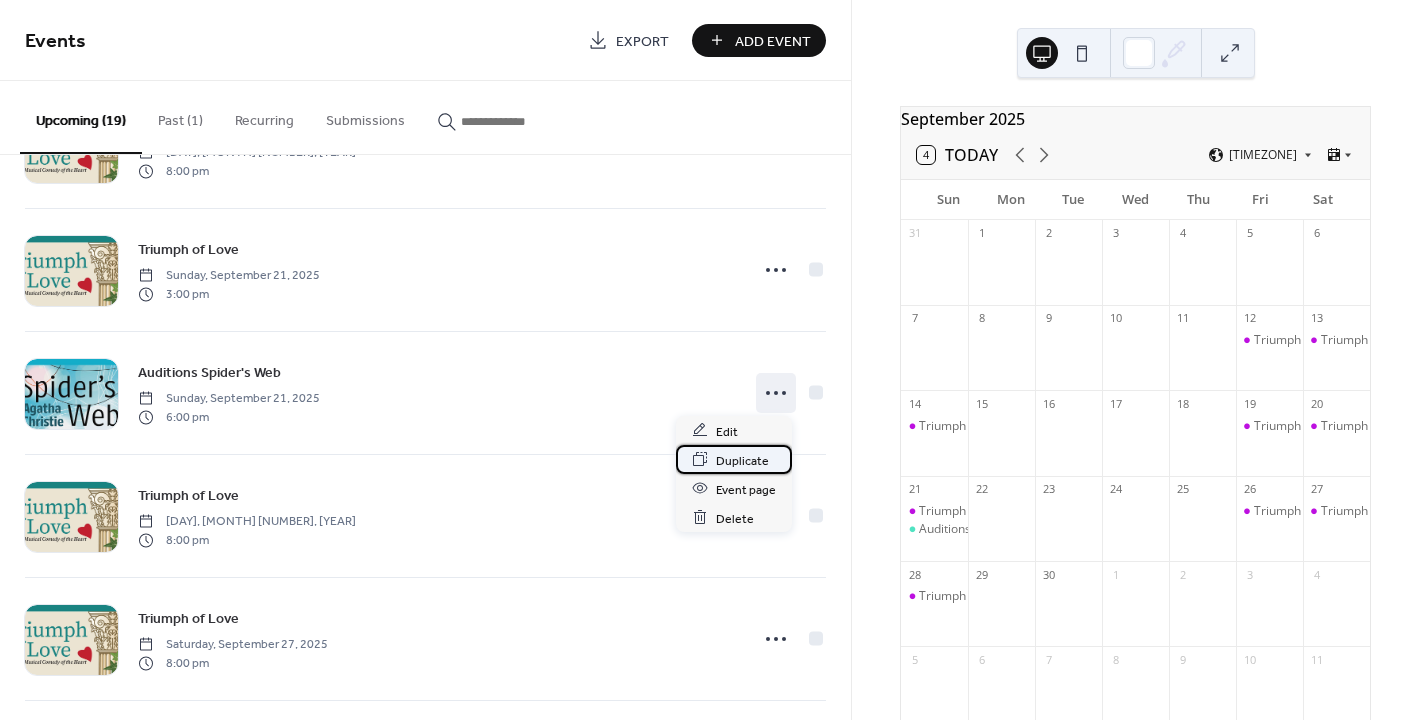 click on "Duplicate" at bounding box center (742, 460) 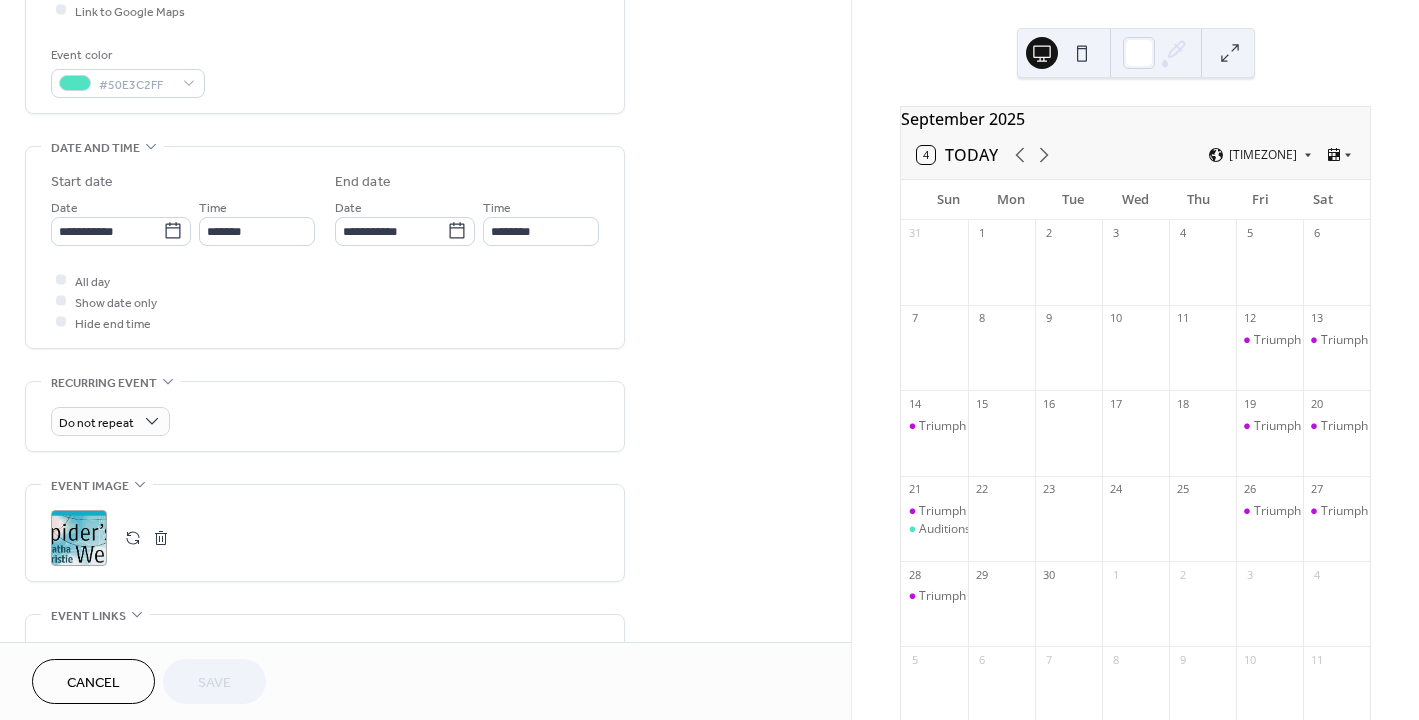 scroll, scrollTop: 484, scrollLeft: 0, axis: vertical 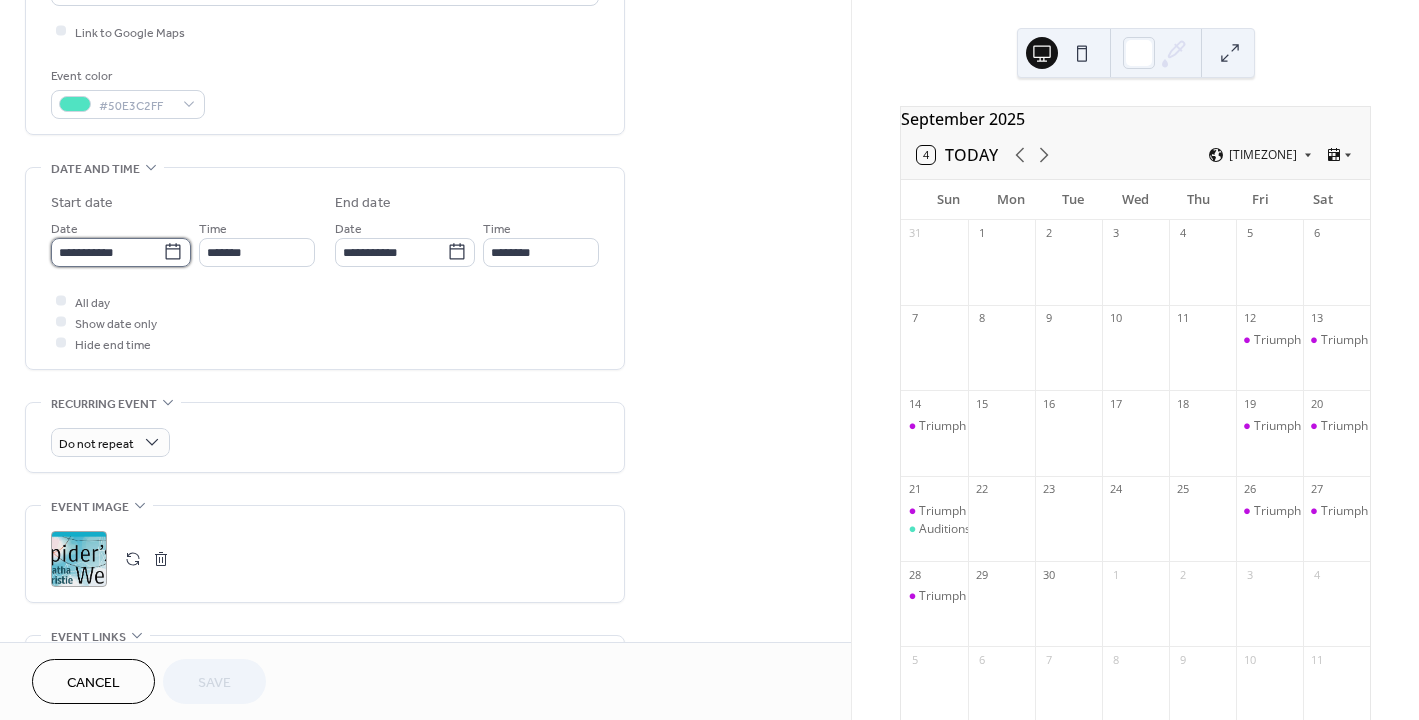 click on "**********" at bounding box center [107, 252] 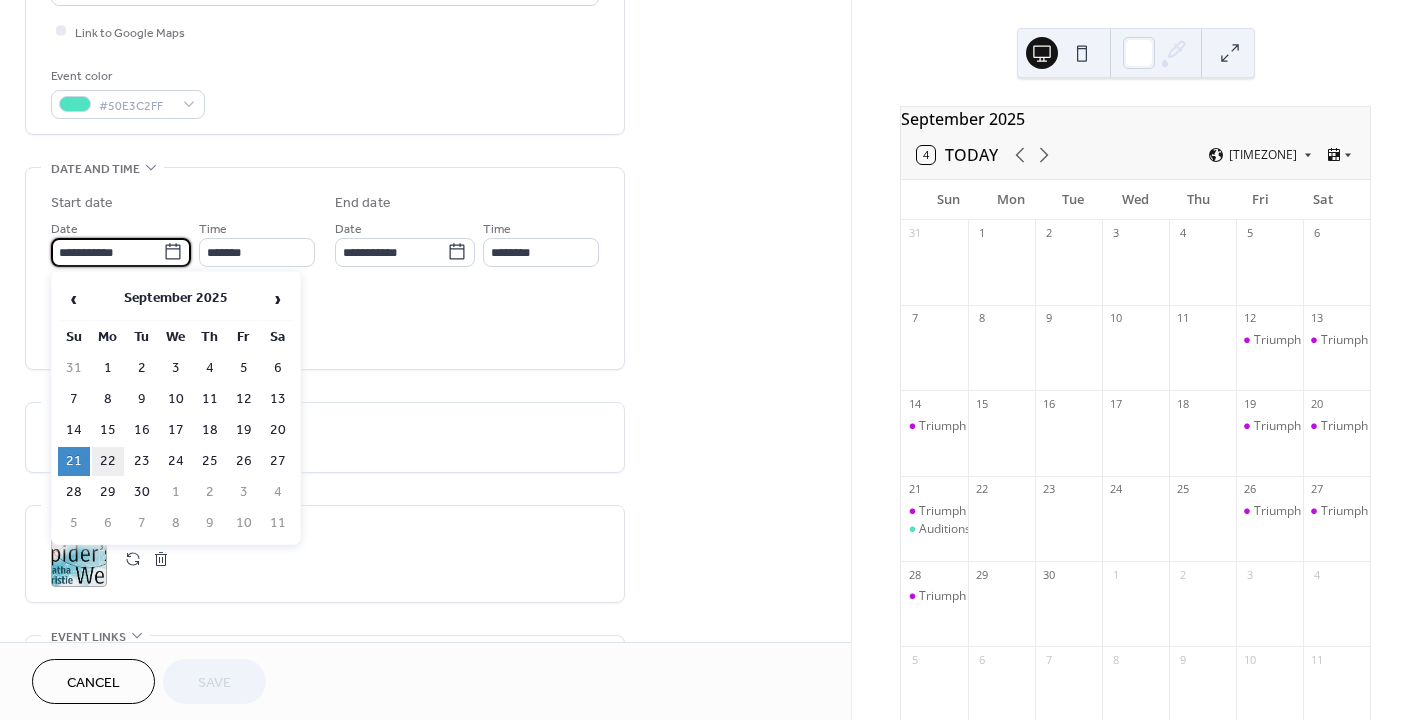 click on "22" at bounding box center (108, 461) 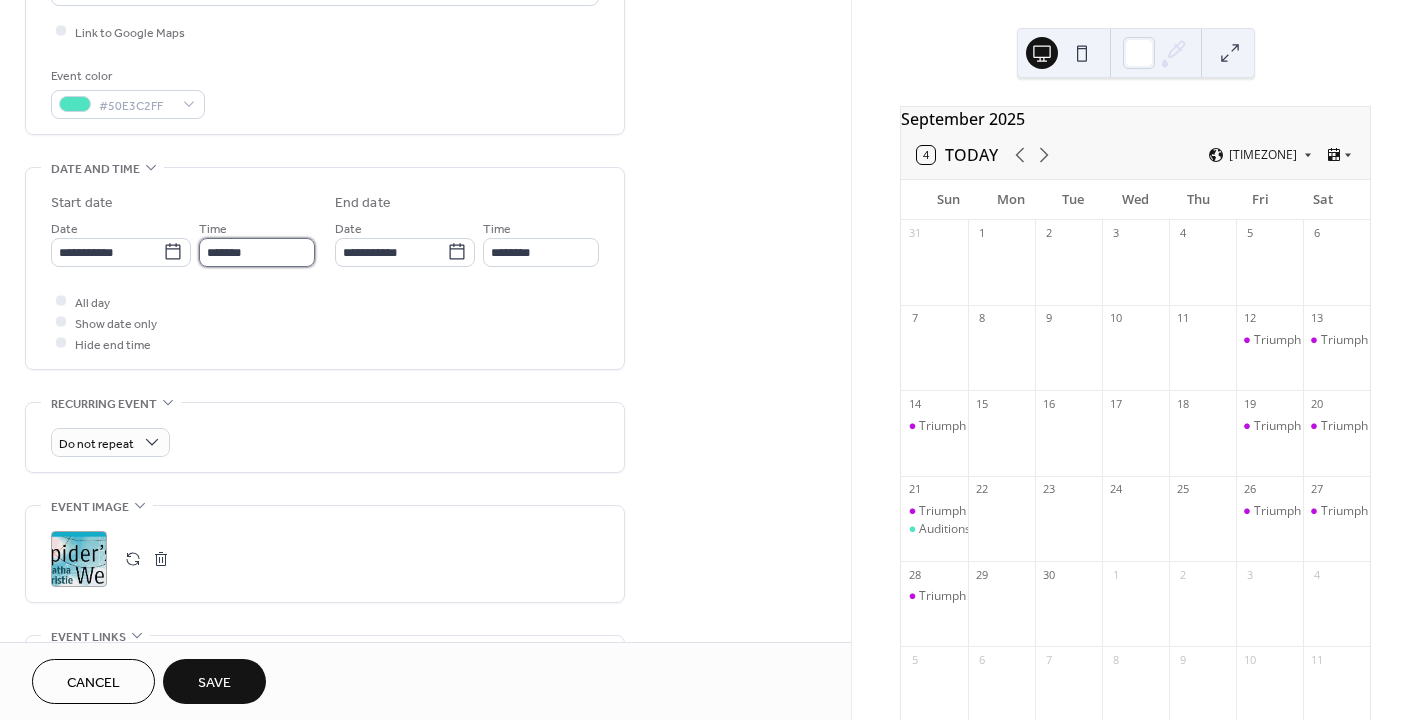 click on "*******" at bounding box center [257, 252] 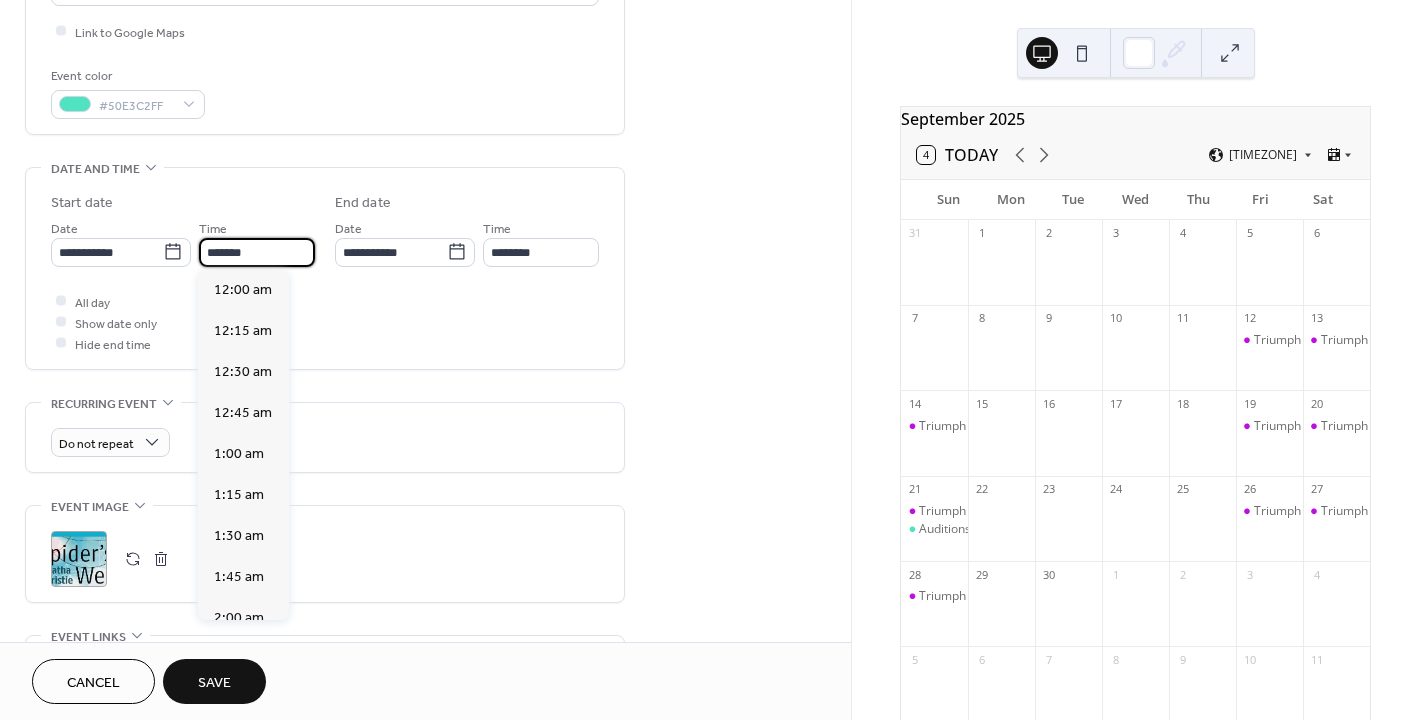 scroll, scrollTop: 2925, scrollLeft: 0, axis: vertical 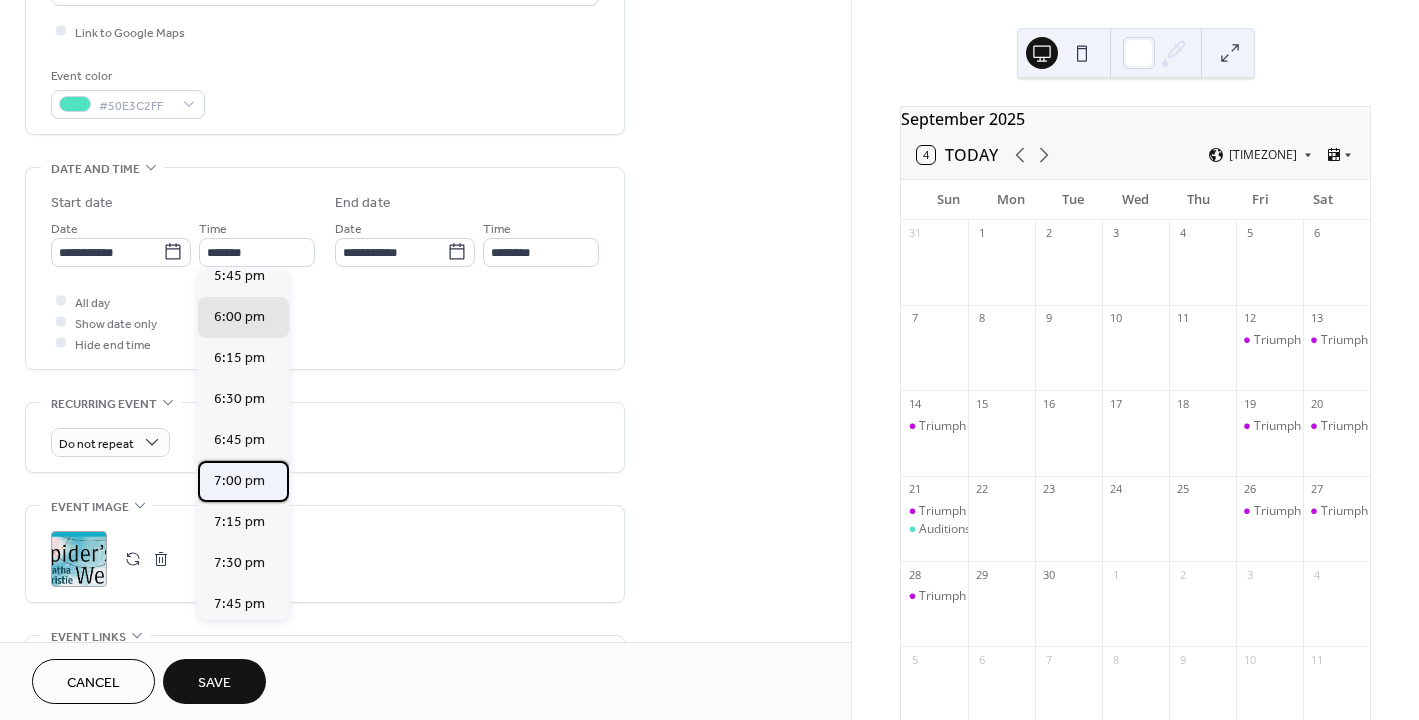 click on "7:00 pm" at bounding box center (239, 480) 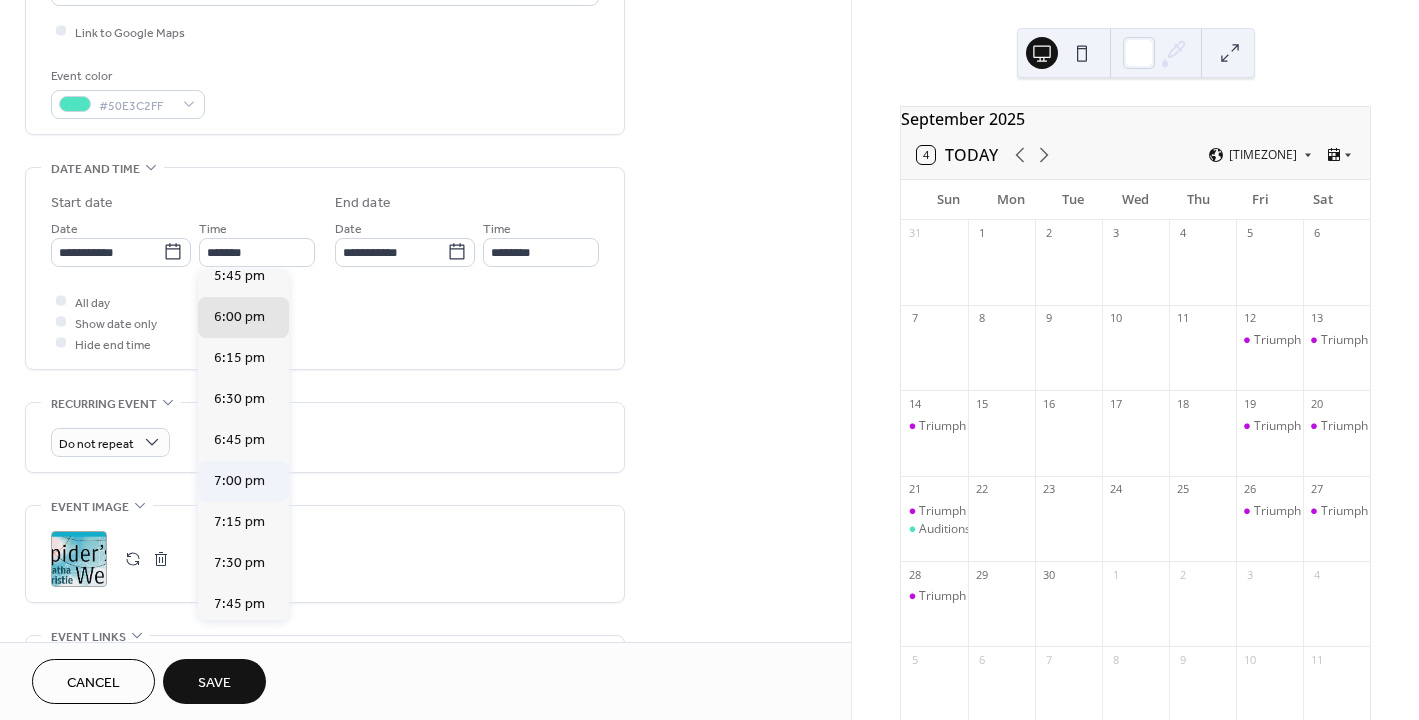 type on "*******" 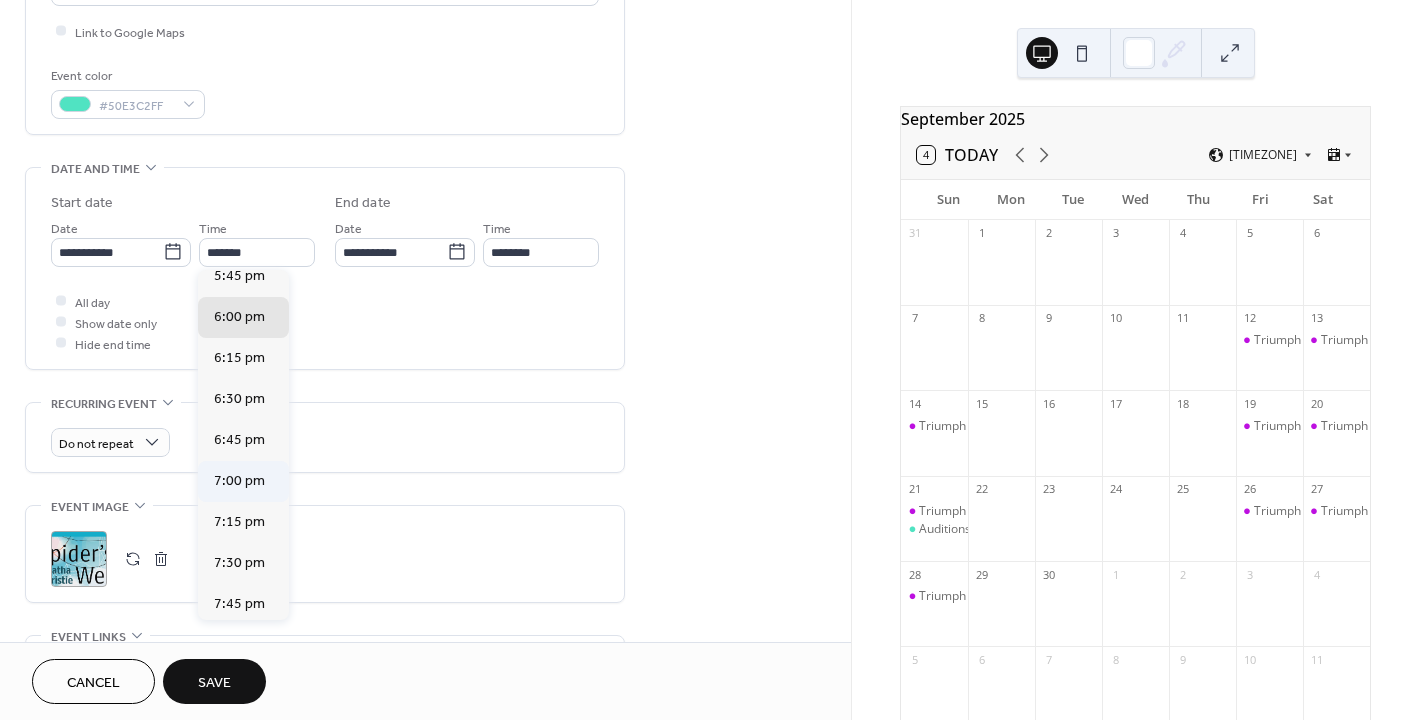 type on "********" 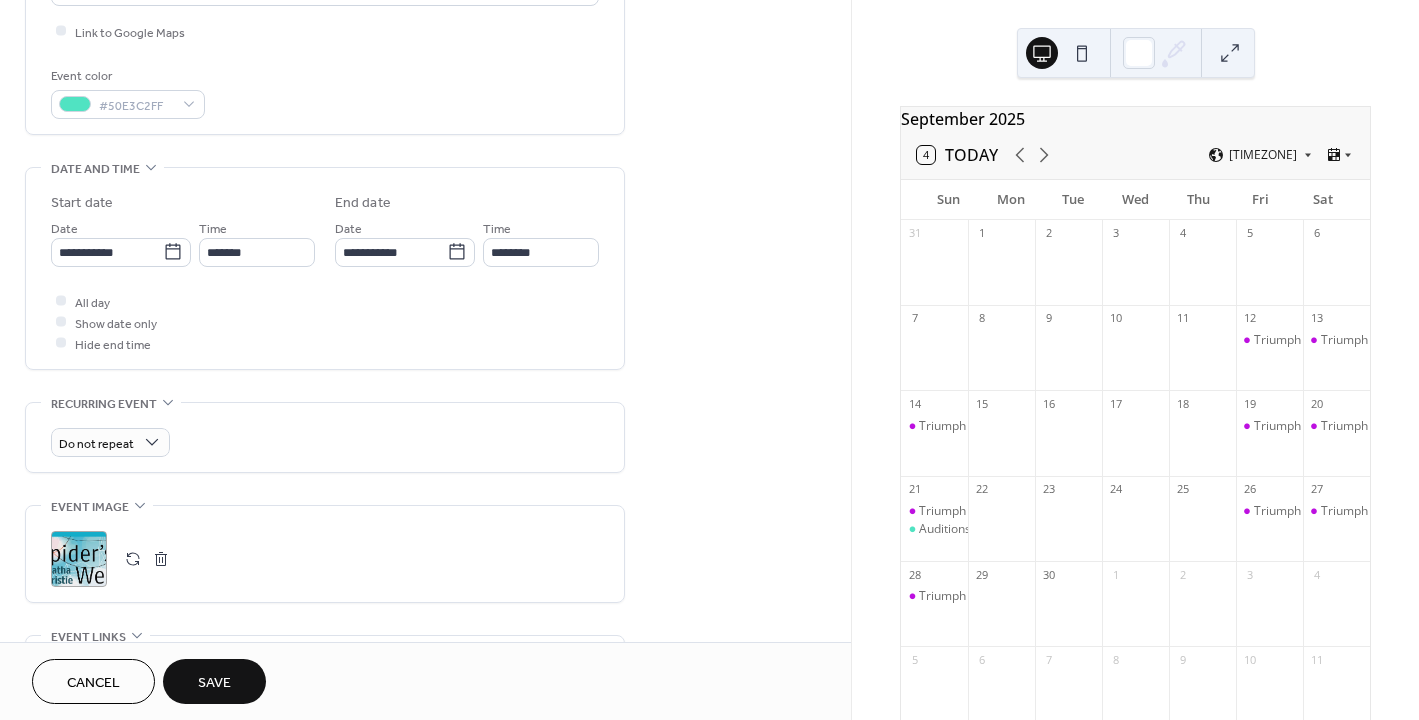 click on "Save" at bounding box center [214, 683] 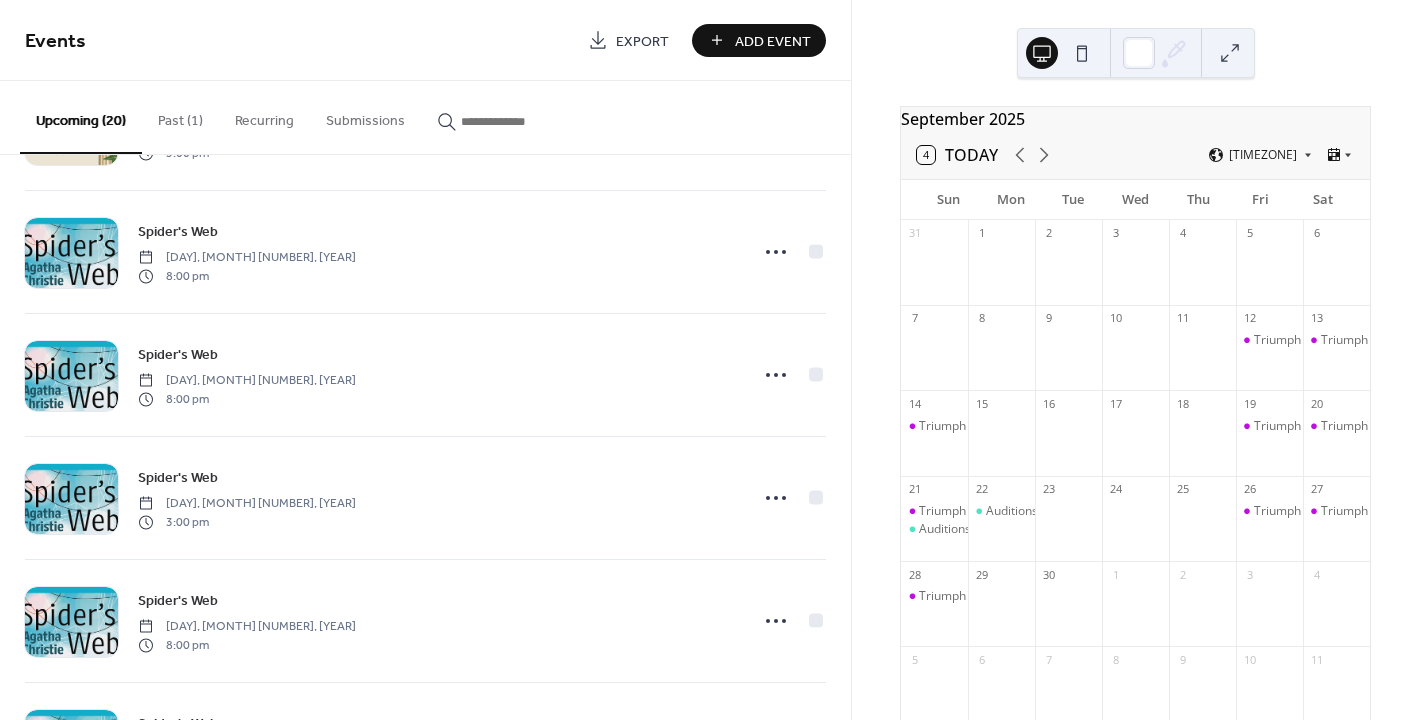 scroll, scrollTop: 1596, scrollLeft: 0, axis: vertical 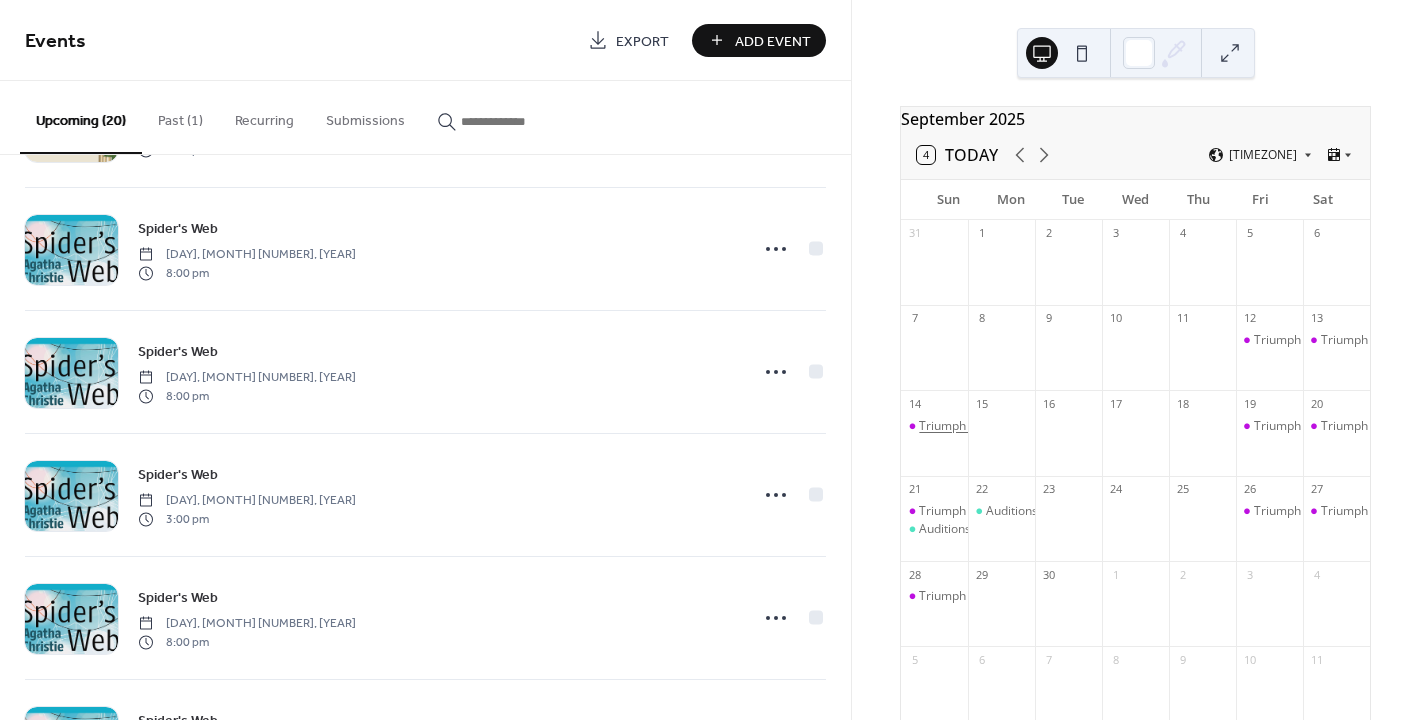 click on "Triumph of Love" at bounding box center (964, 426) 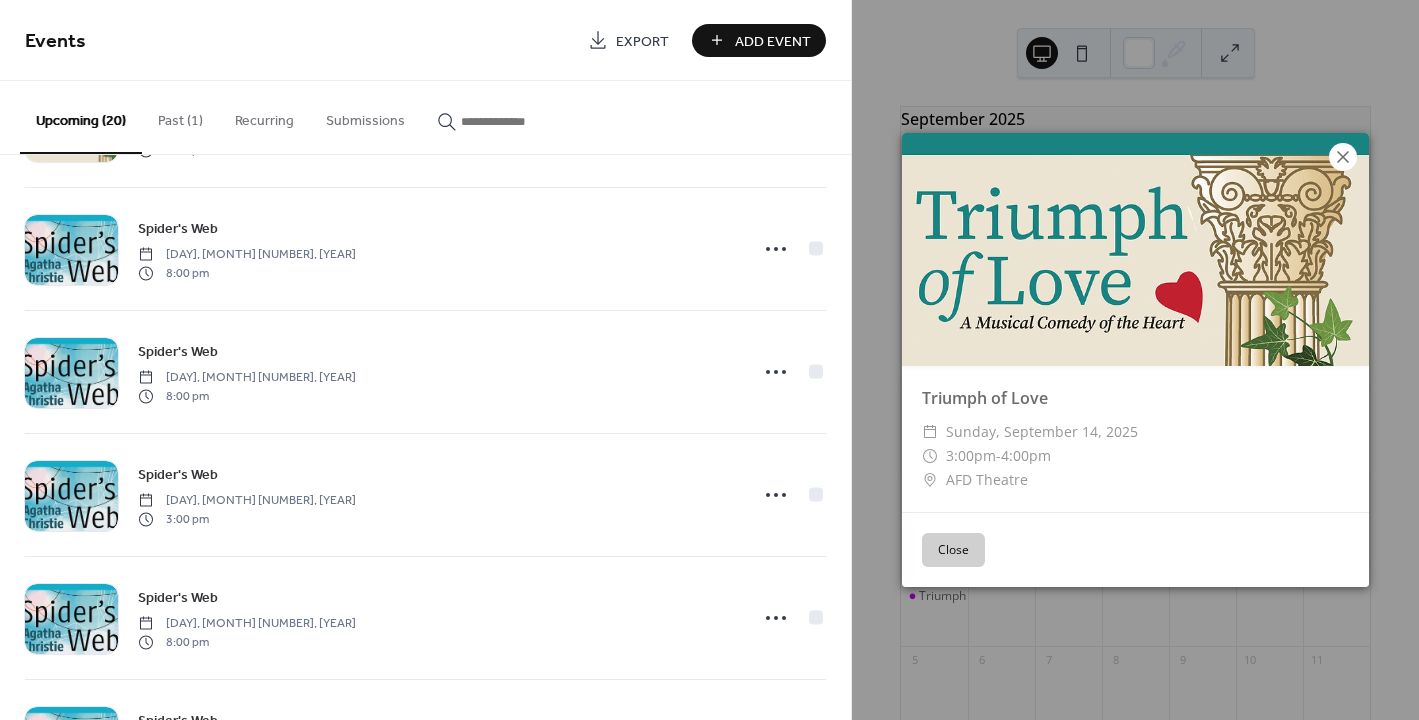 click 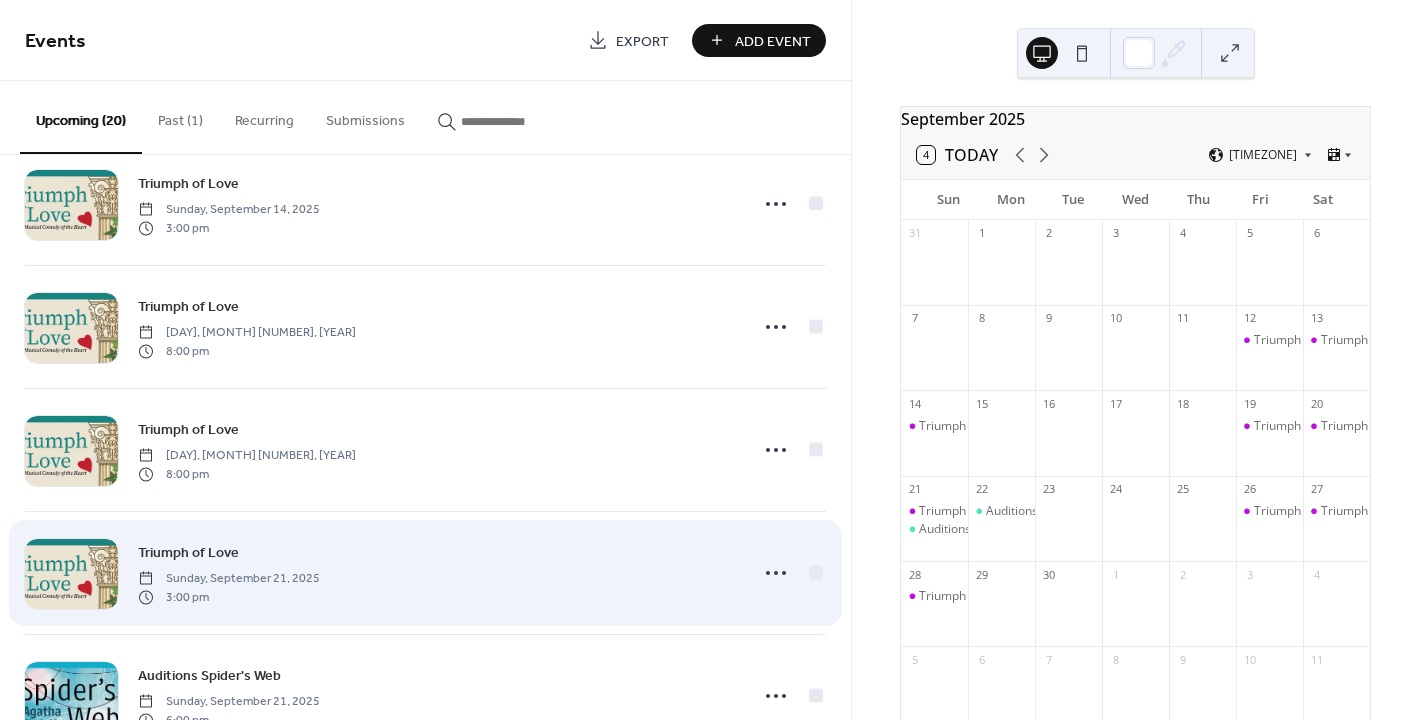 scroll, scrollTop: 687, scrollLeft: 0, axis: vertical 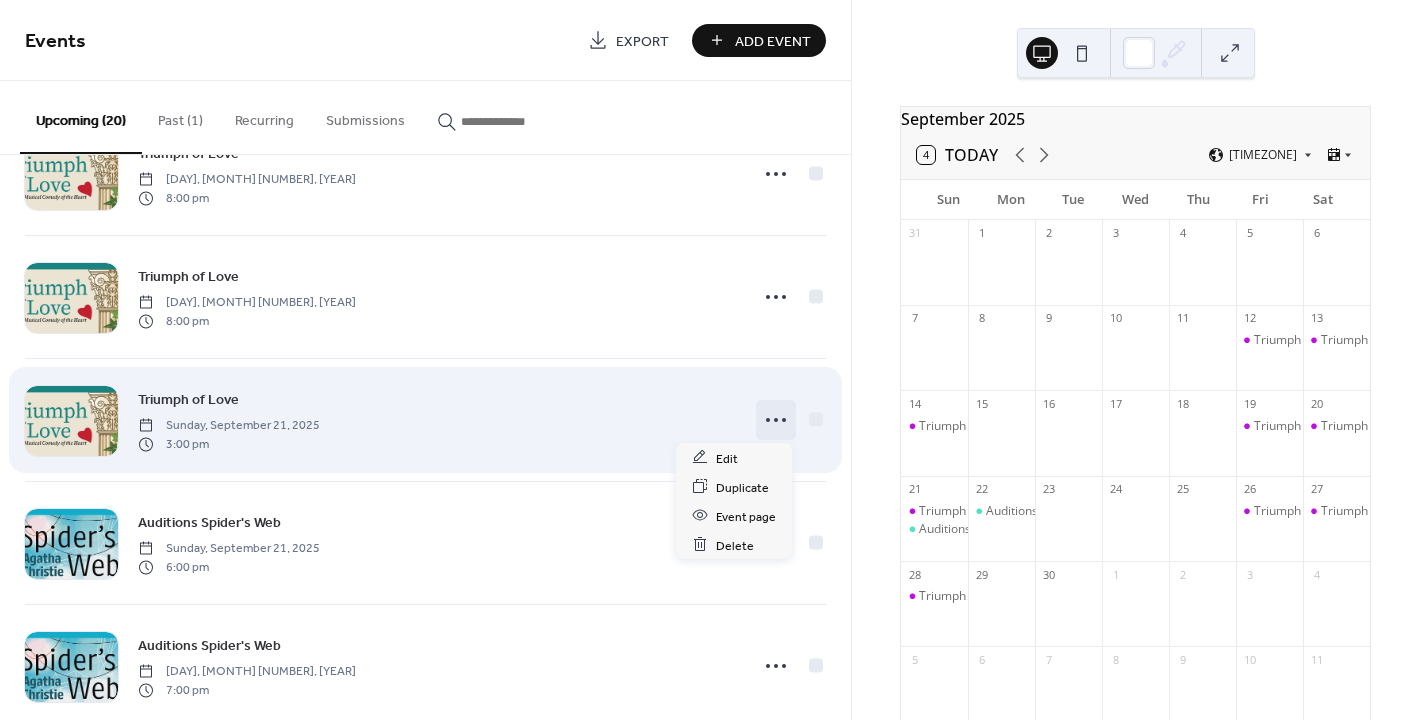 click 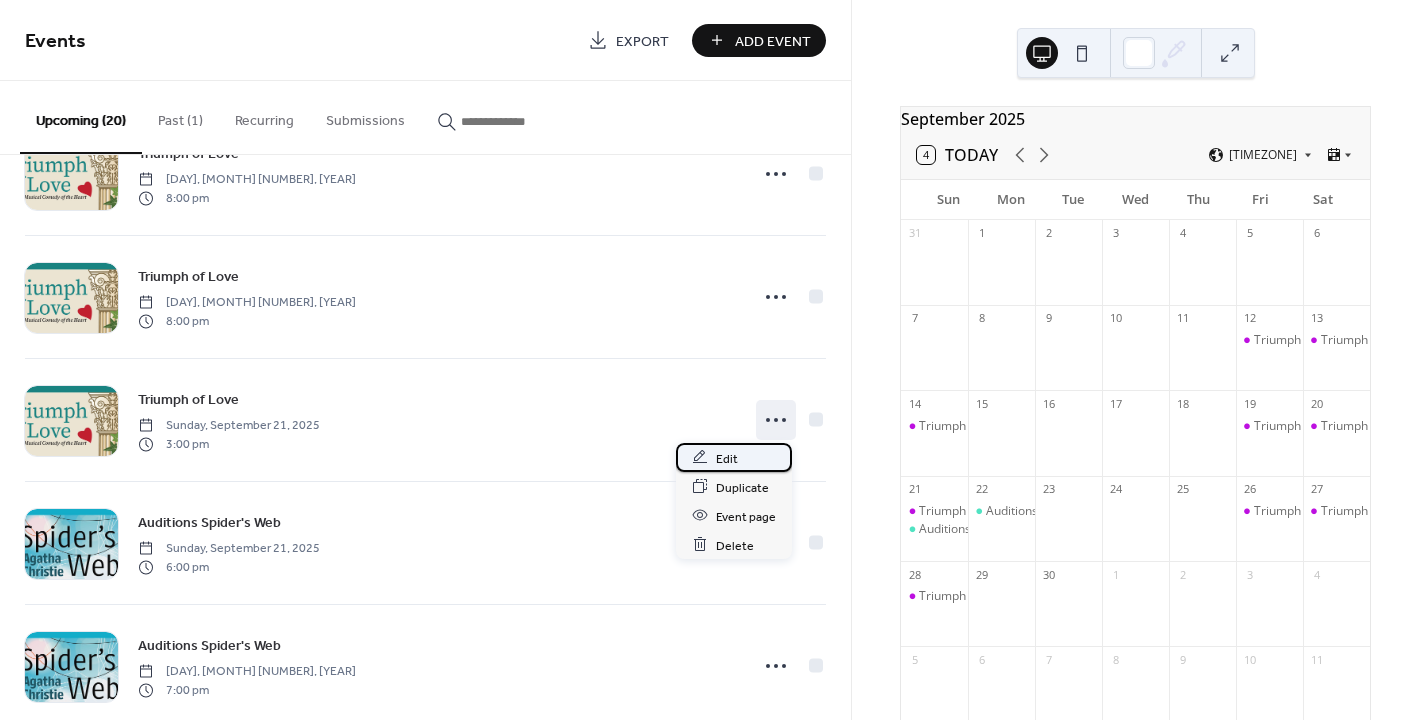 click on "Edit" at bounding box center (727, 458) 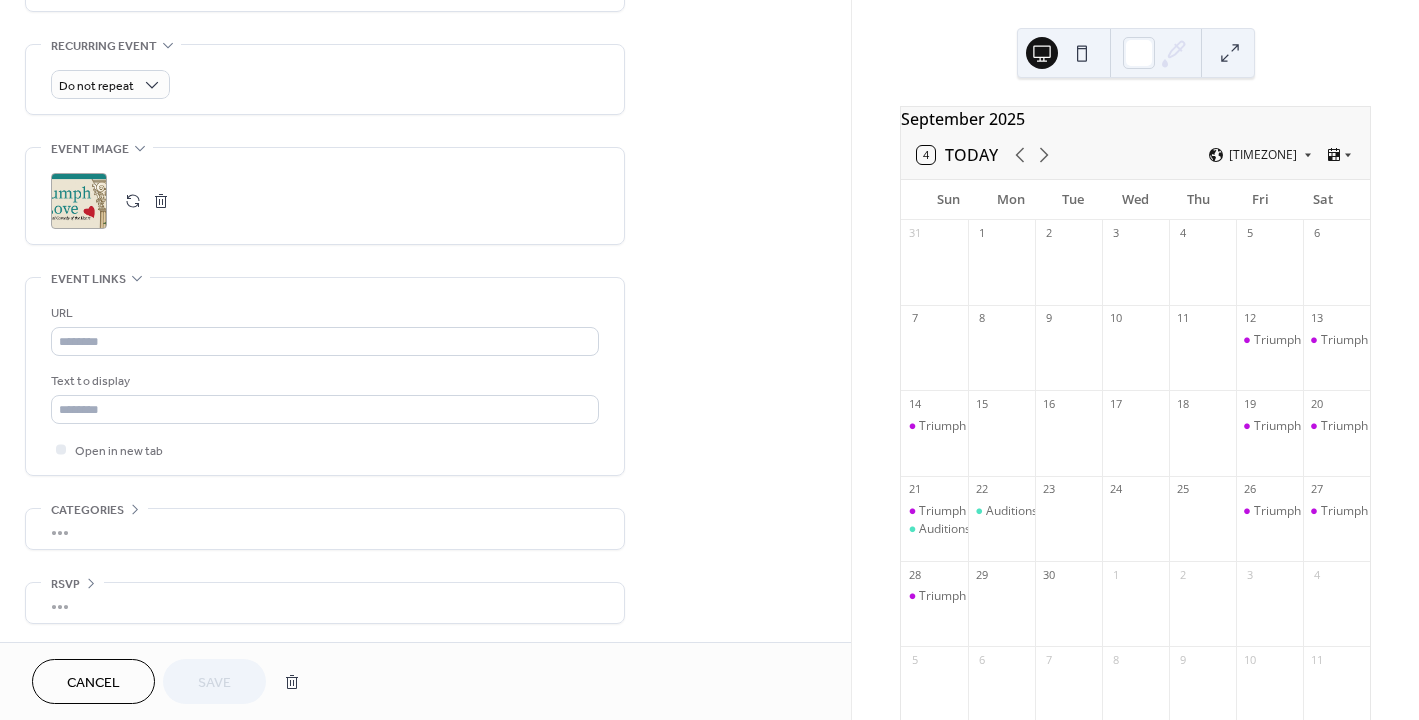 scroll, scrollTop: 194, scrollLeft: 0, axis: vertical 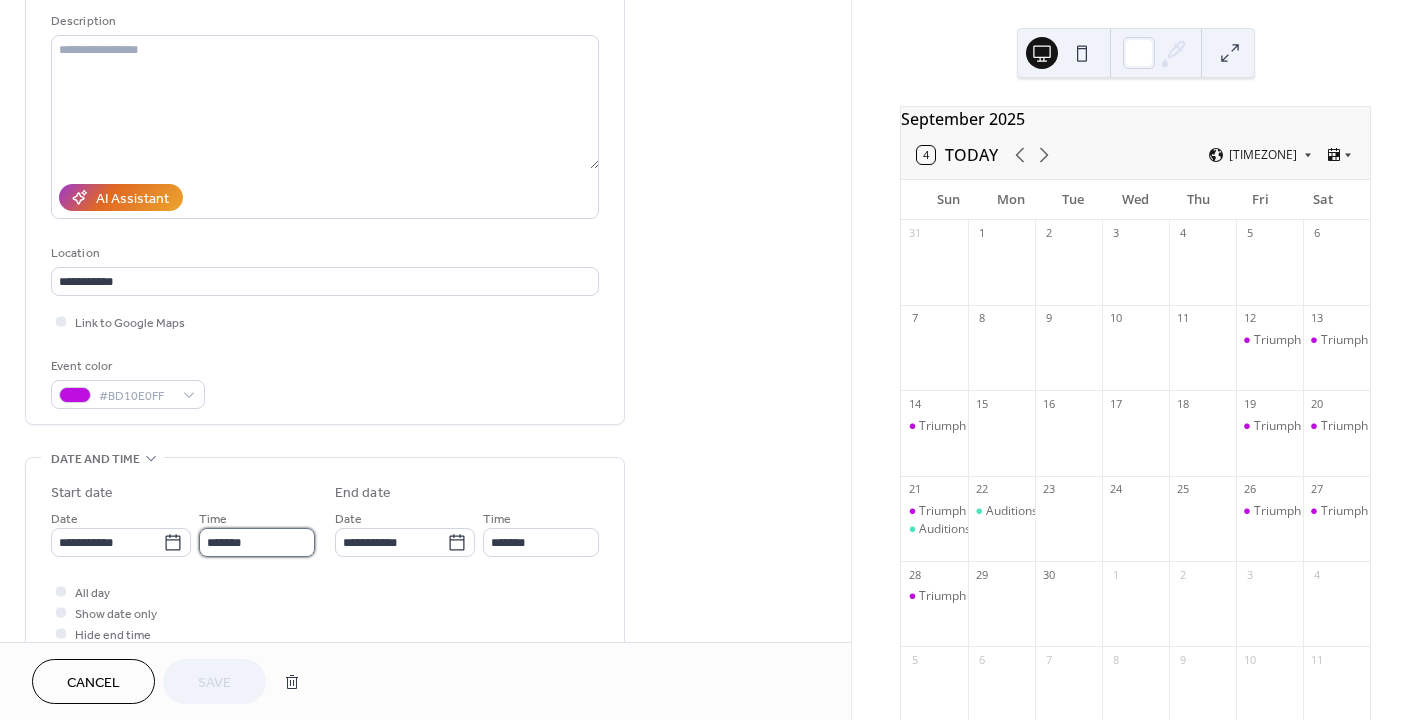 click on "*******" at bounding box center [257, 542] 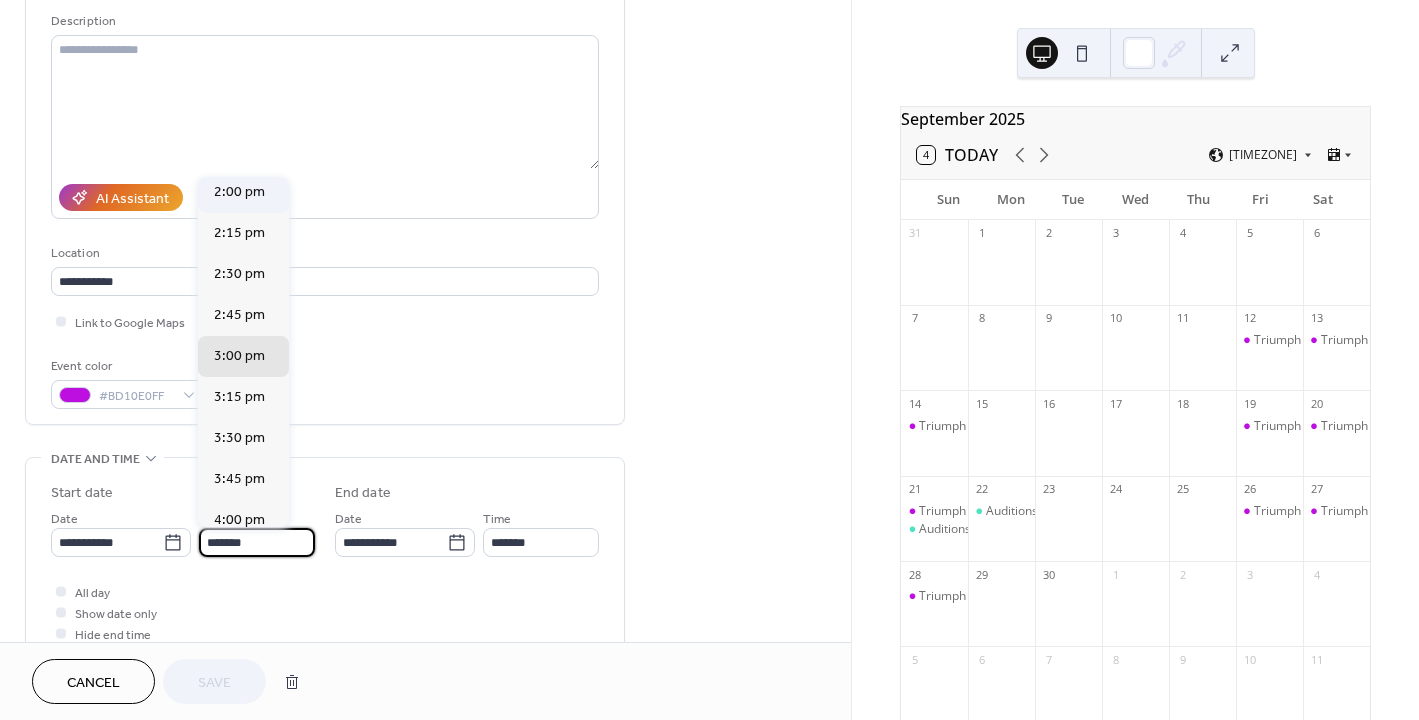 scroll, scrollTop: 2279, scrollLeft: 0, axis: vertical 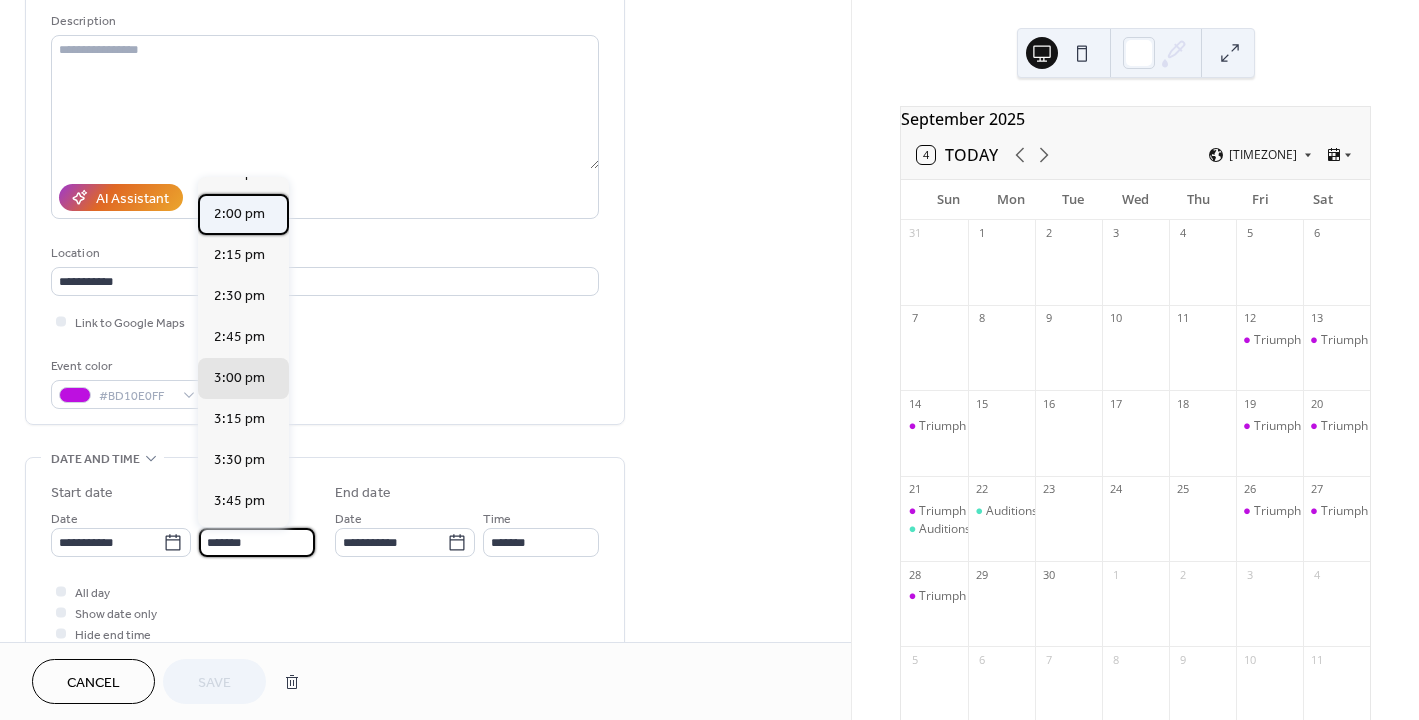 click on "2:00 pm" at bounding box center (239, 213) 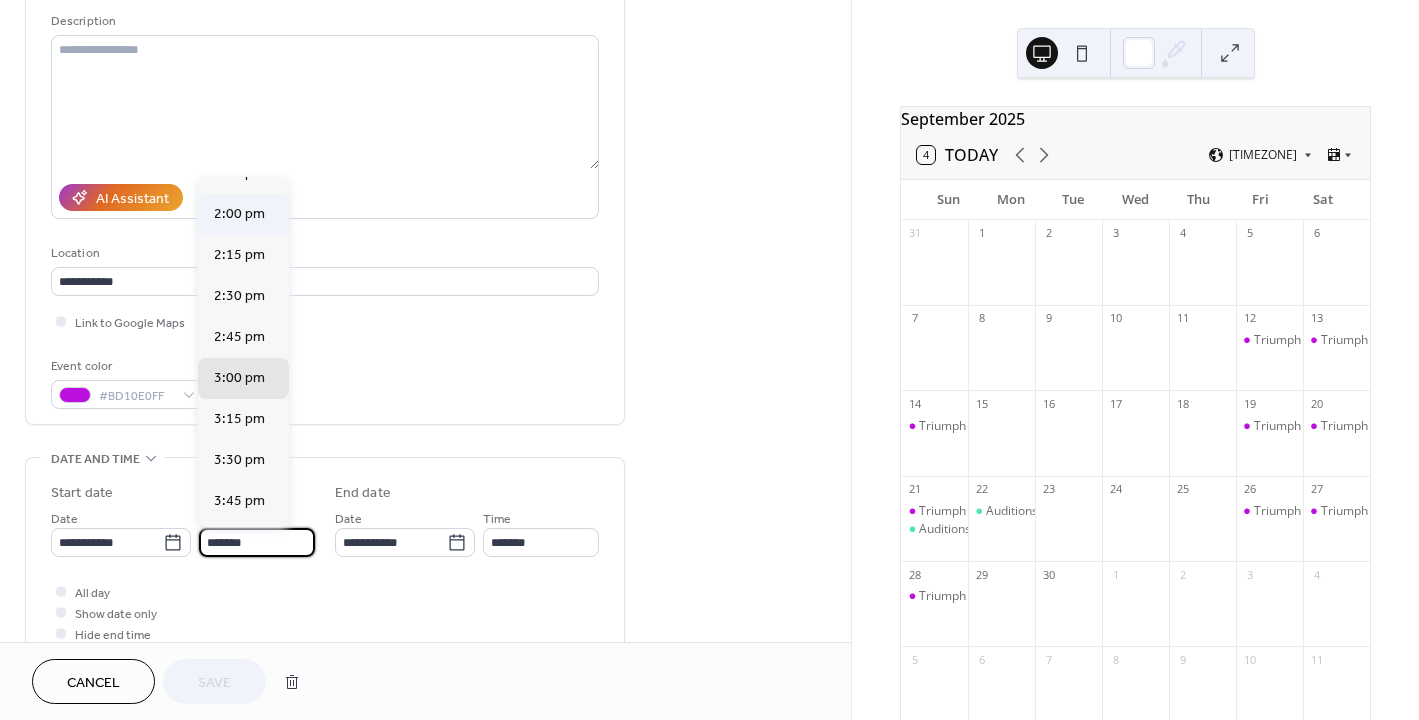 type on "*******" 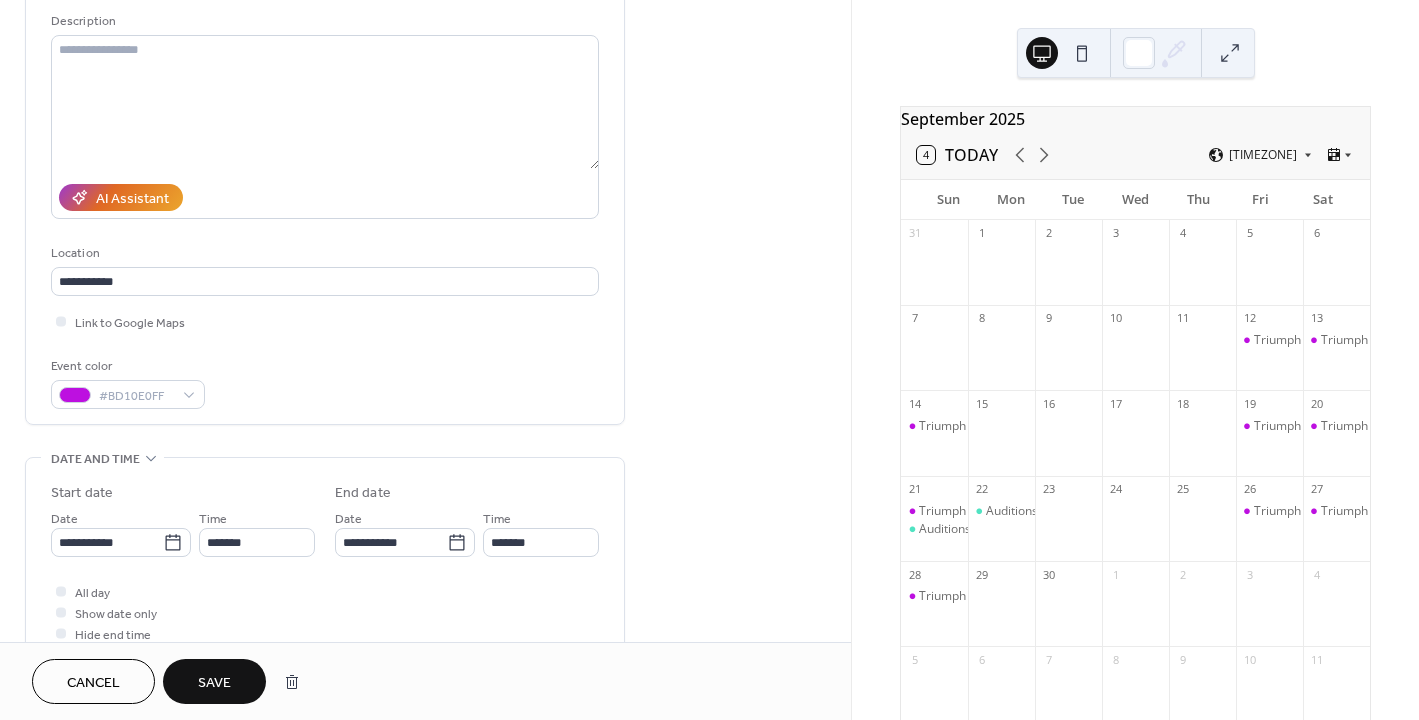 click on "Save" at bounding box center [214, 683] 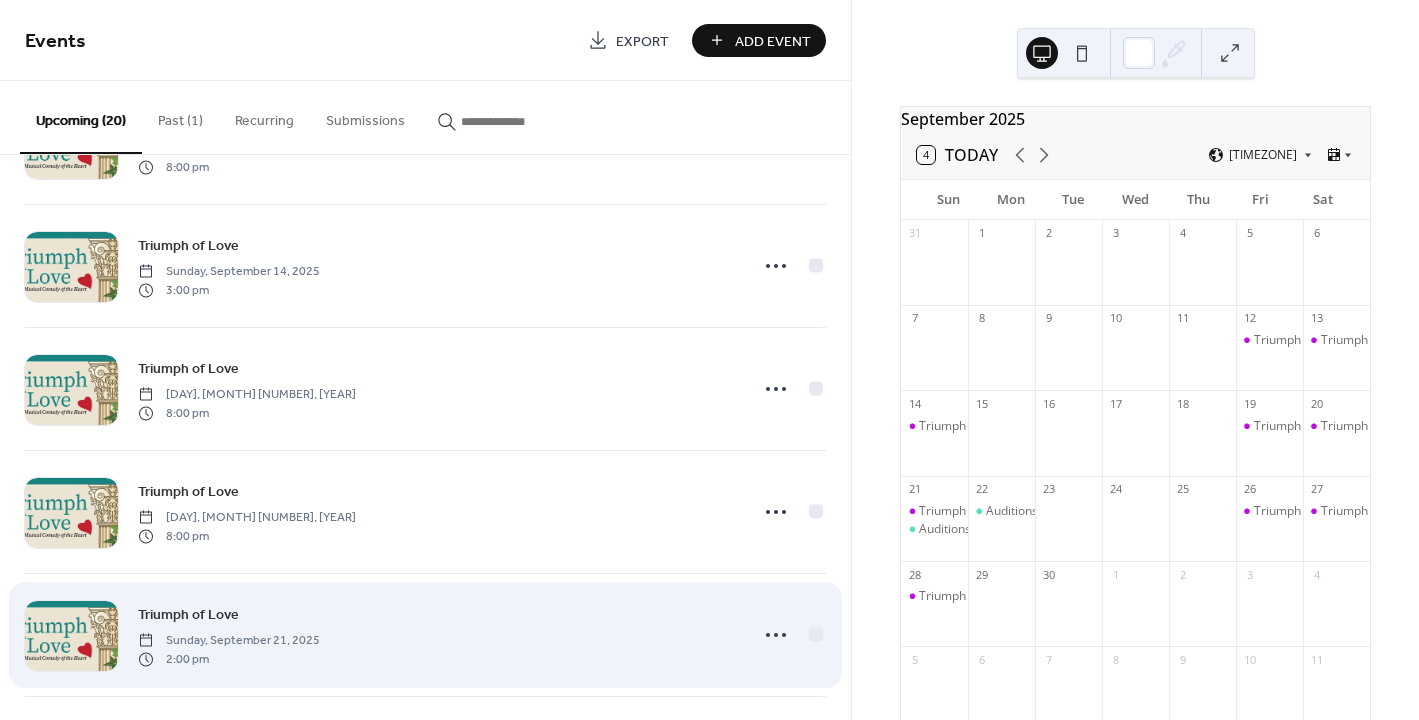 scroll, scrollTop: 403, scrollLeft: 0, axis: vertical 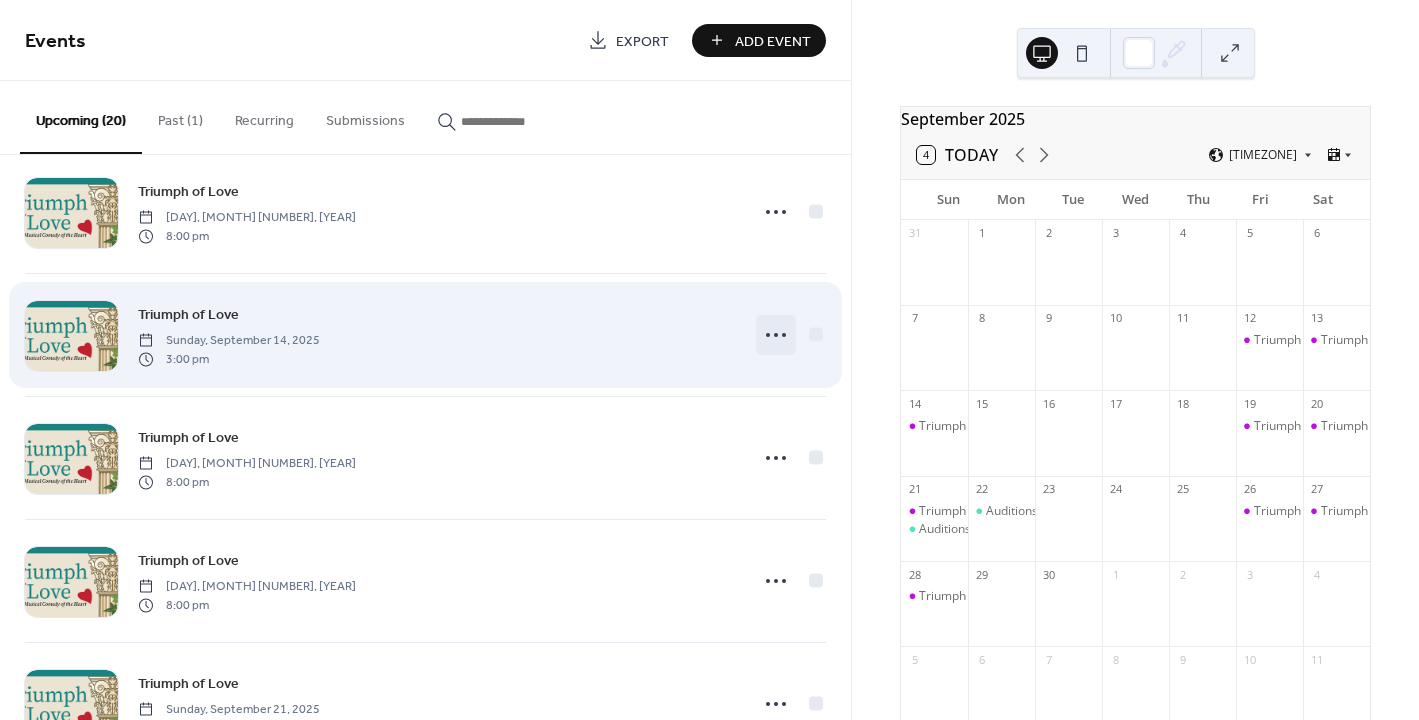 click 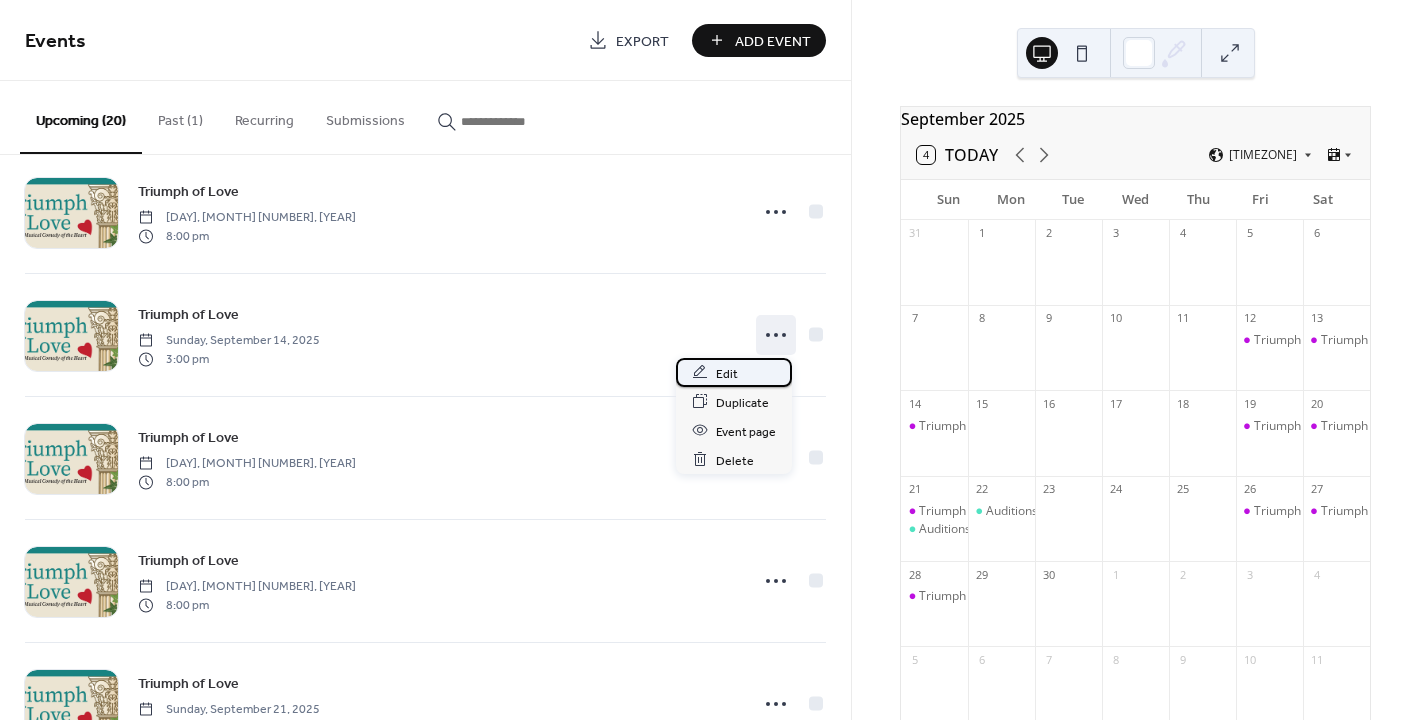 click on "Edit" at bounding box center (734, 372) 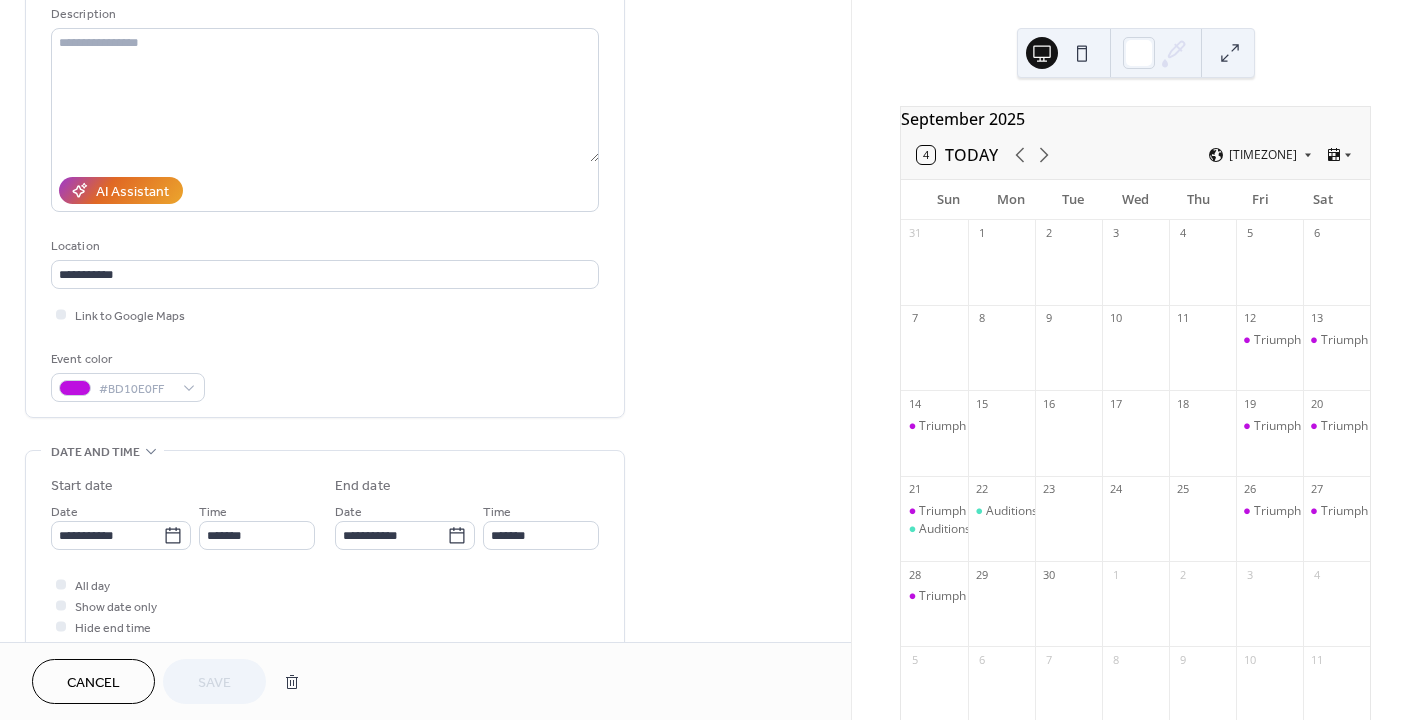 scroll, scrollTop: 590, scrollLeft: 0, axis: vertical 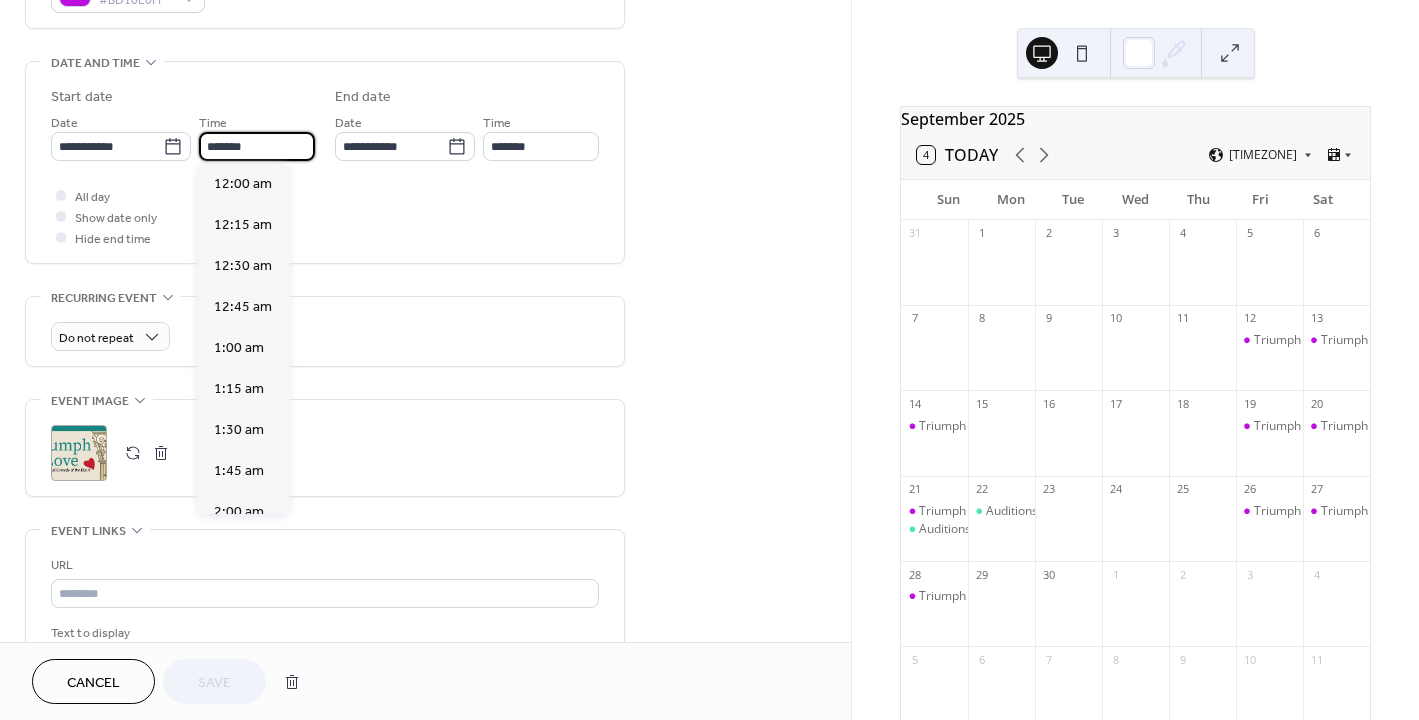 click on "*******" at bounding box center [257, 146] 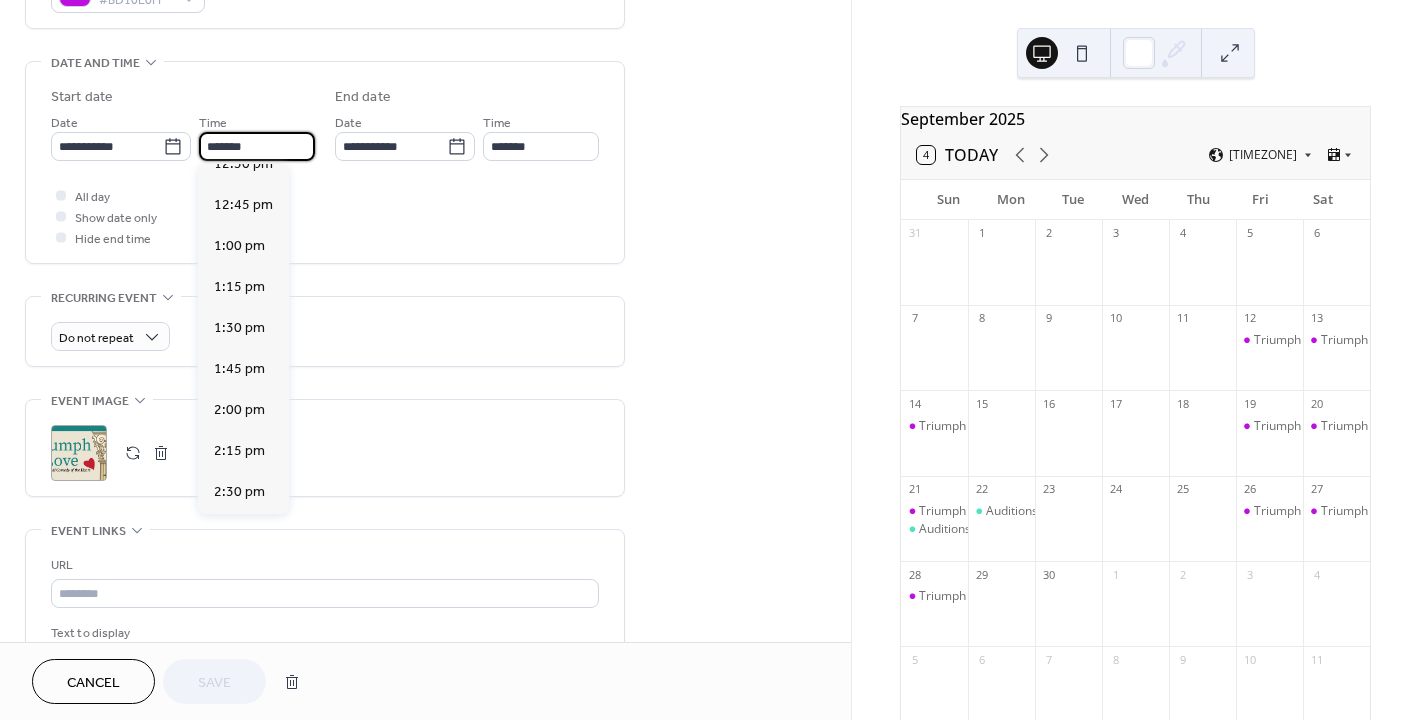 scroll, scrollTop: 2053, scrollLeft: 0, axis: vertical 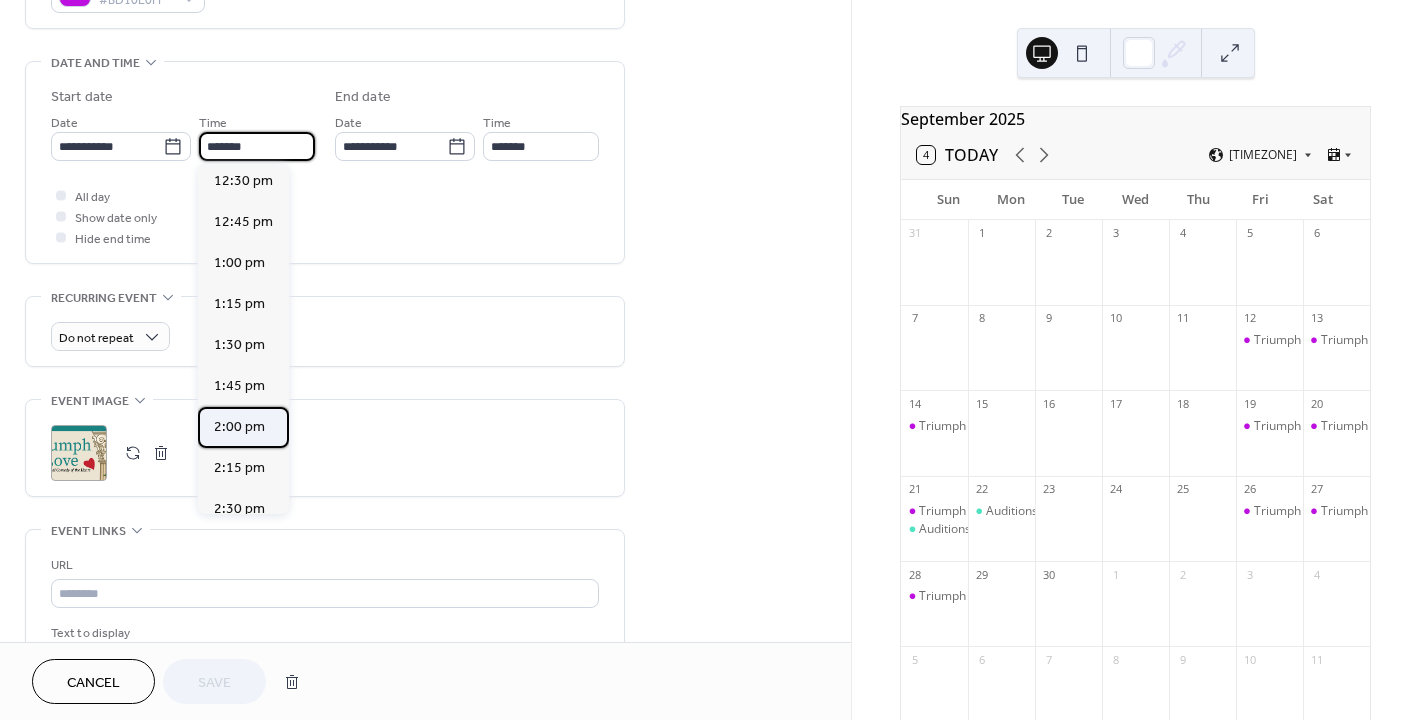click on "2:00 pm" at bounding box center (239, 427) 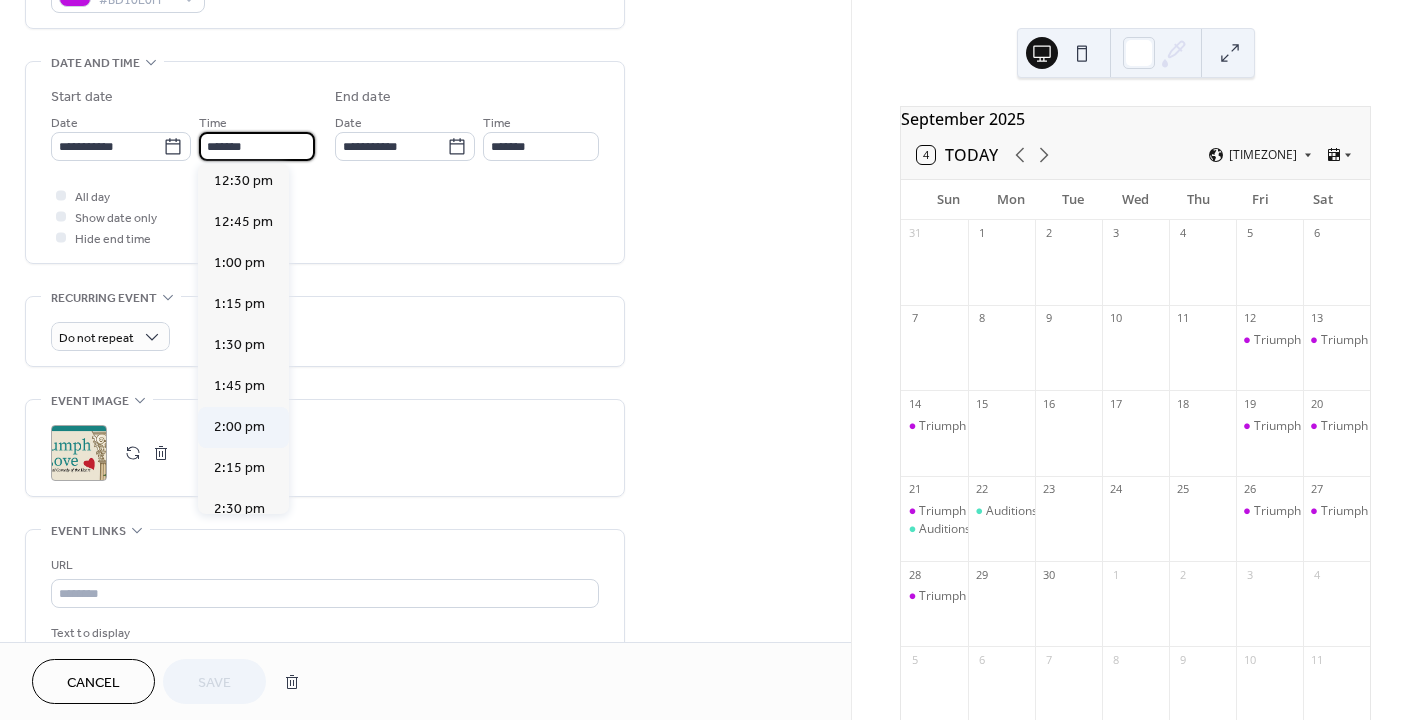 type on "*******" 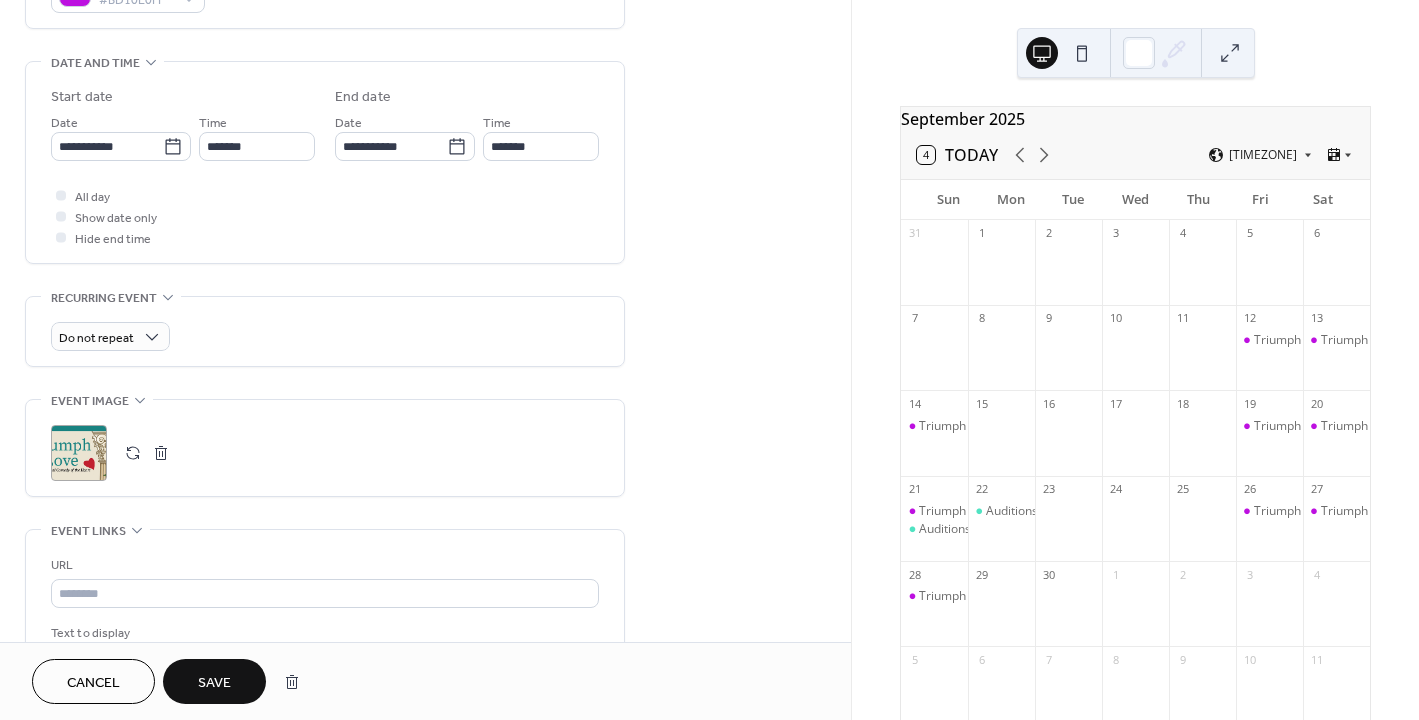 click on "Save" at bounding box center (214, 683) 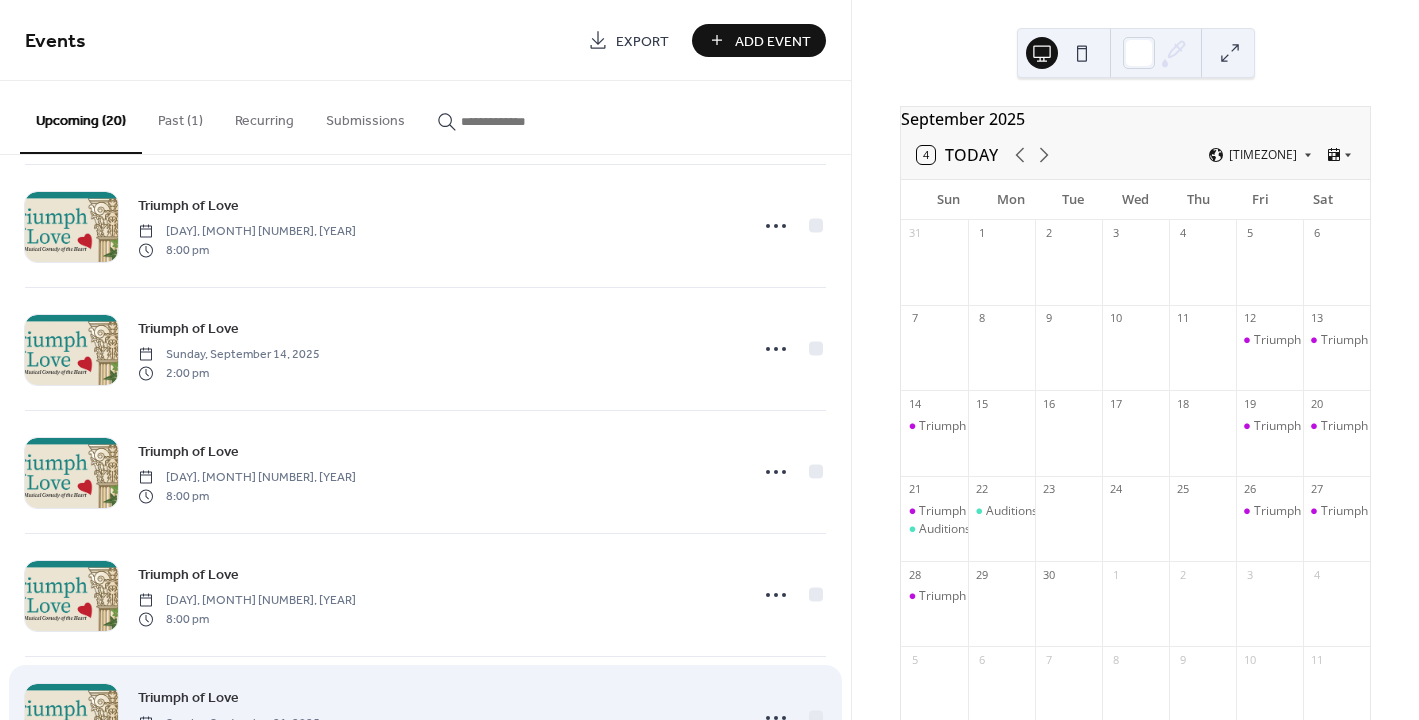 scroll, scrollTop: 436, scrollLeft: 0, axis: vertical 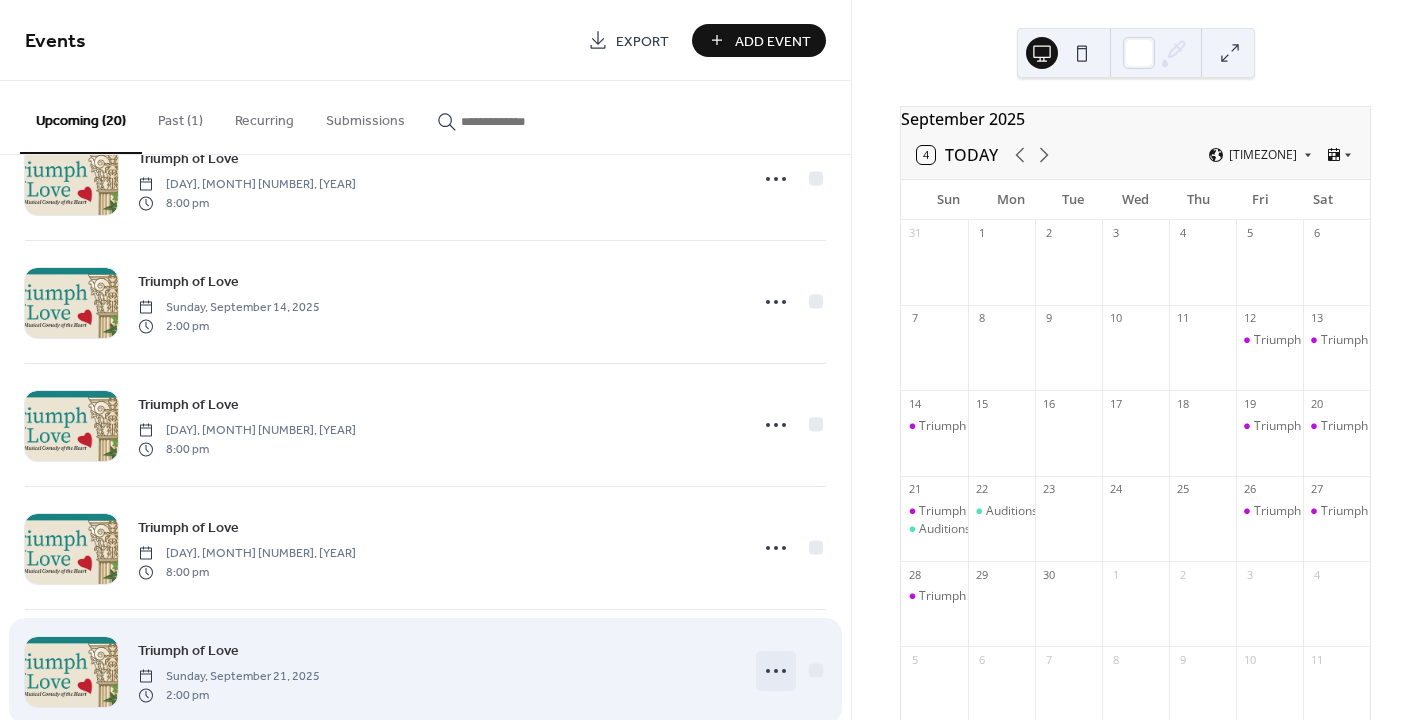 click 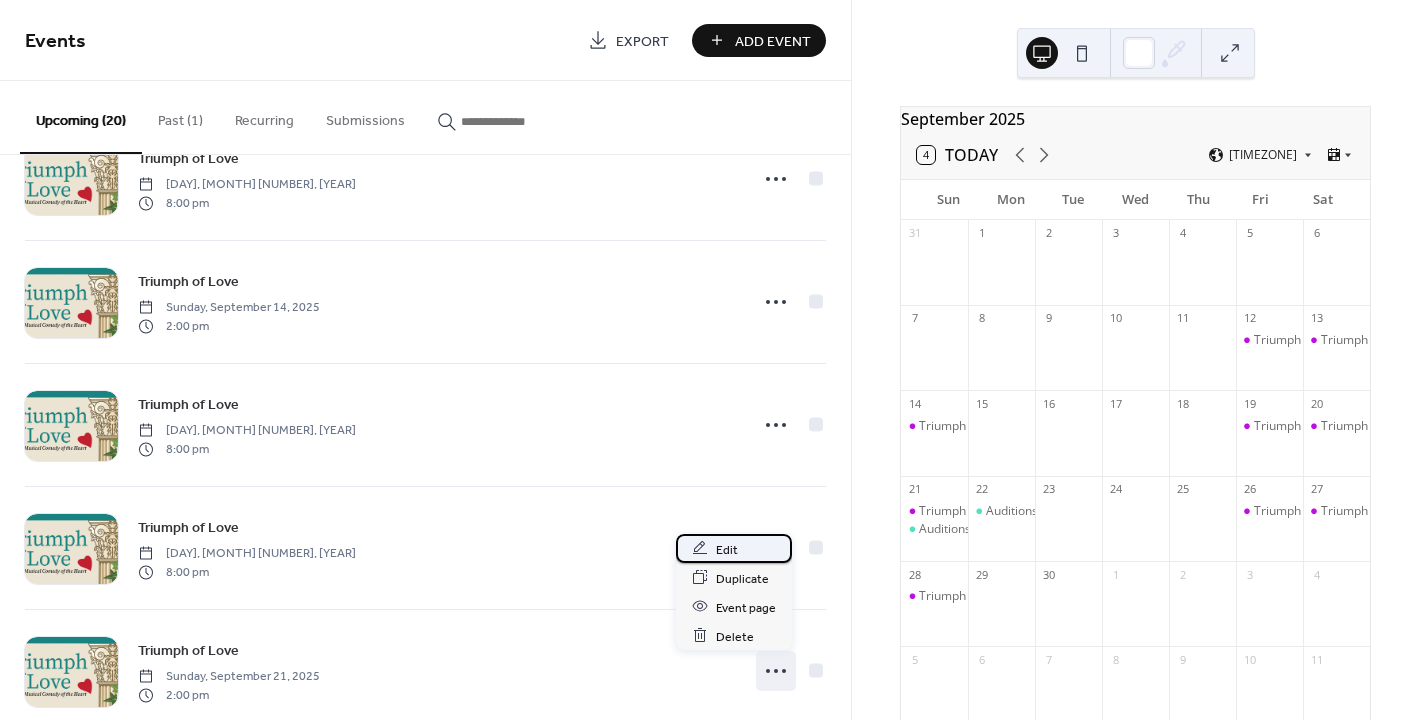 click on "Edit" at bounding box center (734, 548) 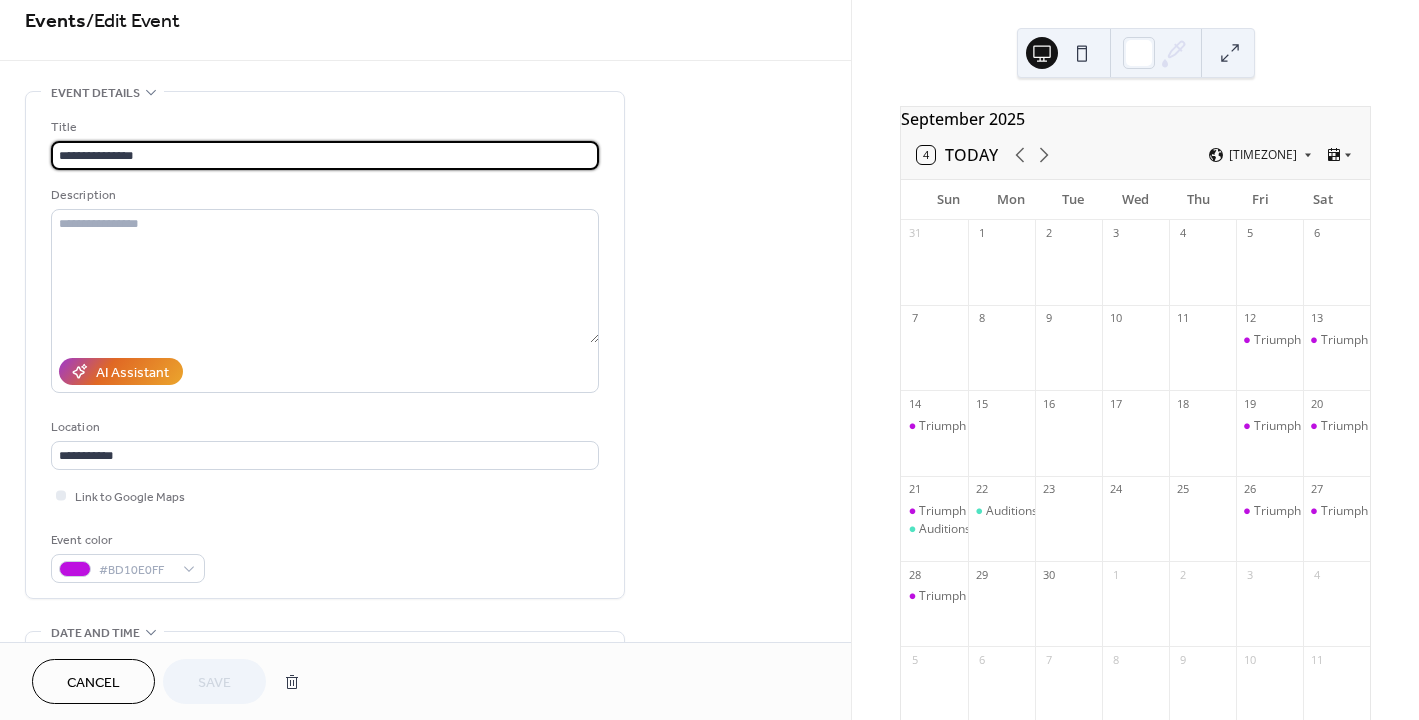 scroll, scrollTop: 0, scrollLeft: 0, axis: both 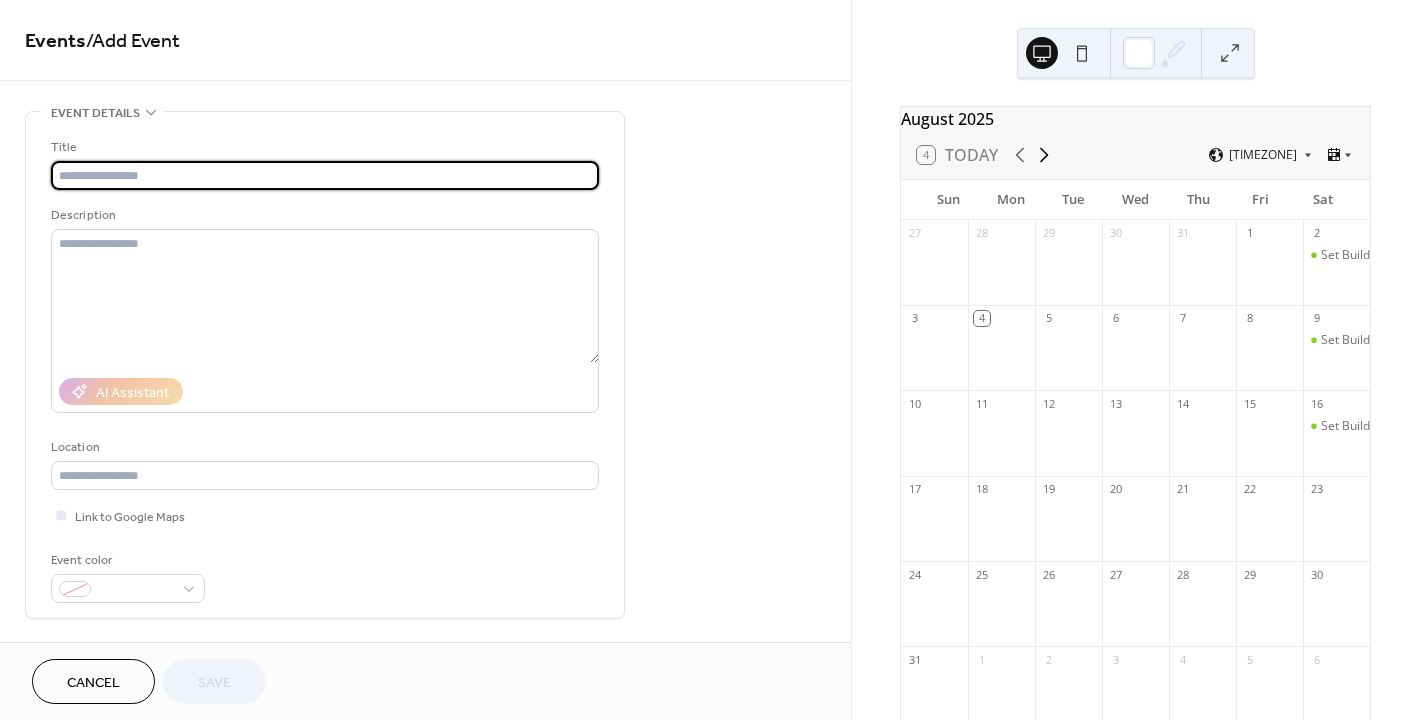 click 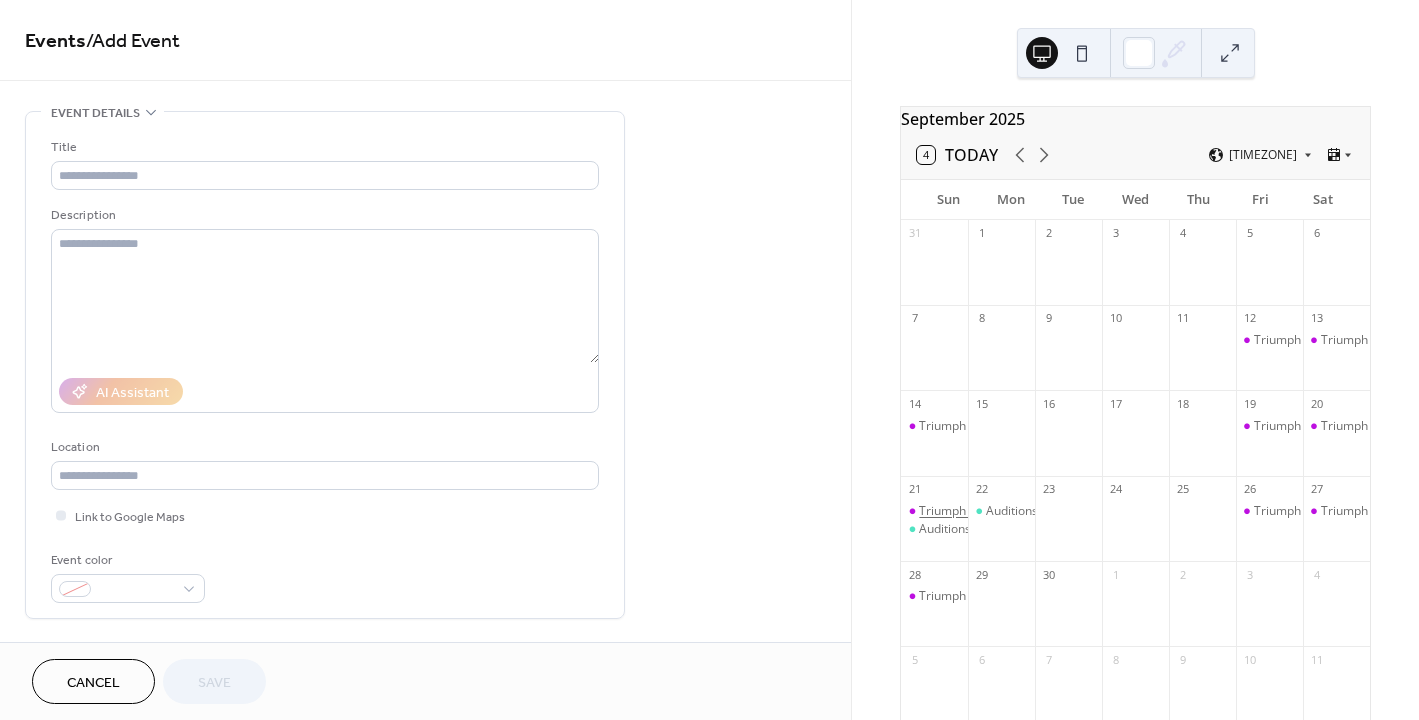 click on "Triumph of Love" at bounding box center [964, 511] 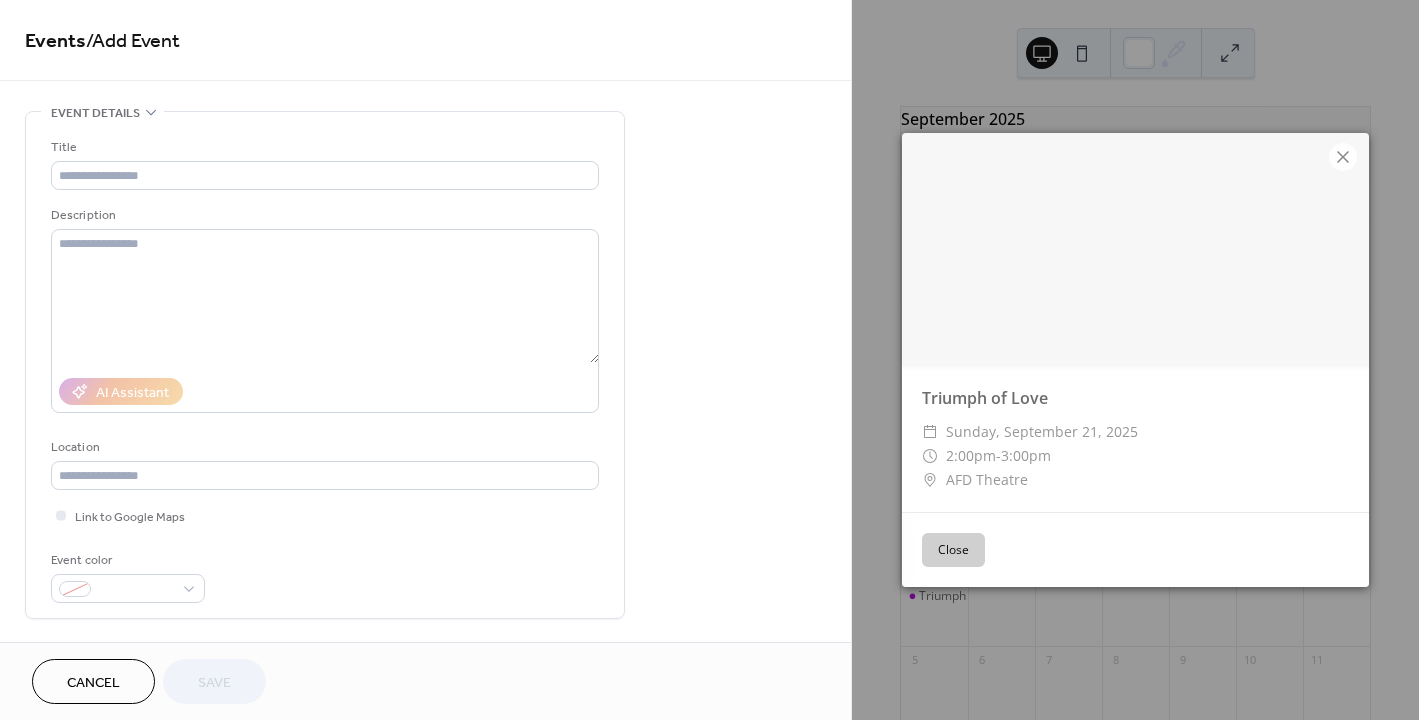 click on "Close" at bounding box center (953, 550) 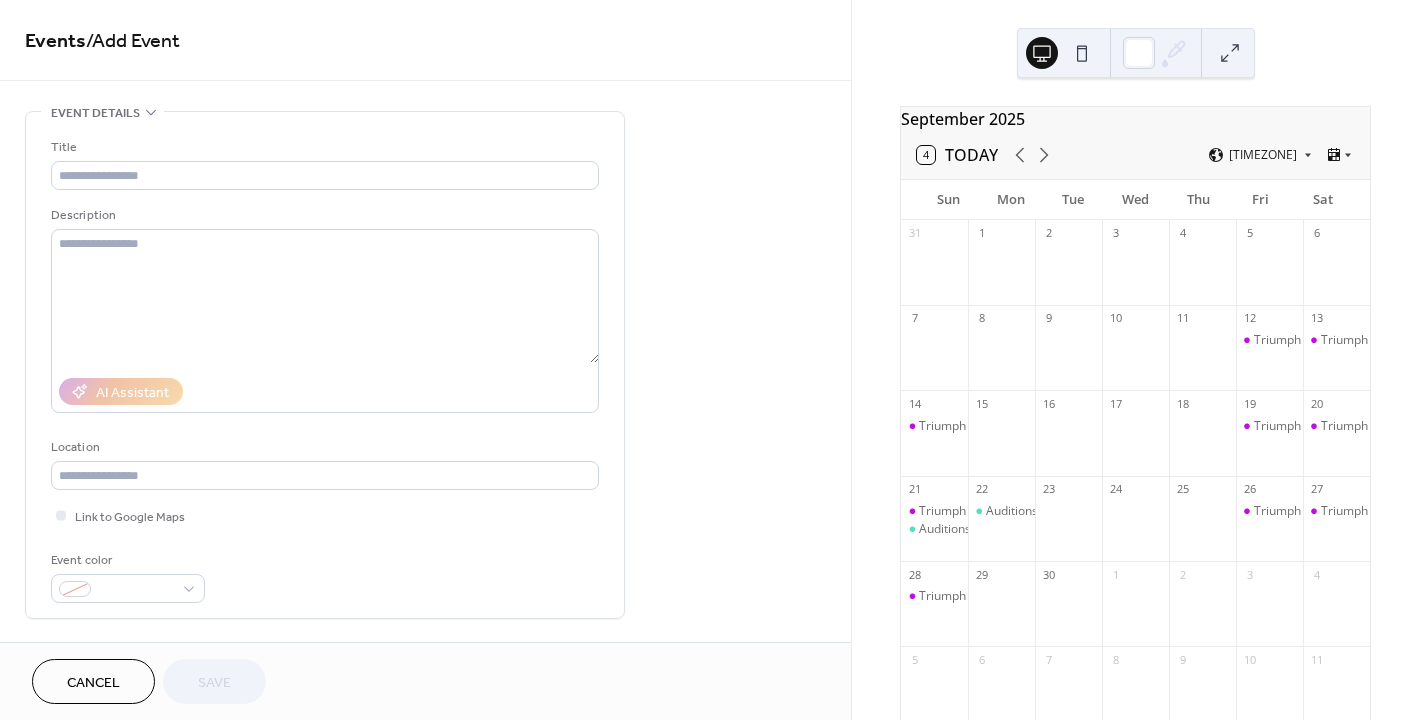 click on "Triumph of Love" at bounding box center (934, 597) 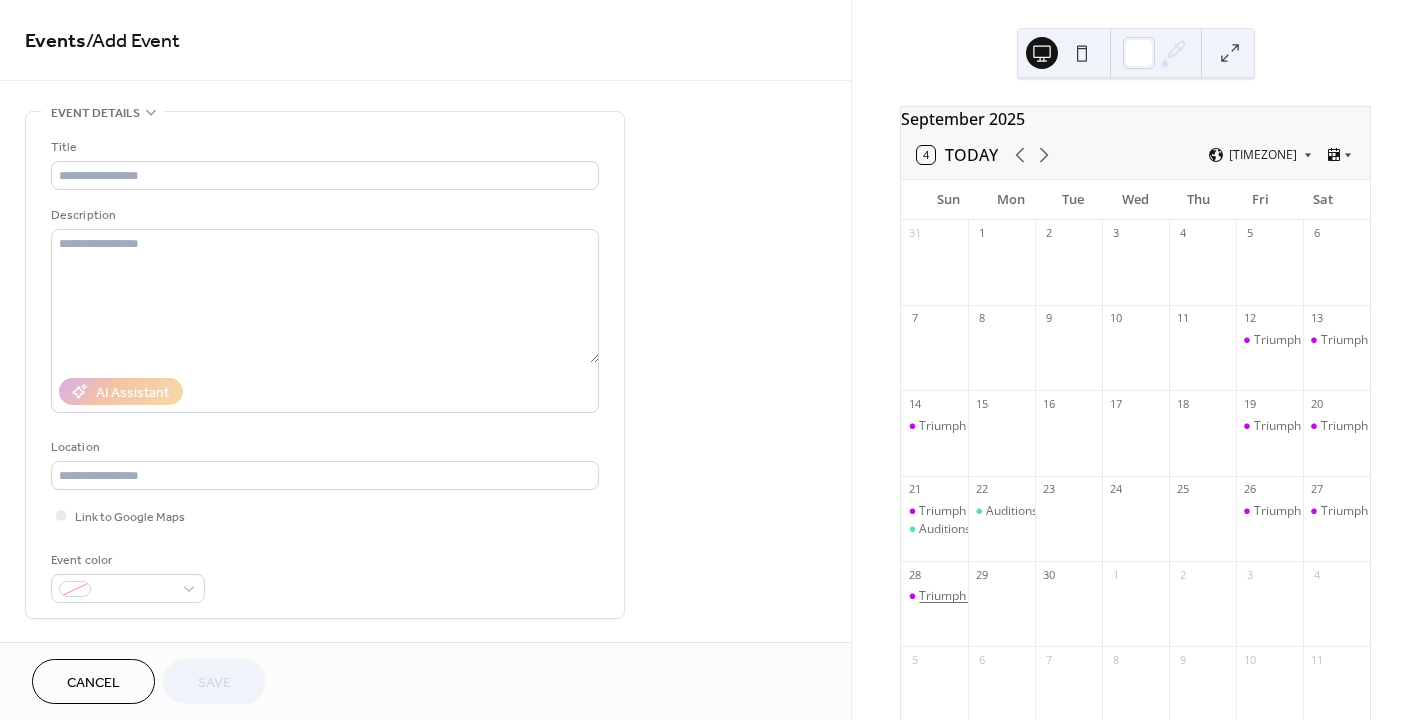click on "Triumph of Love" at bounding box center (964, 596) 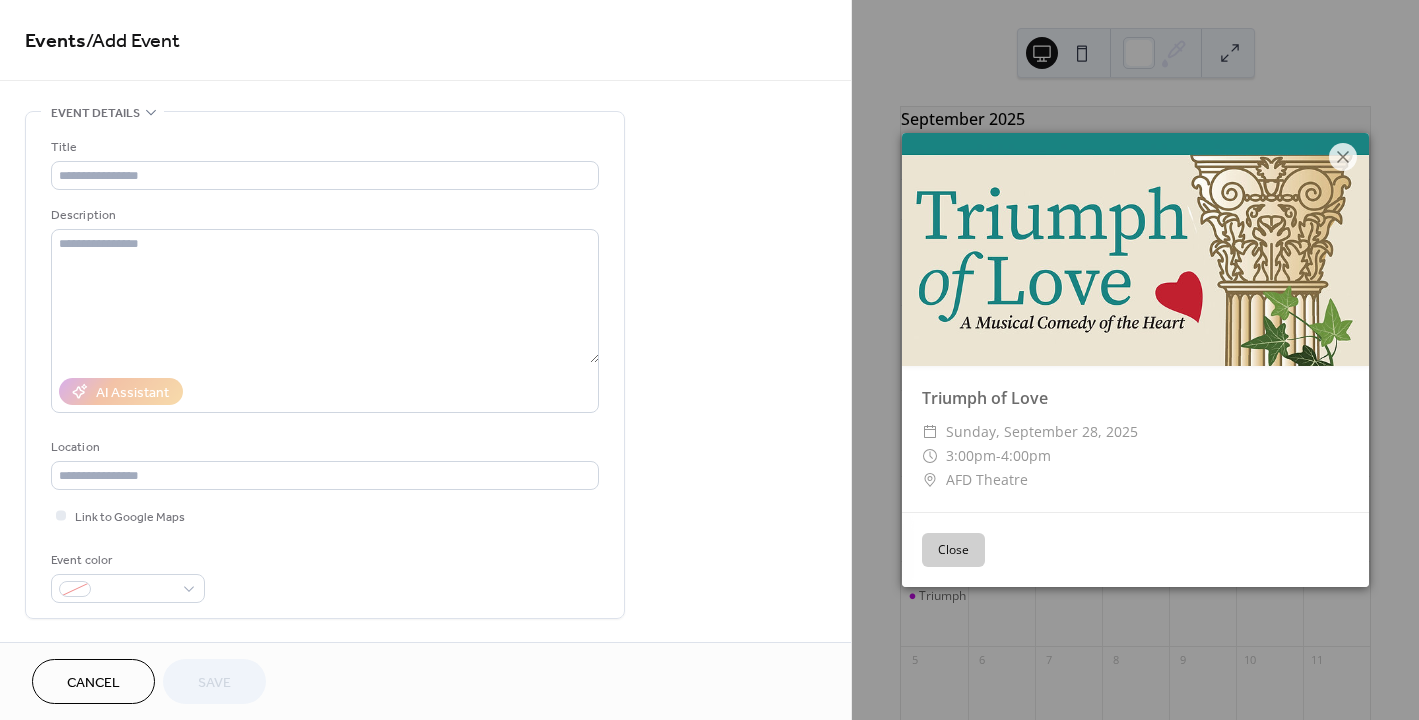 click on "Close" at bounding box center (953, 550) 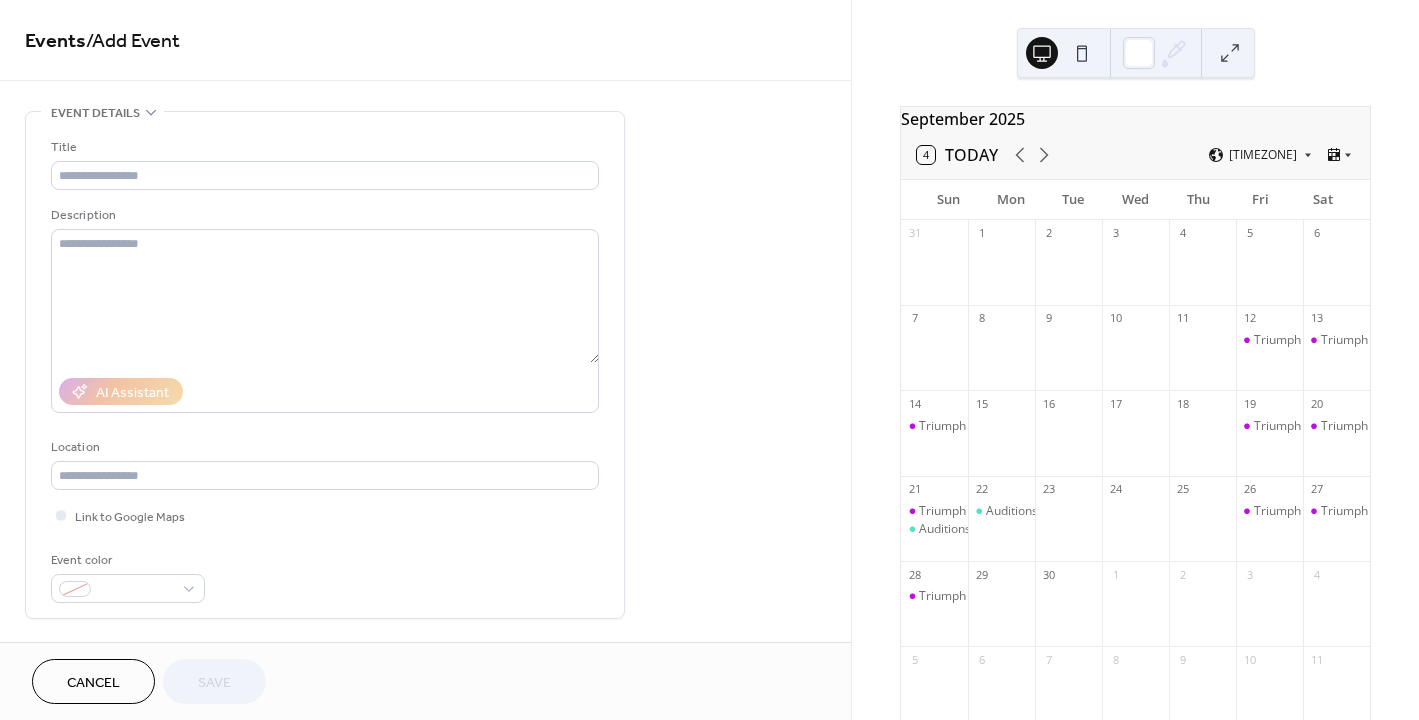click on "Cancel" at bounding box center (93, 683) 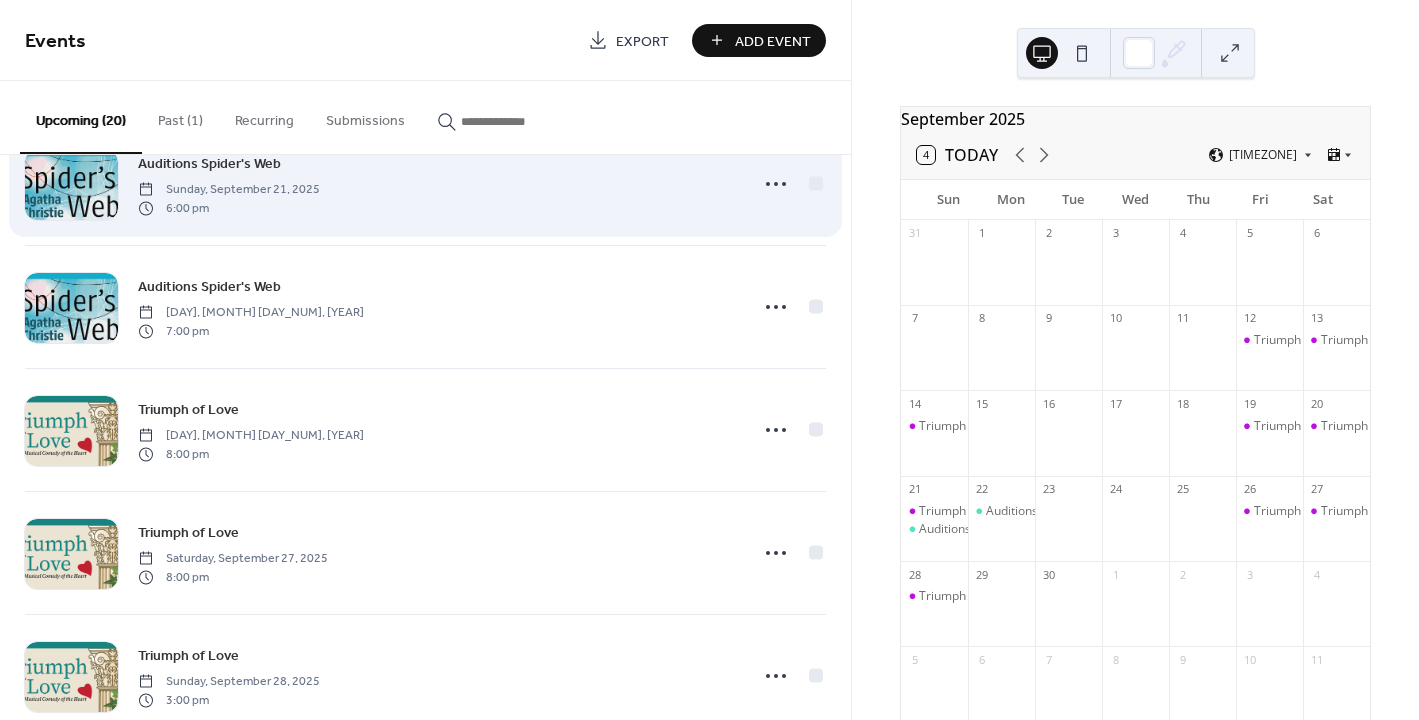 scroll, scrollTop: 1106, scrollLeft: 0, axis: vertical 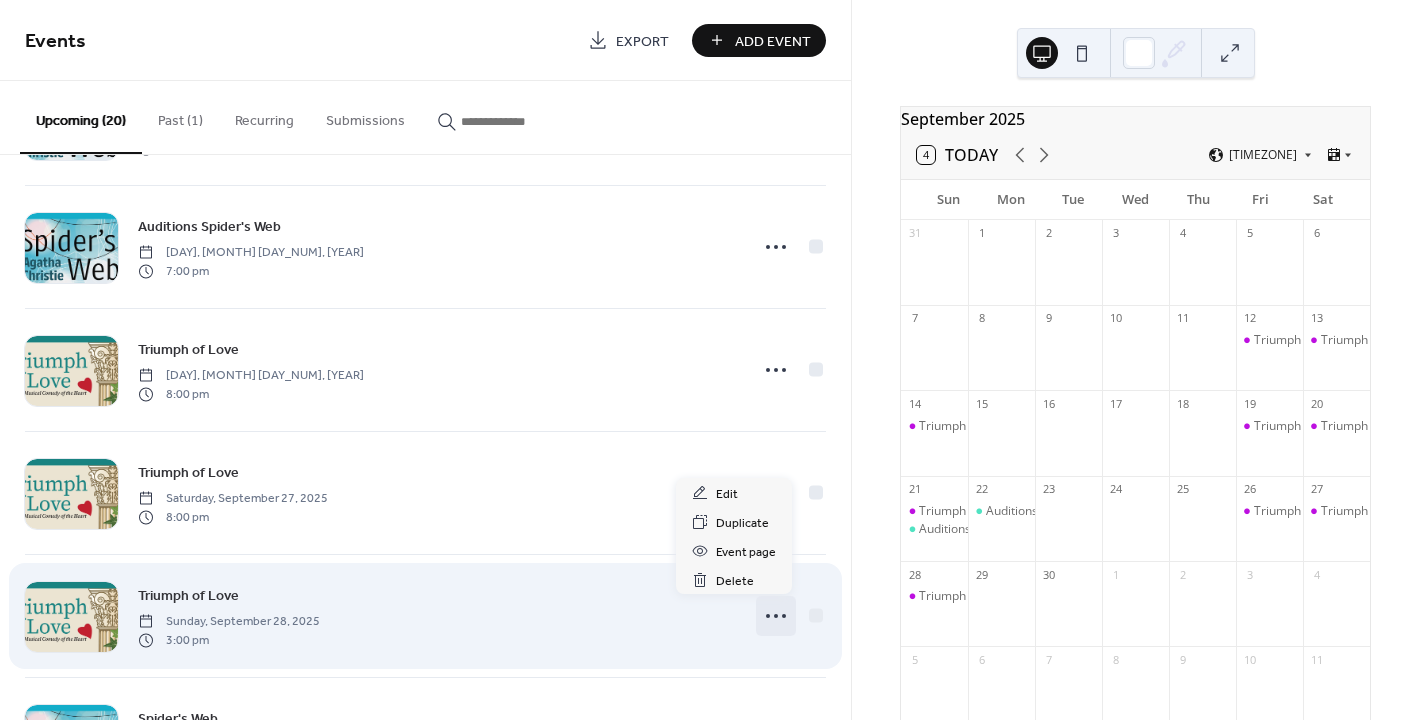 click 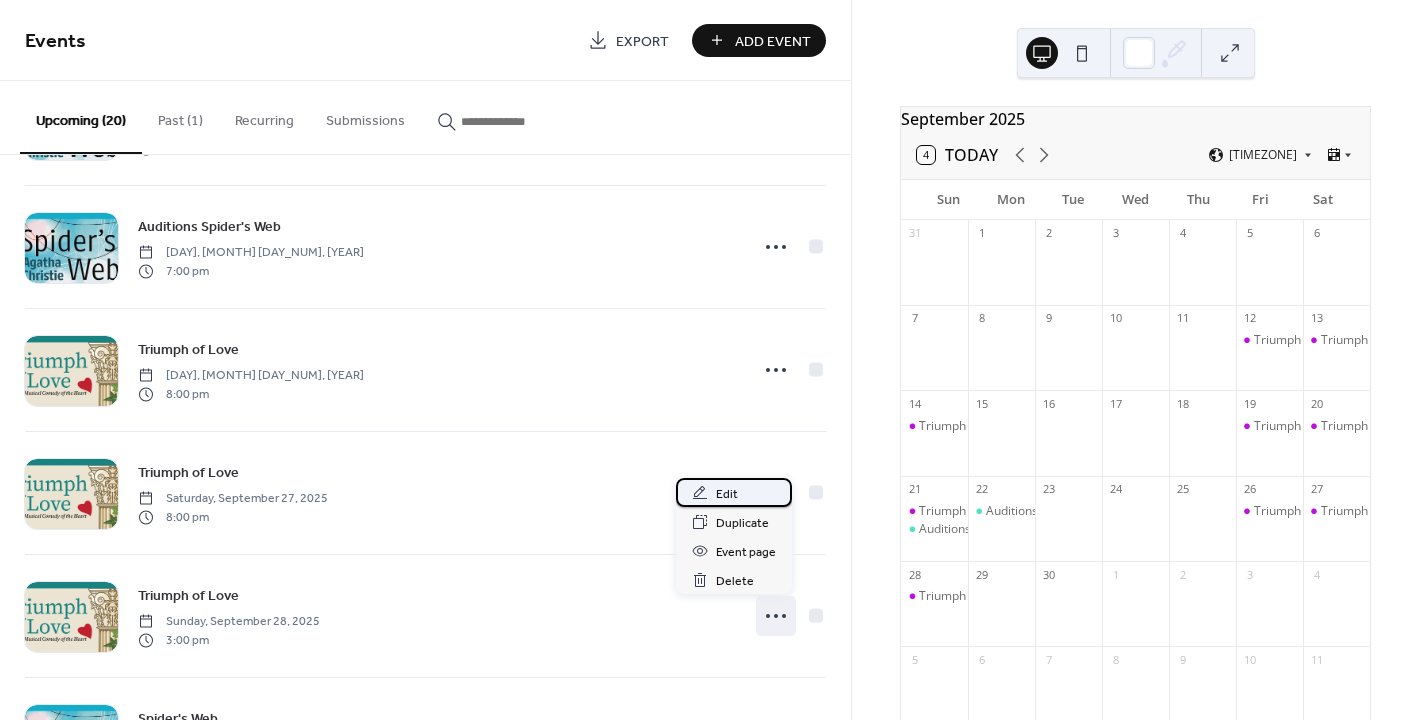 click on "Edit" at bounding box center (727, 494) 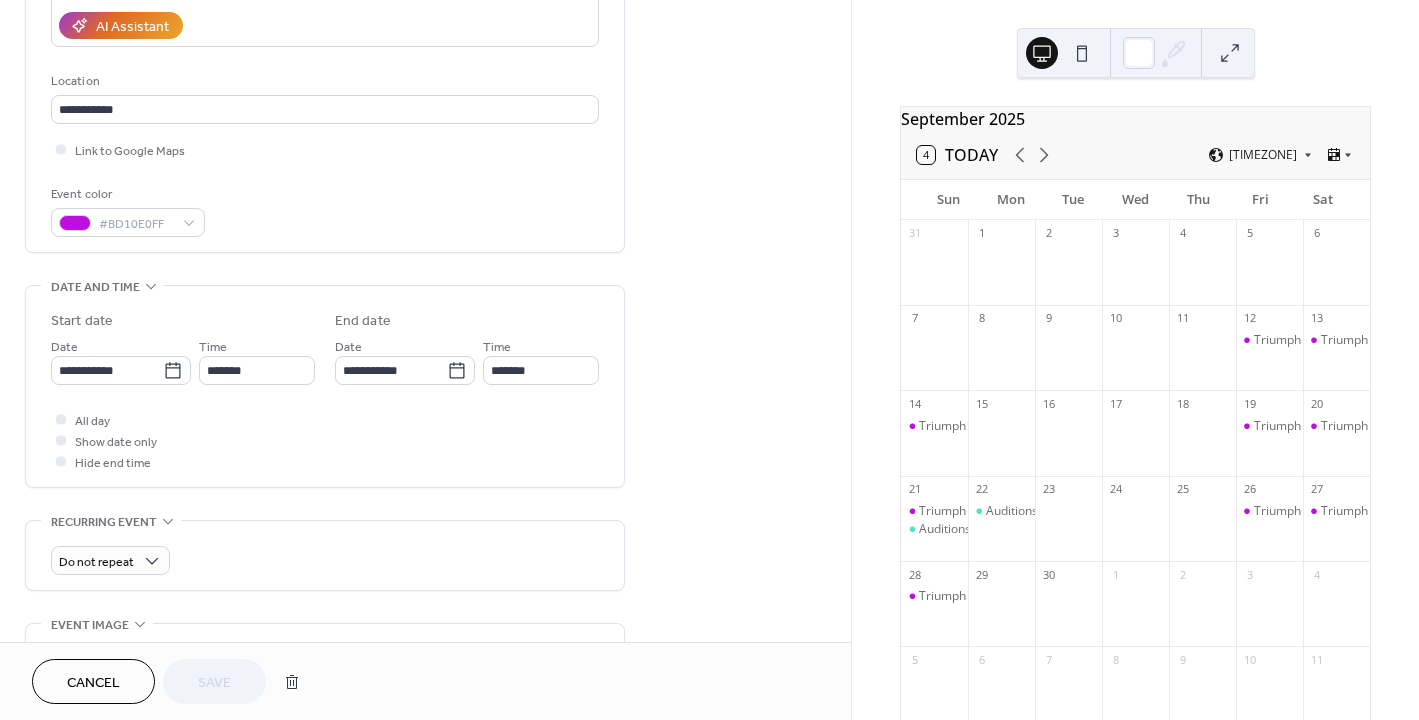 scroll, scrollTop: 370, scrollLeft: 0, axis: vertical 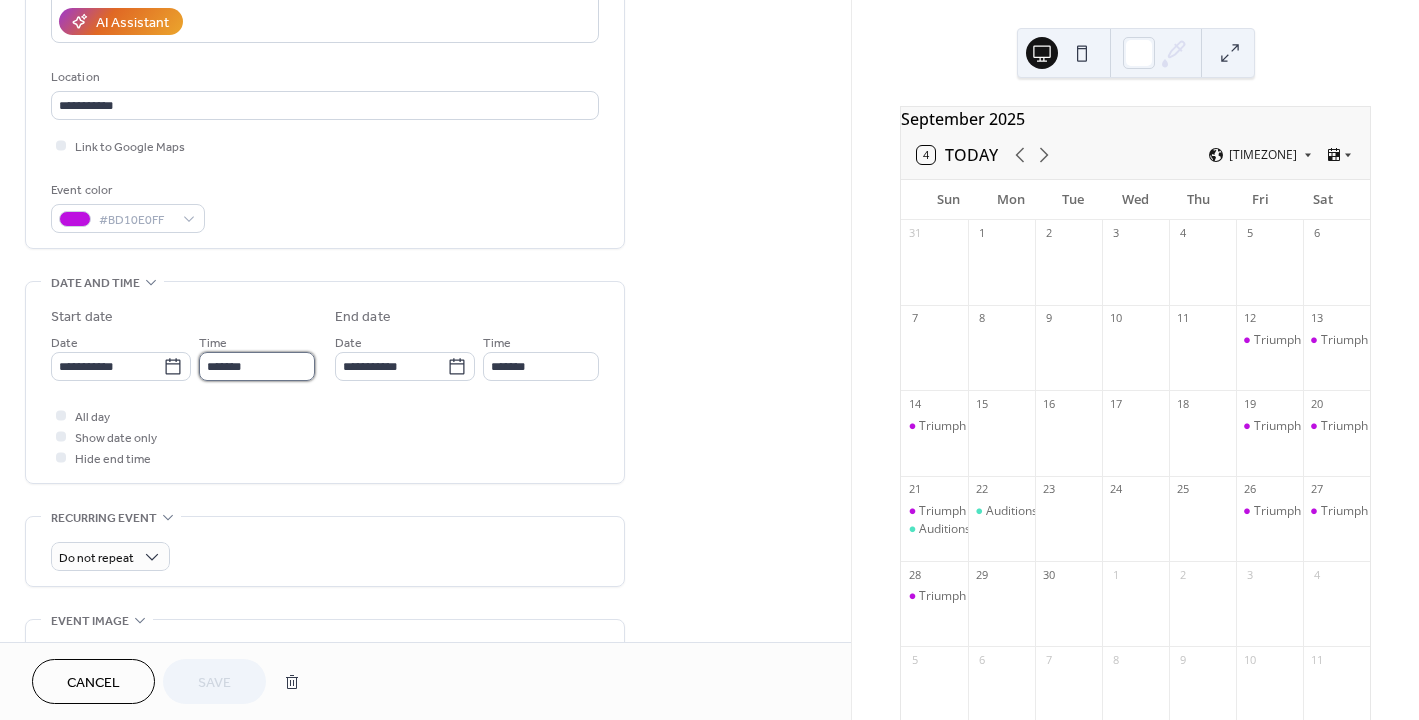 click on "*******" at bounding box center [257, 366] 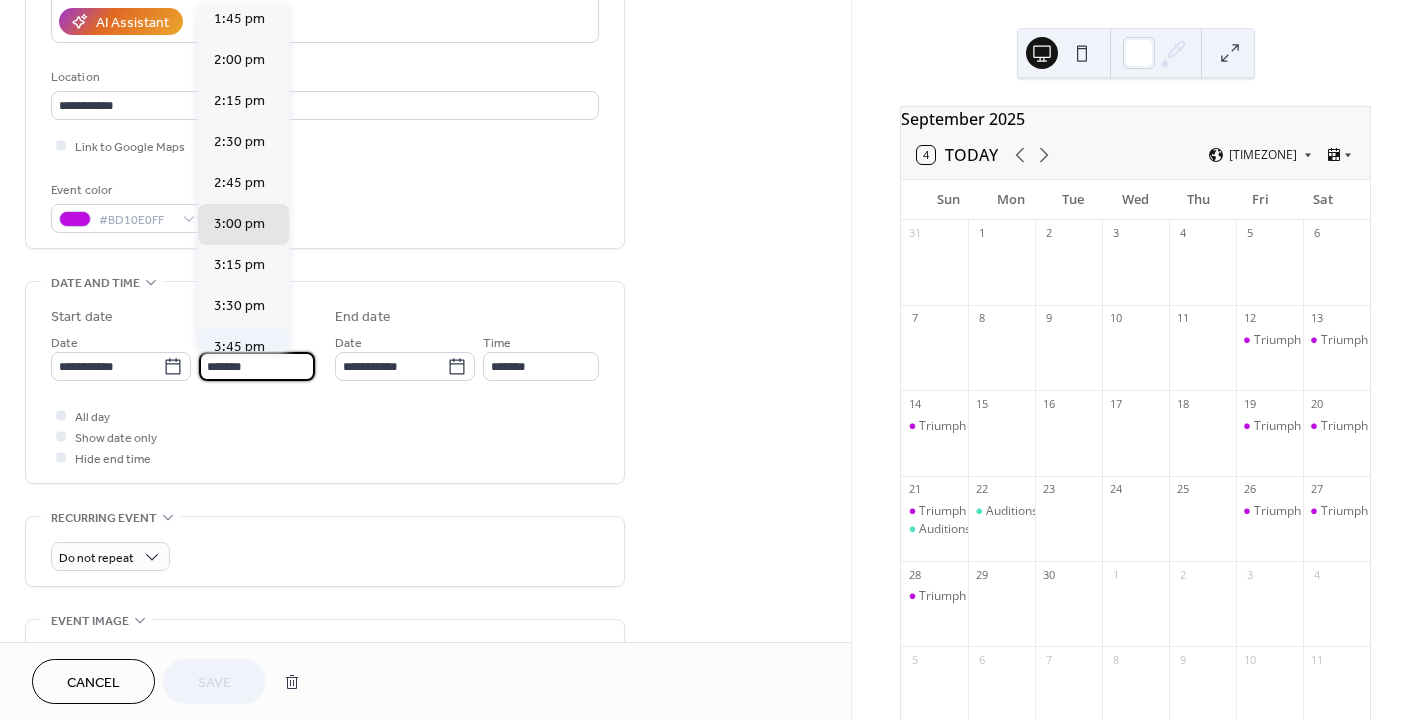 scroll, scrollTop: 2251, scrollLeft: 0, axis: vertical 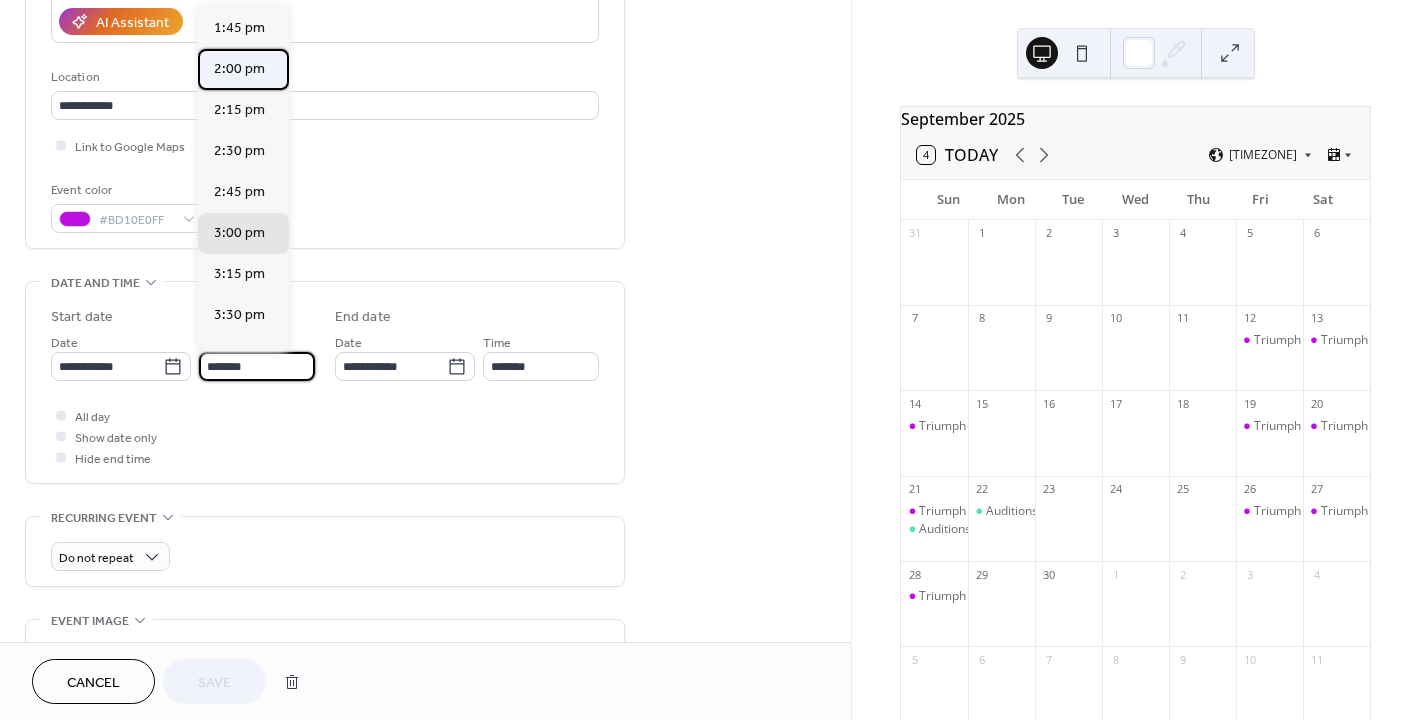 click on "2:00 pm" at bounding box center (239, 69) 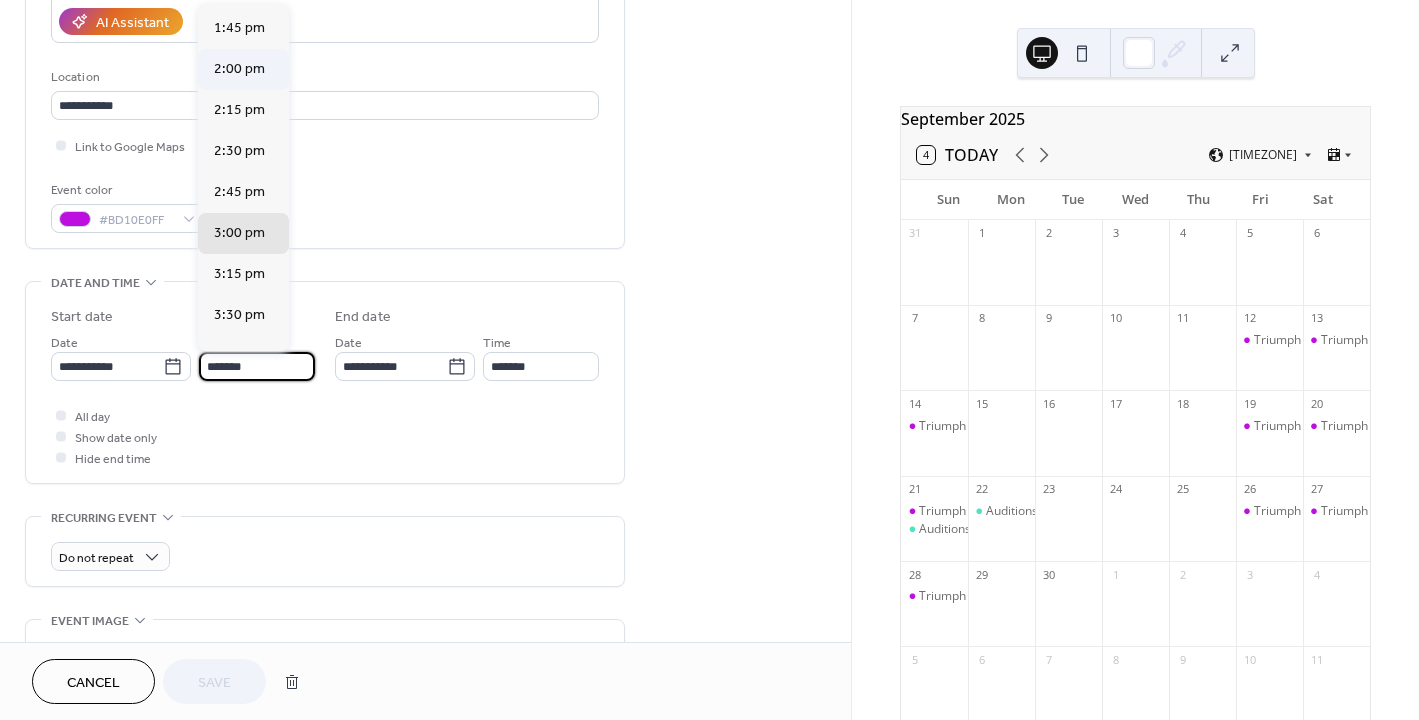 type on "*******" 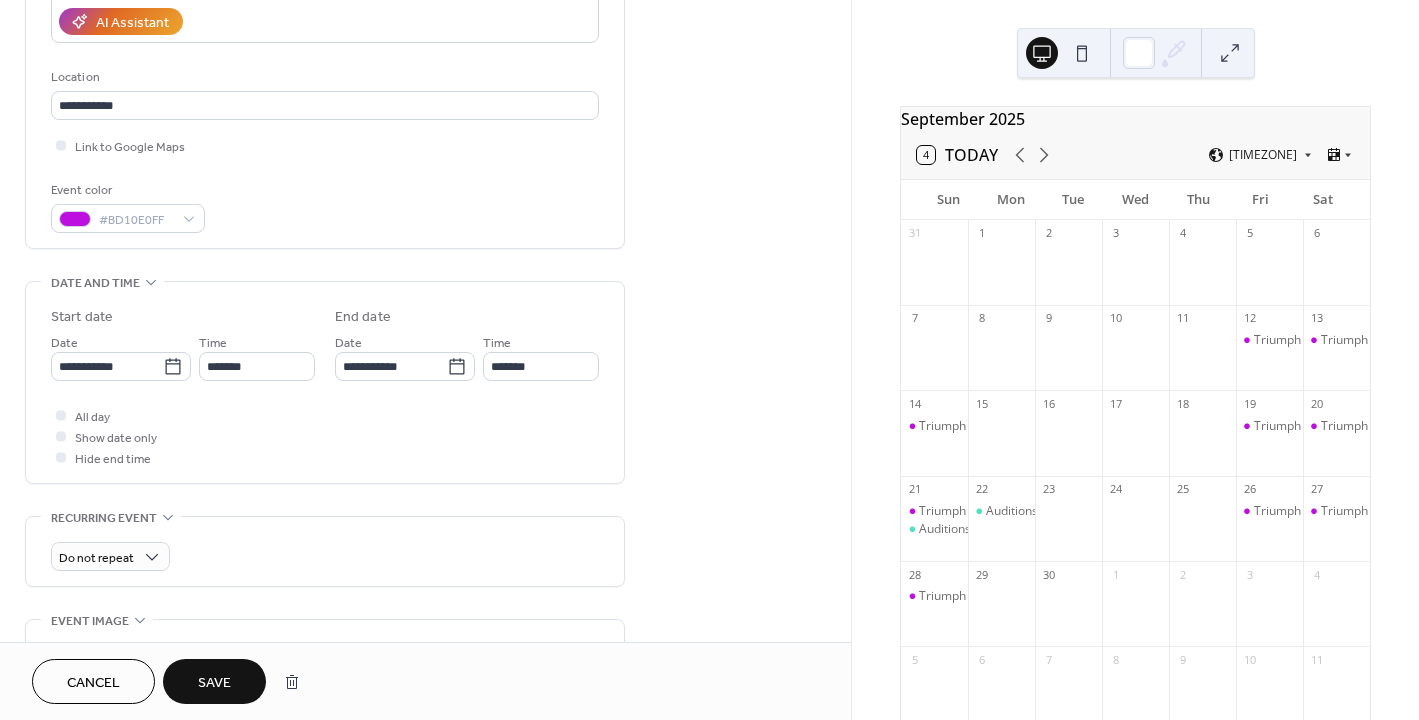 click on "Save" at bounding box center (214, 683) 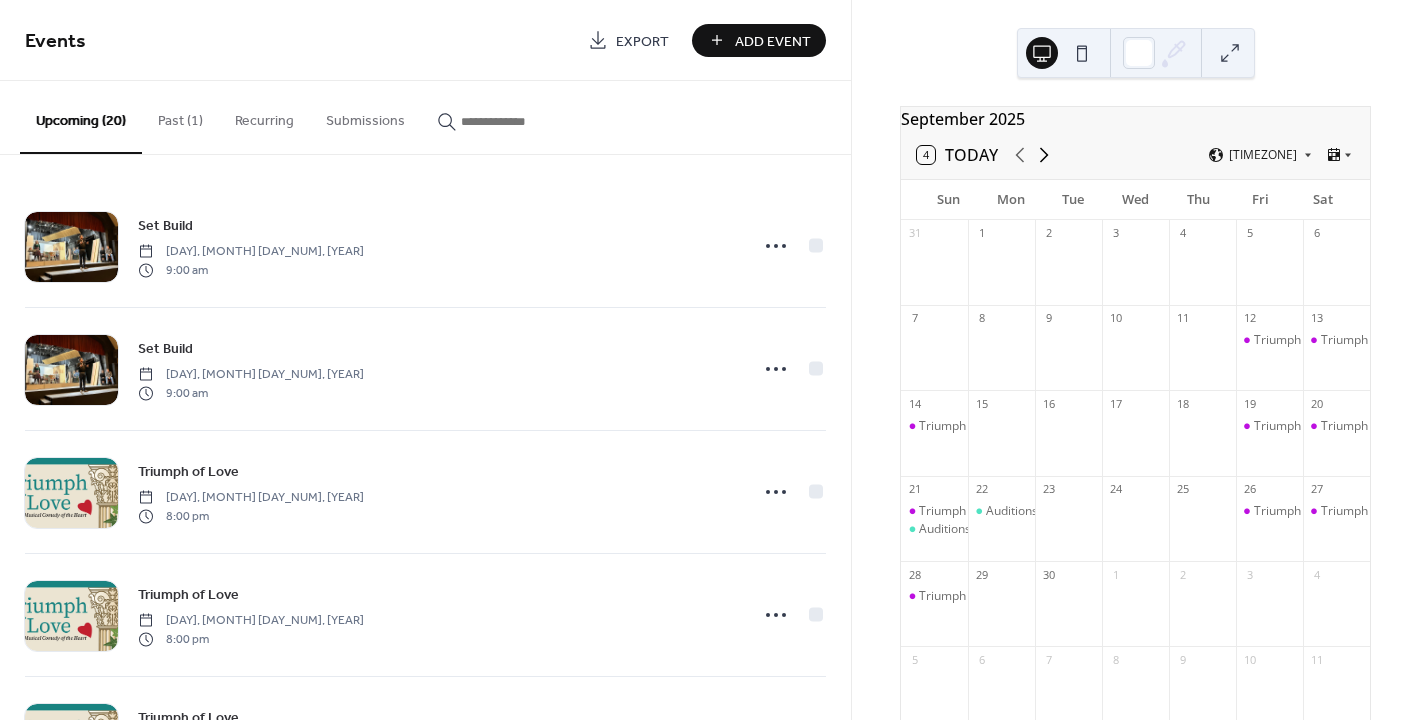 click 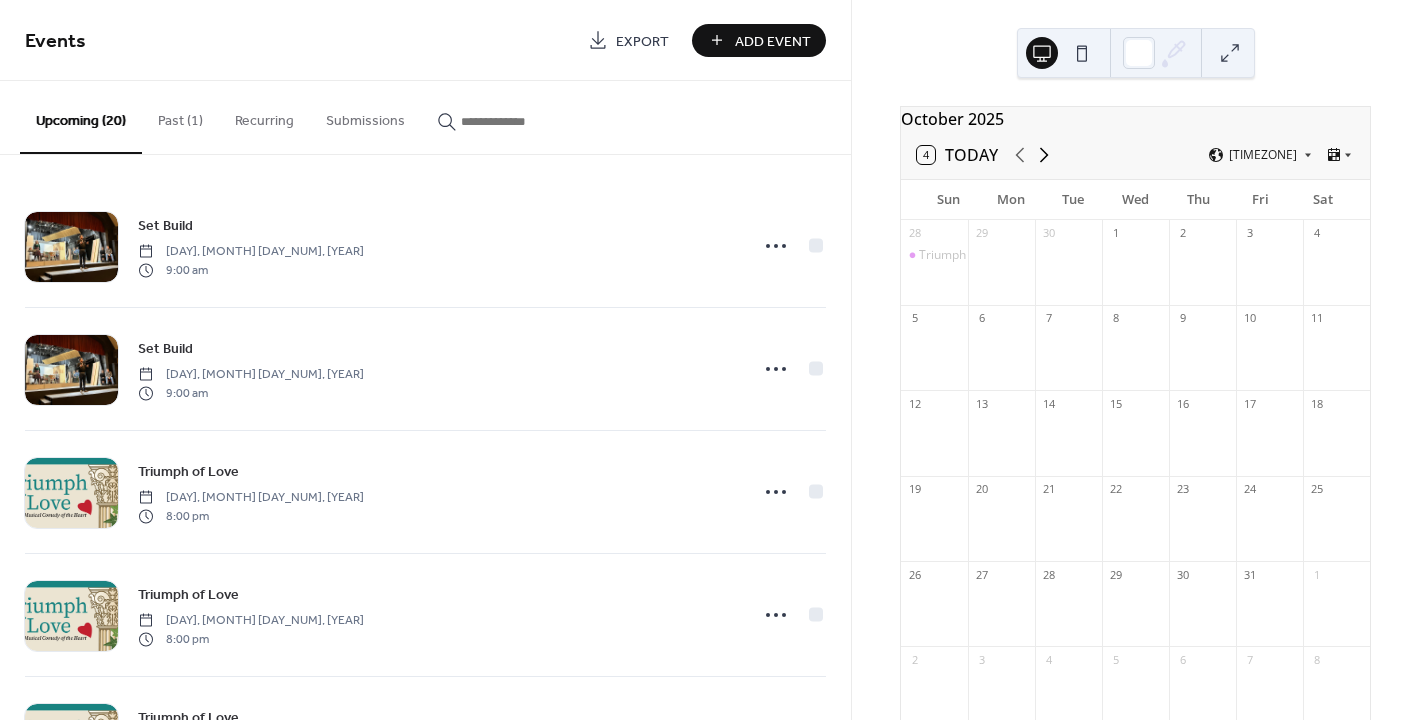 click 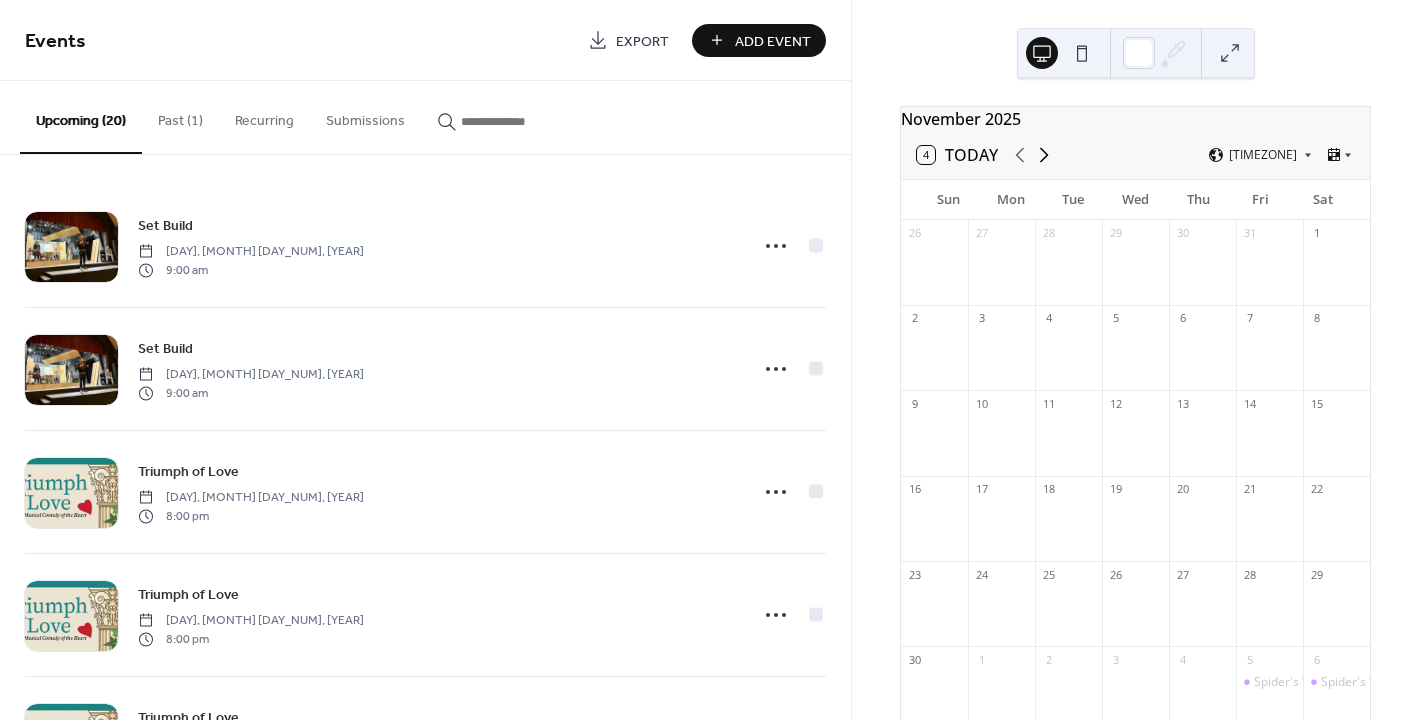 click 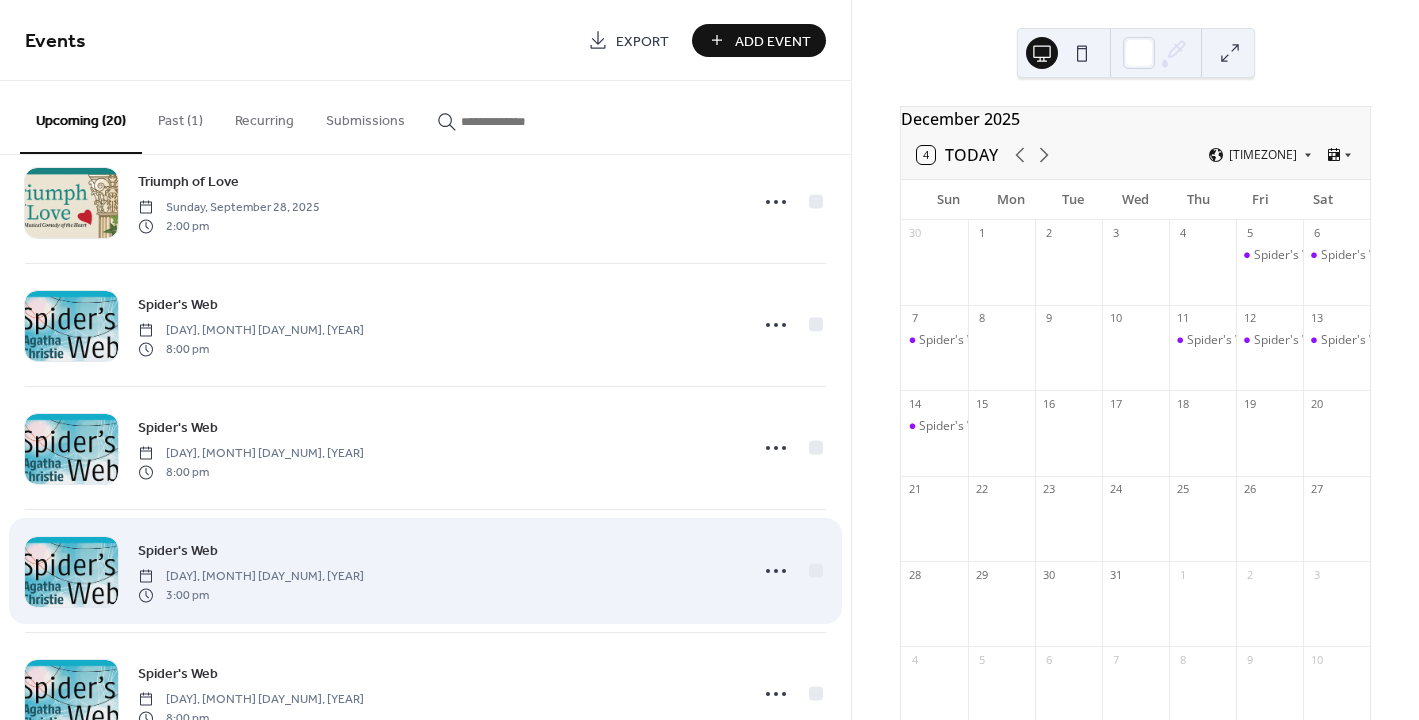 scroll, scrollTop: 1643, scrollLeft: 0, axis: vertical 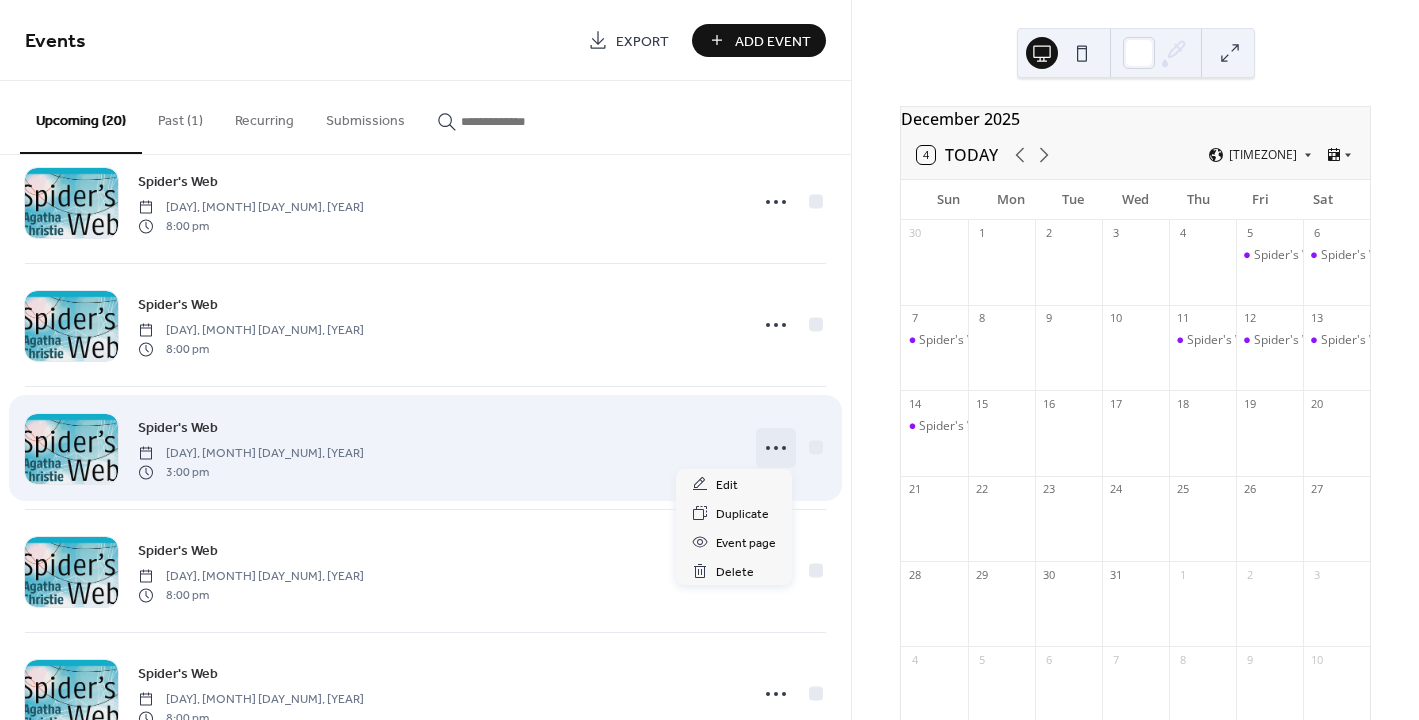 click 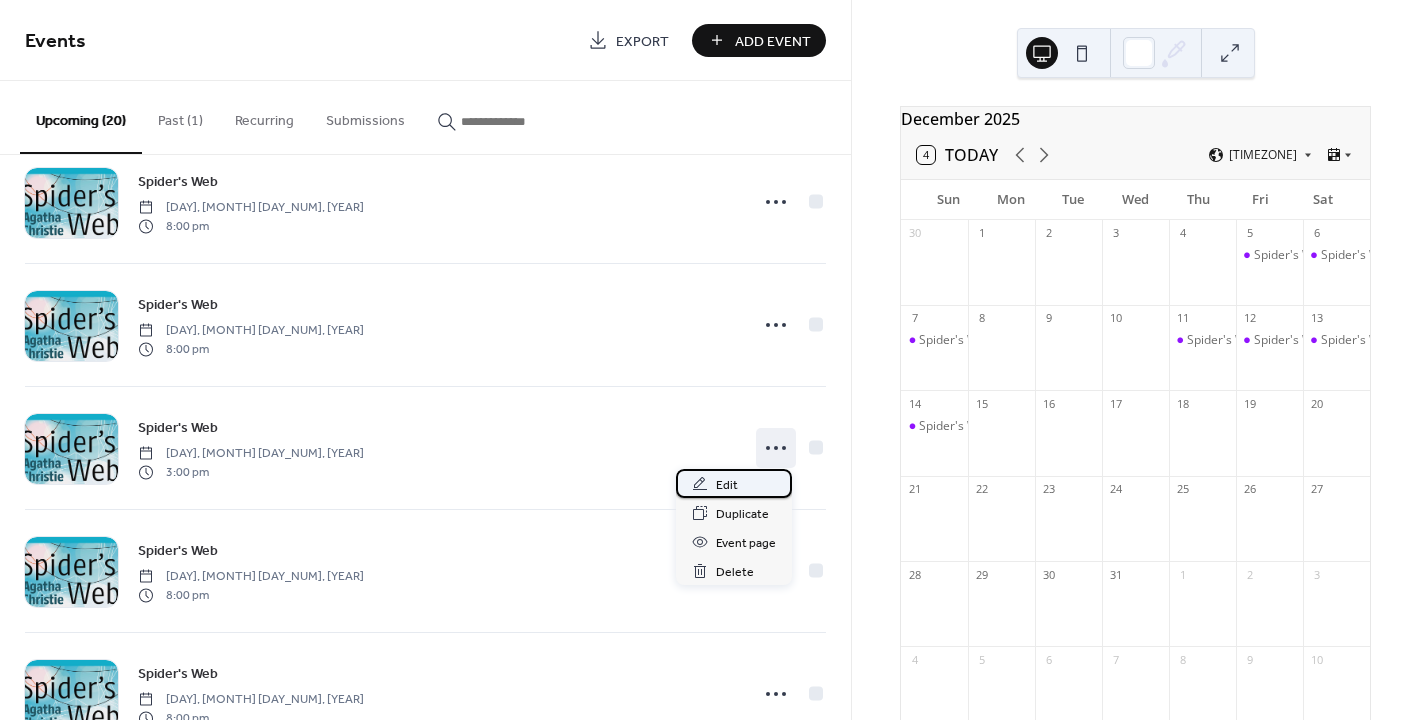 click on "Edit" at bounding box center (727, 485) 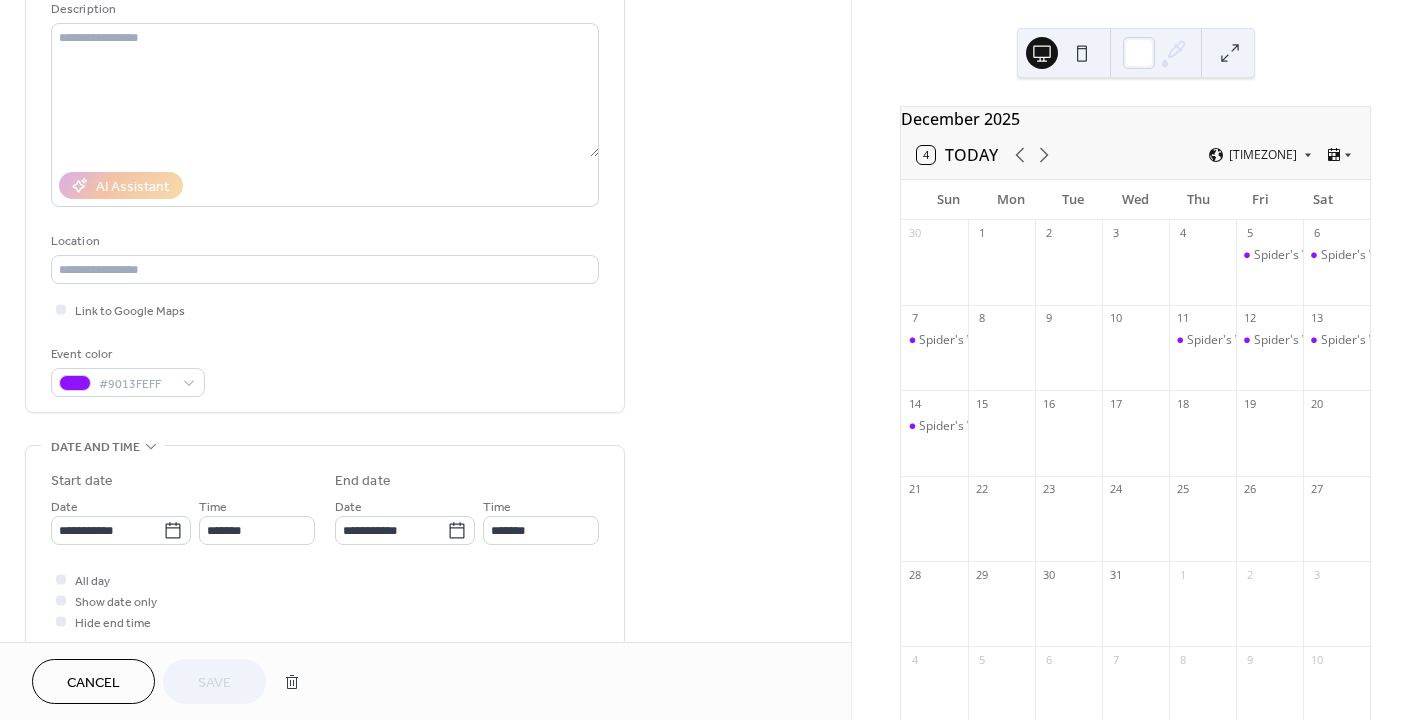 scroll, scrollTop: 215, scrollLeft: 0, axis: vertical 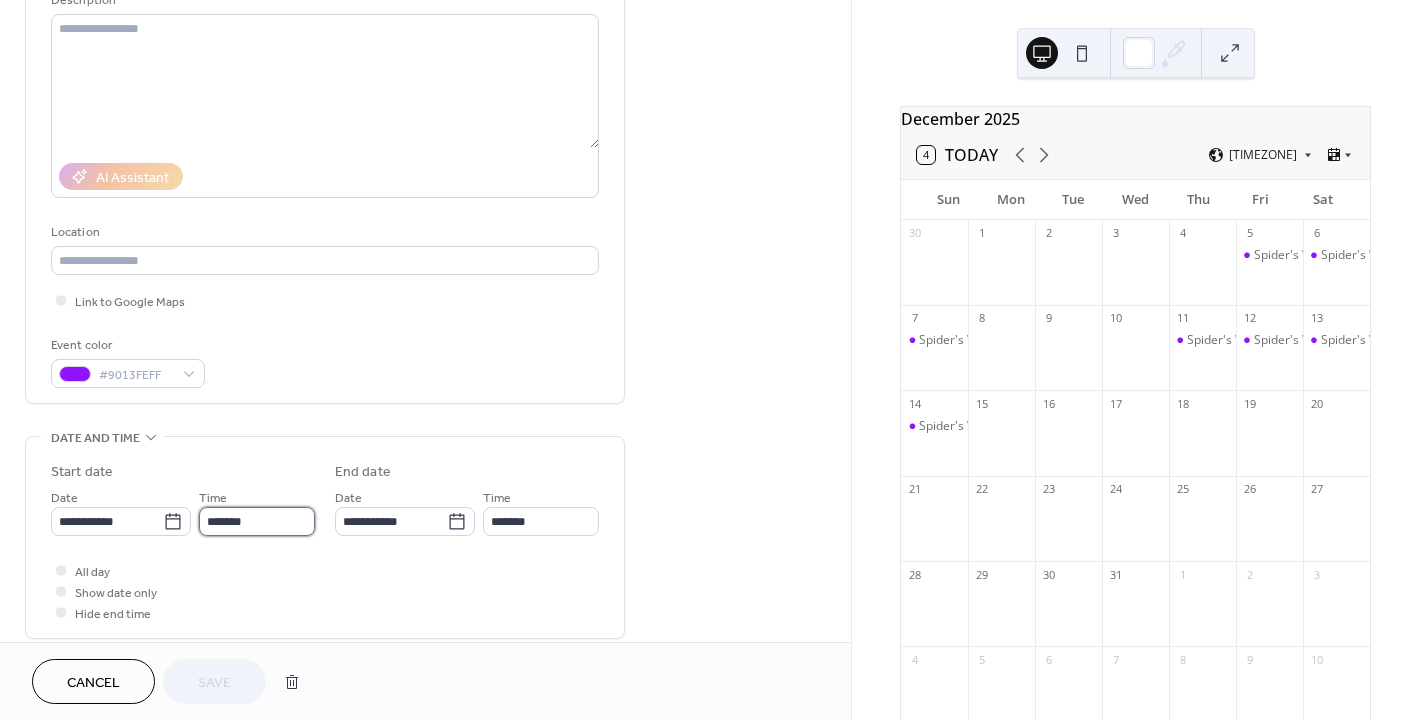 click on "*******" at bounding box center [257, 521] 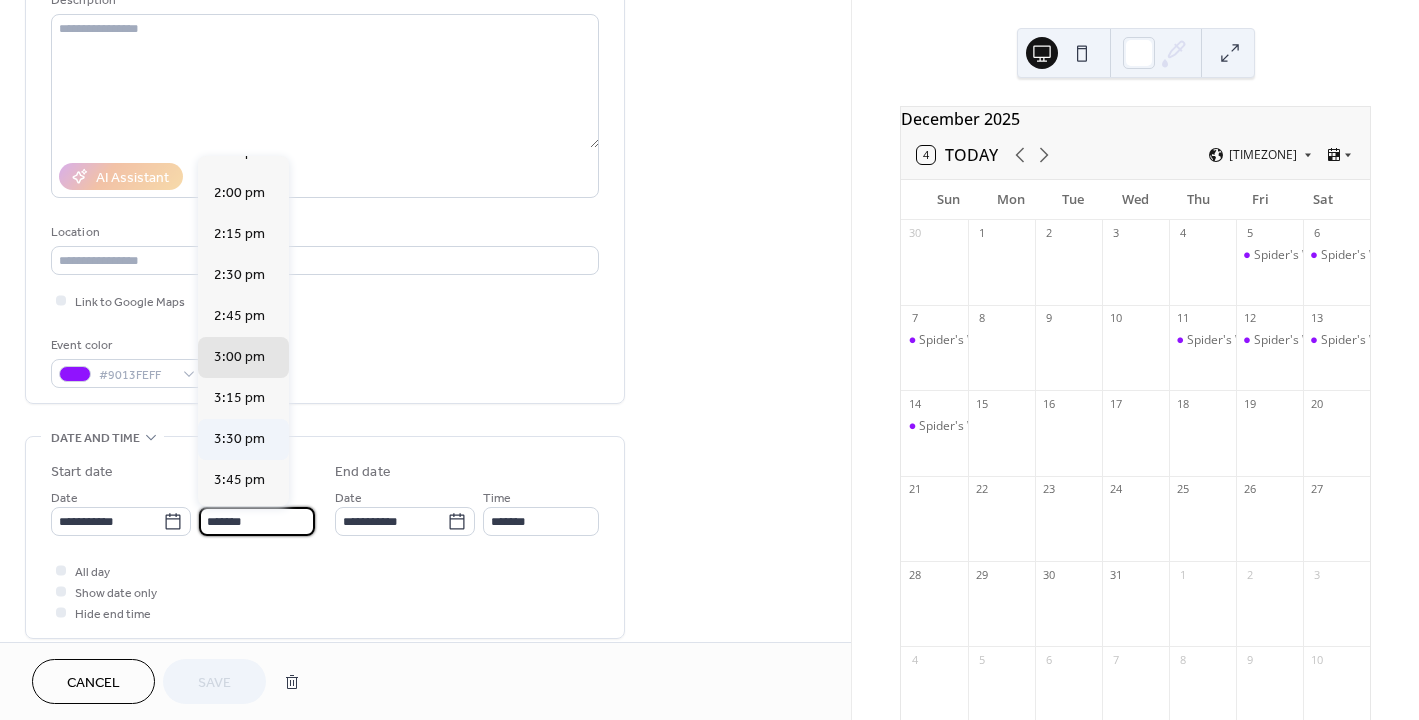 scroll, scrollTop: 2260, scrollLeft: 0, axis: vertical 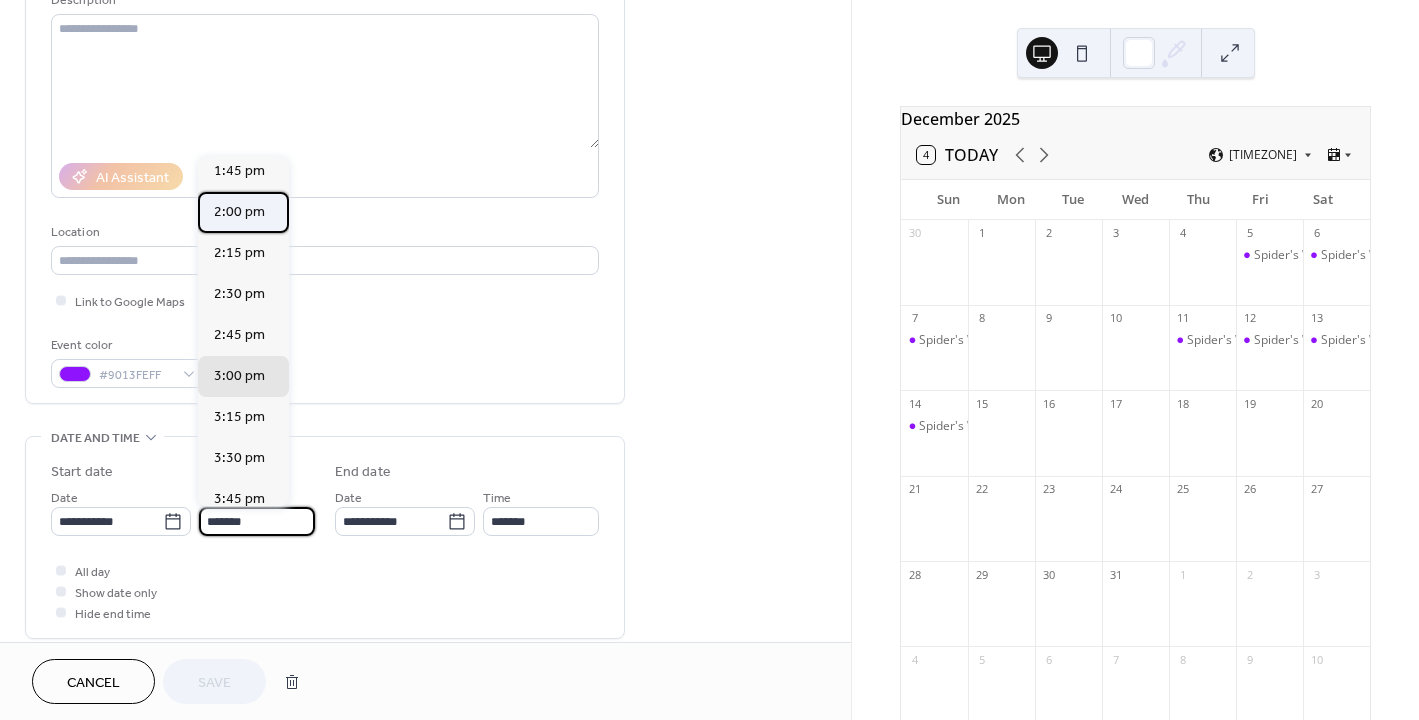 click on "2:00 pm" at bounding box center [239, 211] 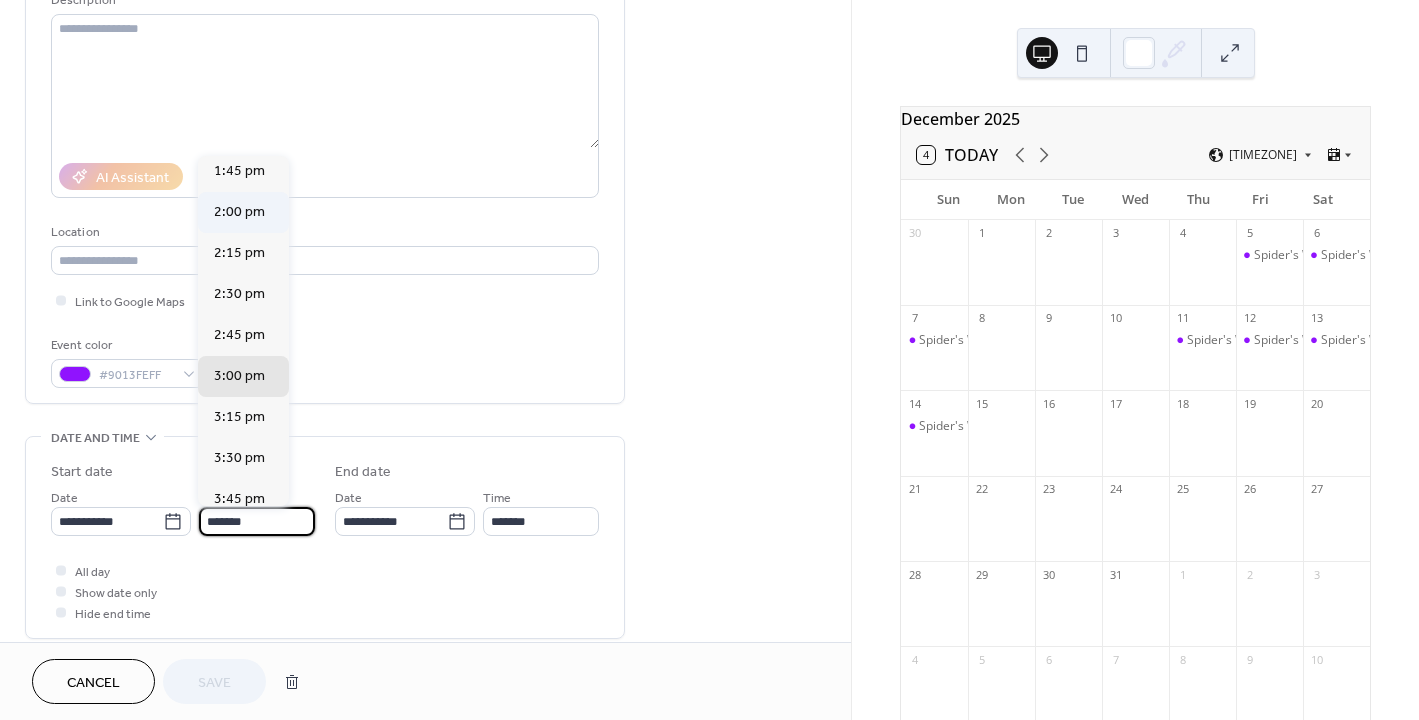 type on "*******" 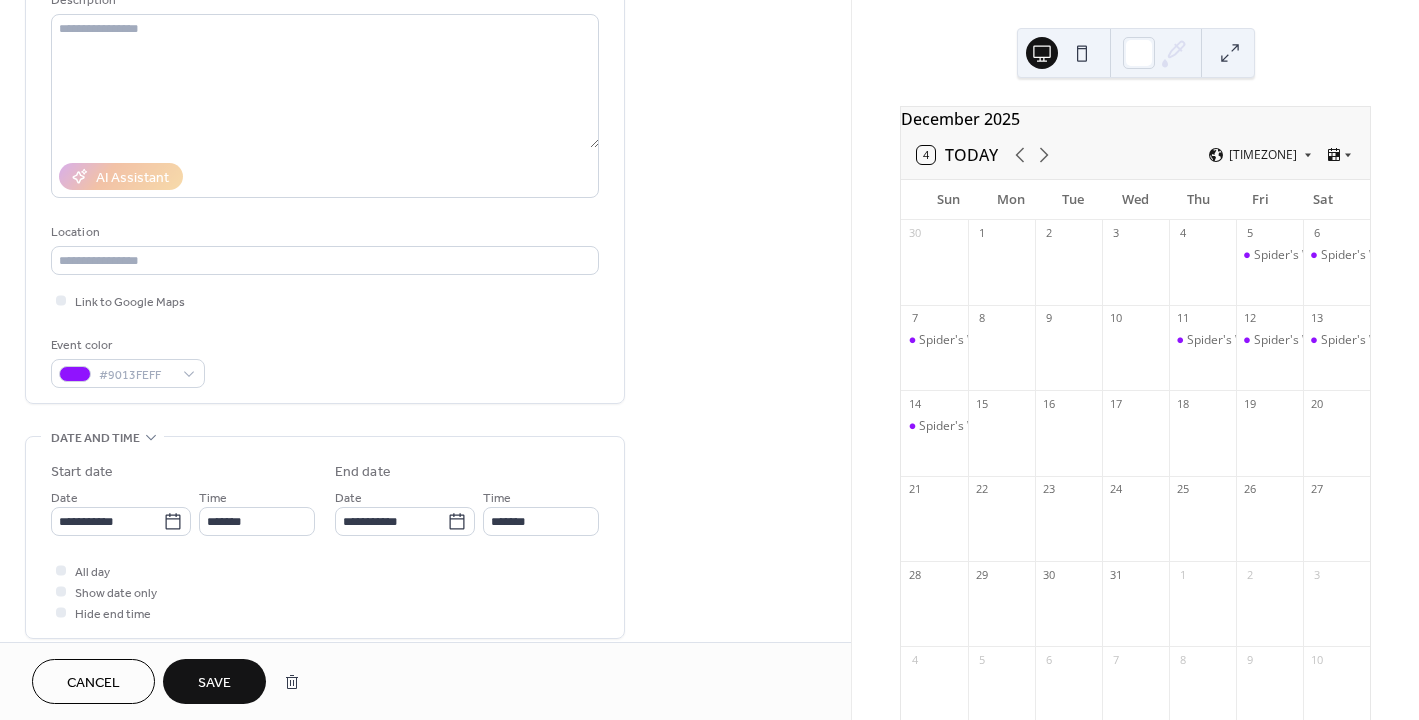 click on "Save" at bounding box center [214, 683] 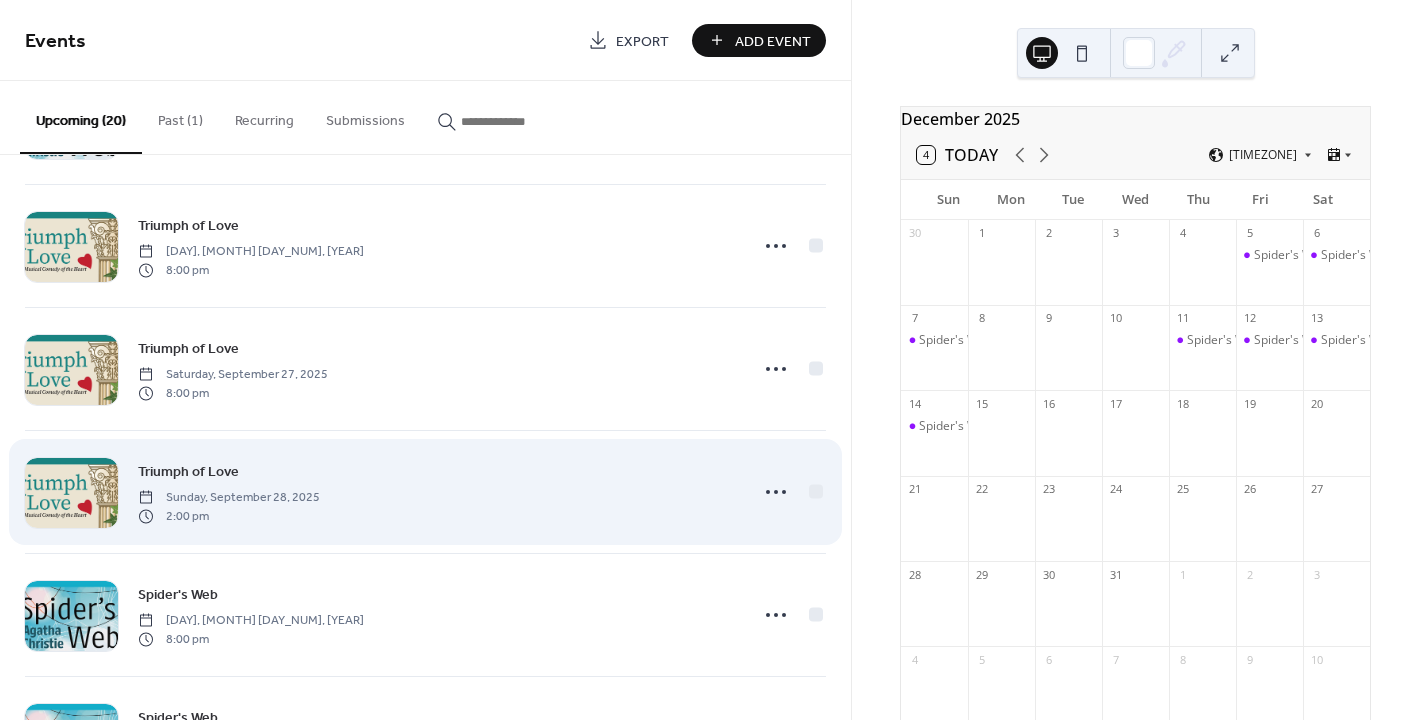 scroll, scrollTop: 1951, scrollLeft: 0, axis: vertical 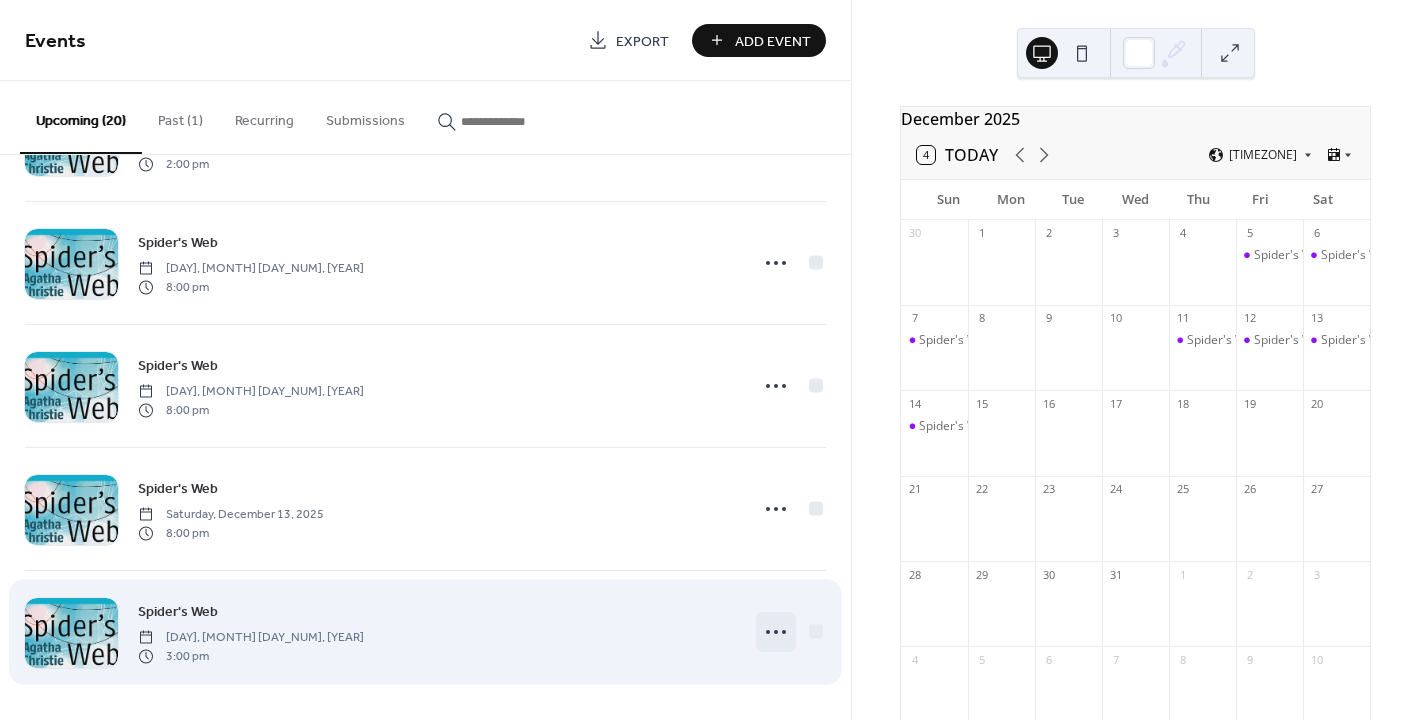 click 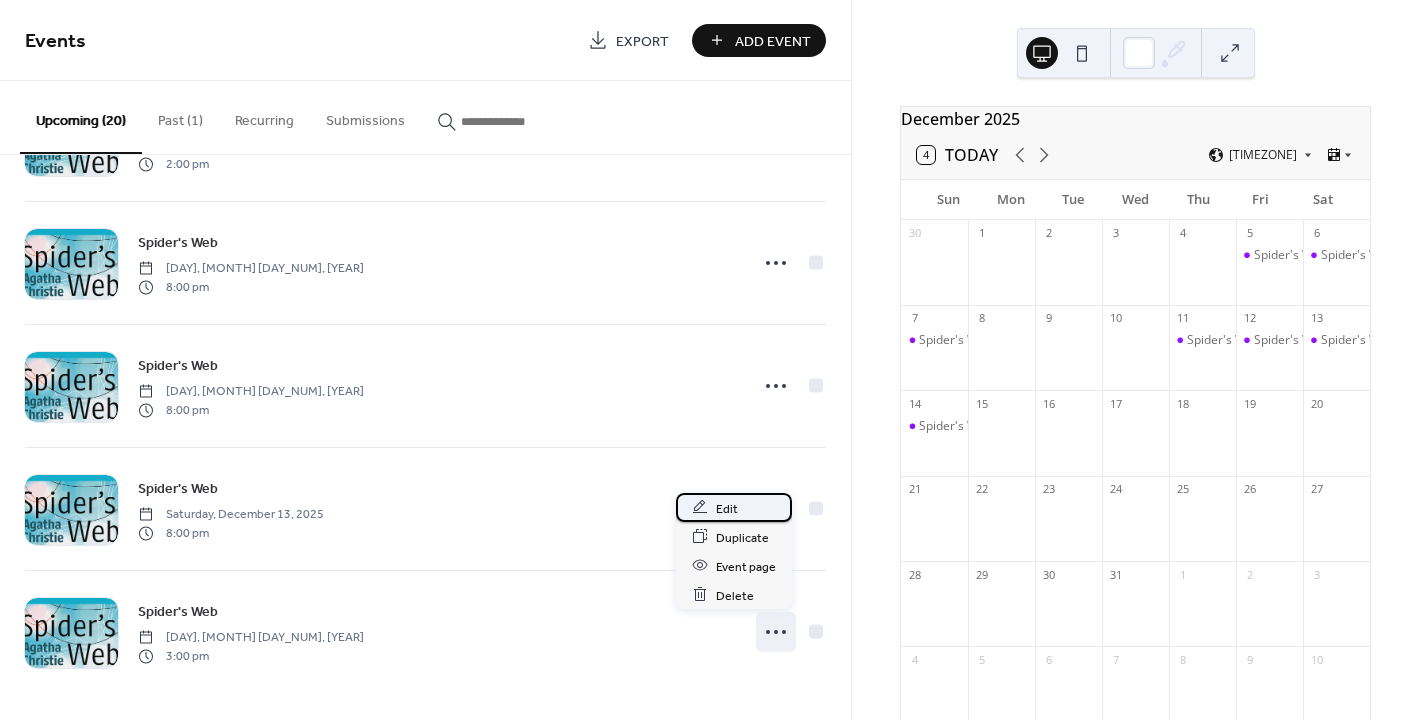 click on "Edit" at bounding box center [727, 508] 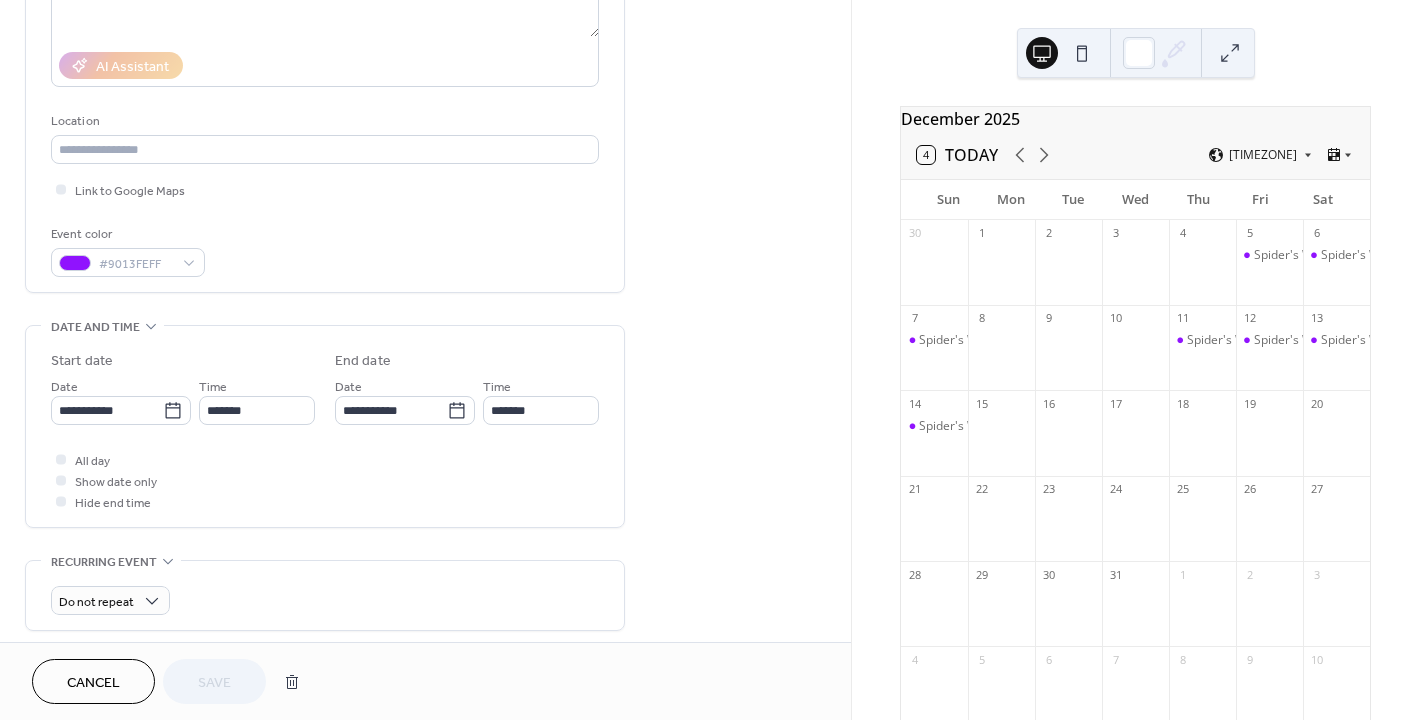 scroll, scrollTop: 356, scrollLeft: 0, axis: vertical 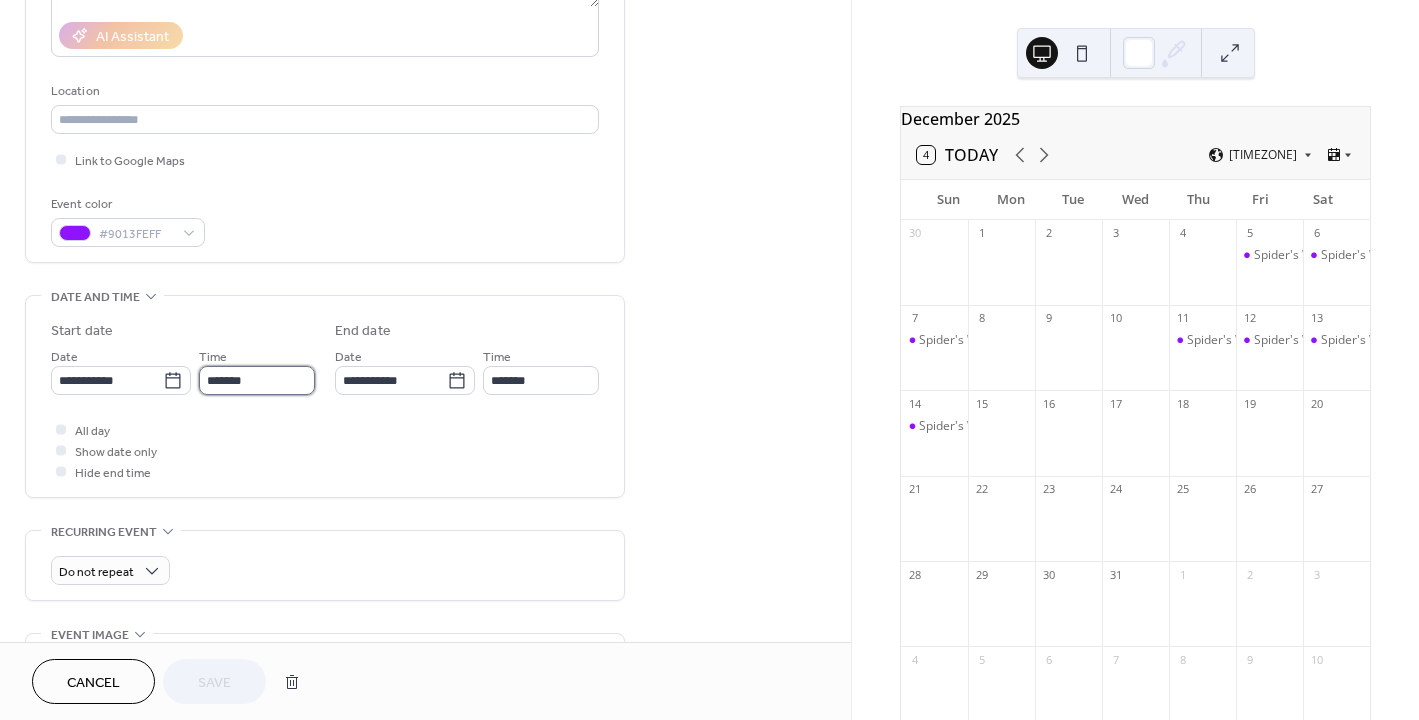 click on "*******" at bounding box center [257, 380] 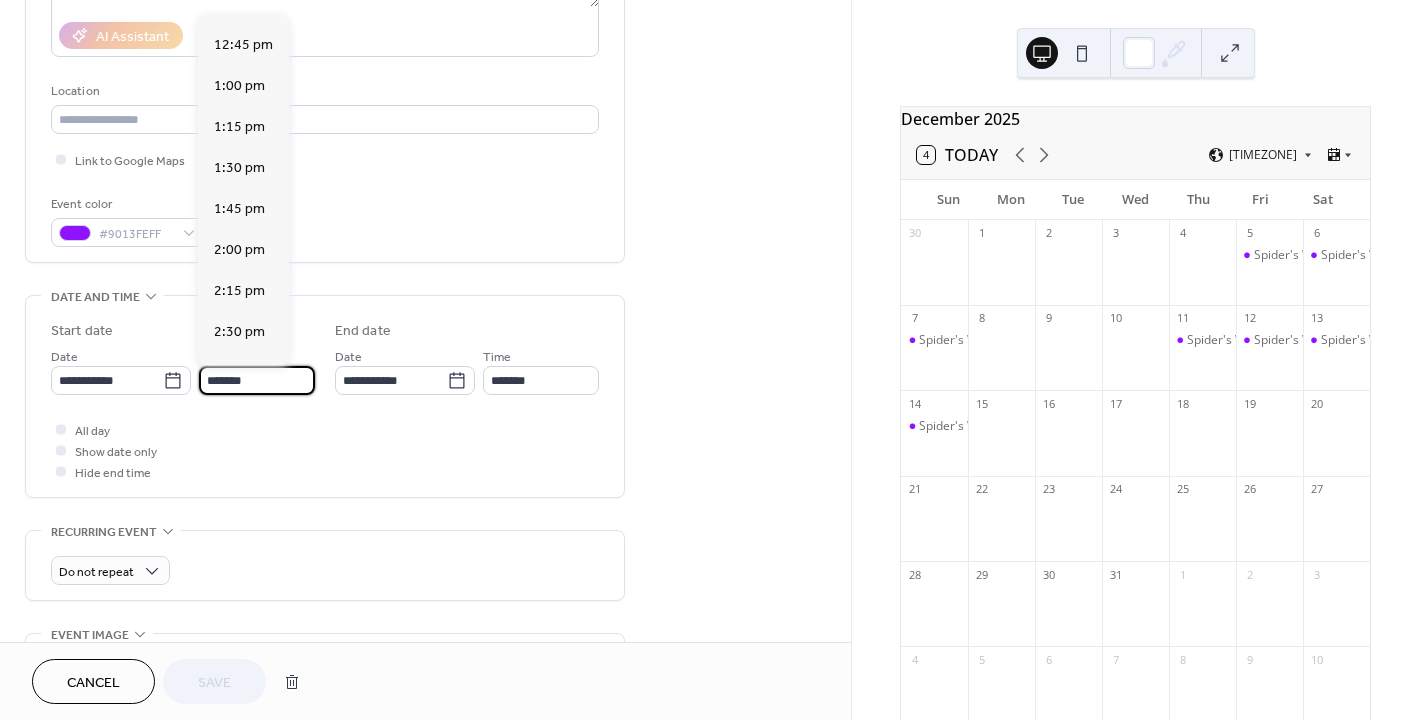 scroll, scrollTop: 2050, scrollLeft: 0, axis: vertical 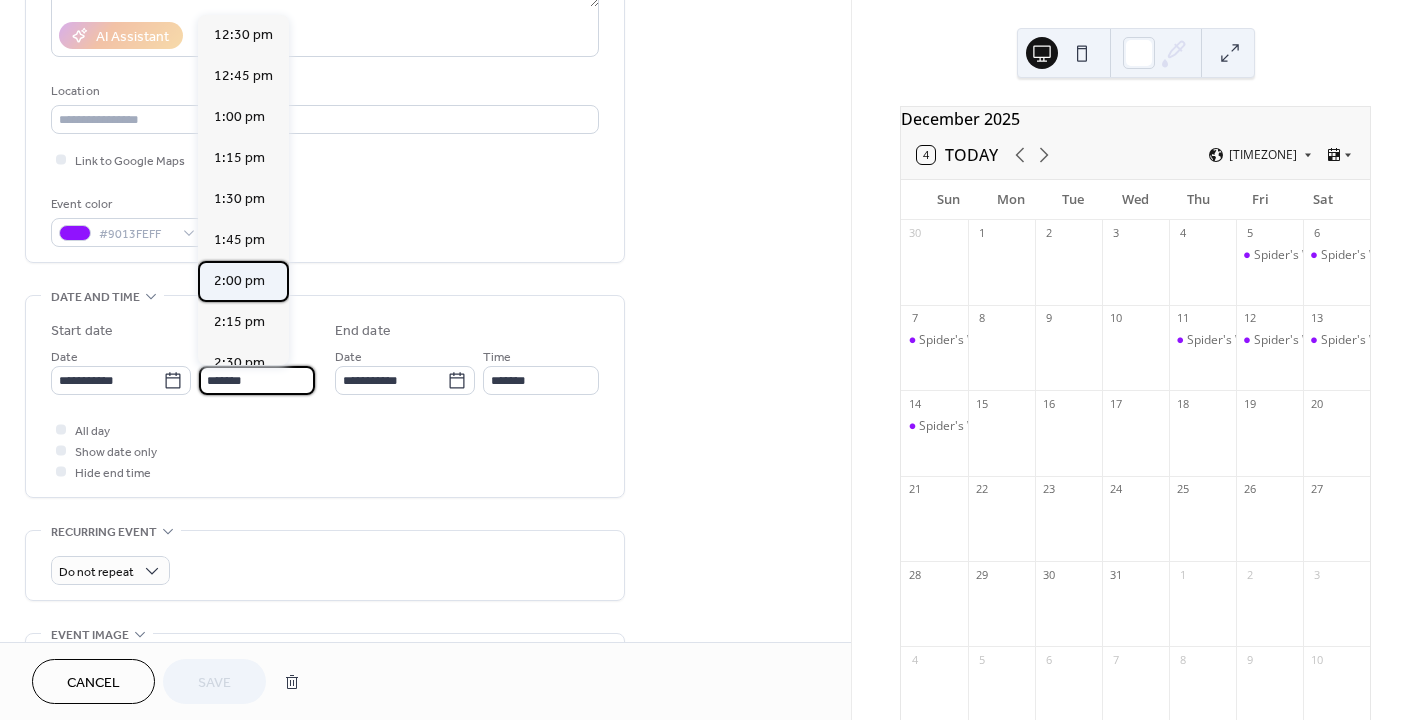 click on "2:00 pm" at bounding box center [239, 281] 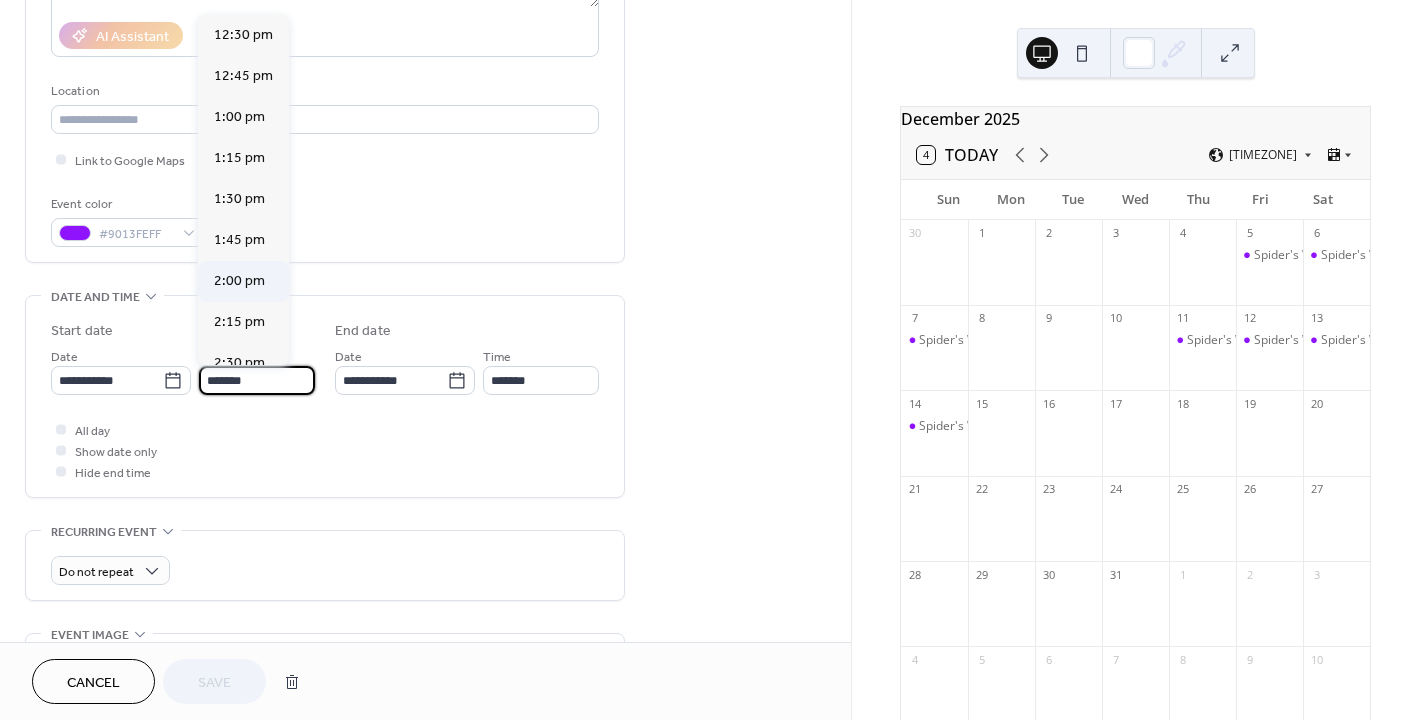 type on "*******" 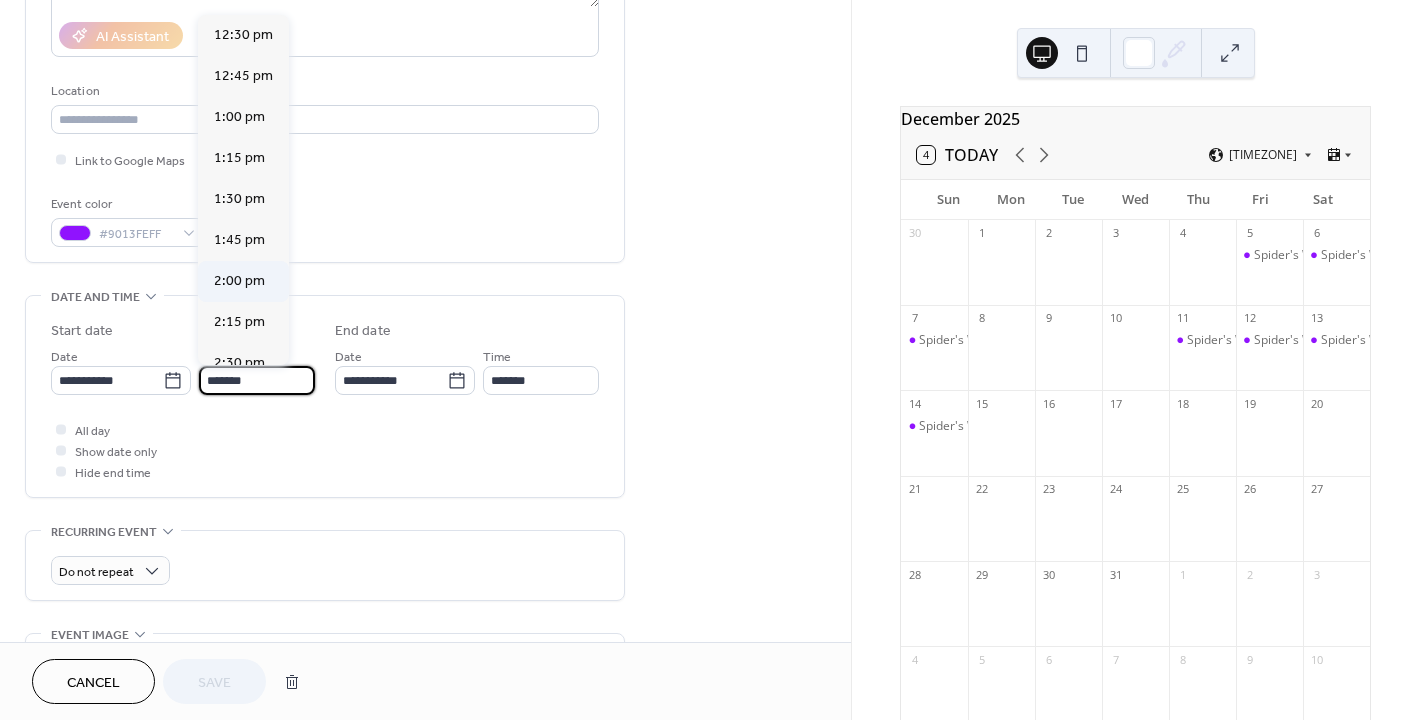 type on "*******" 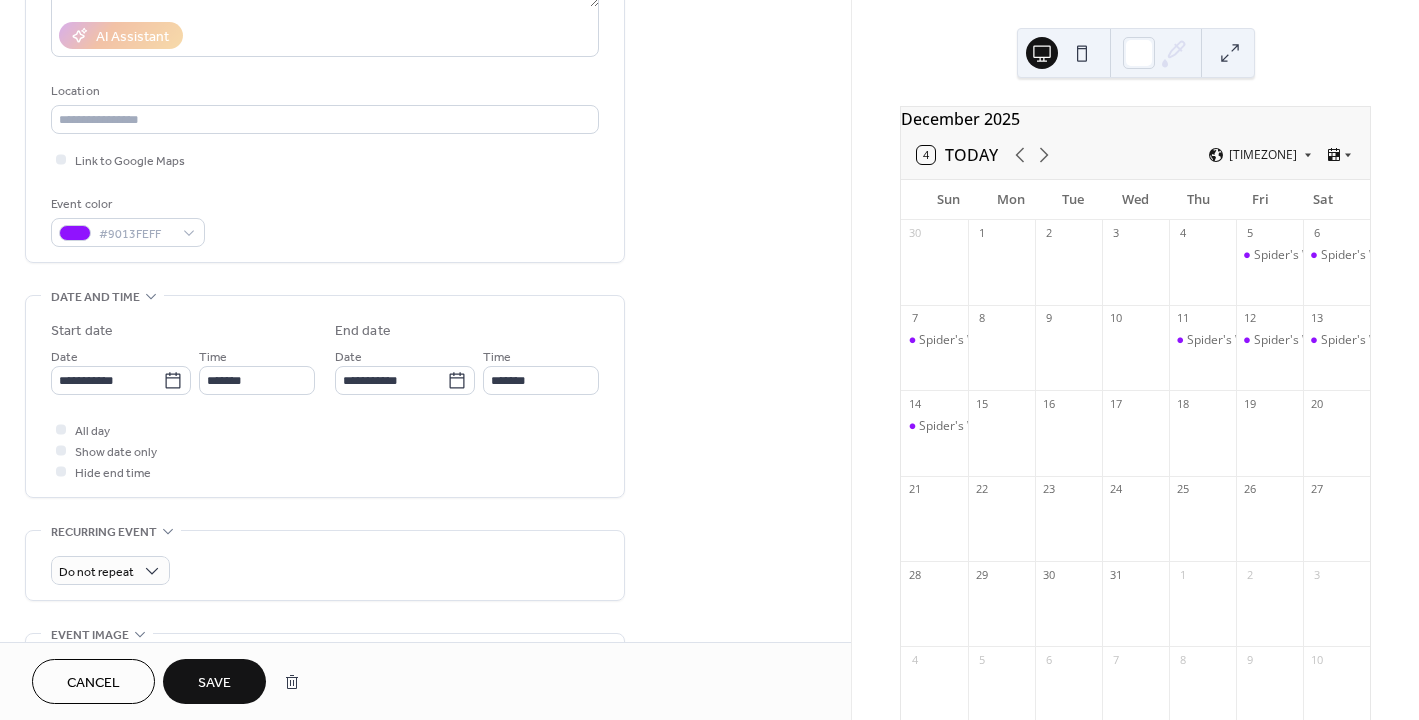click on "Save" at bounding box center [214, 681] 